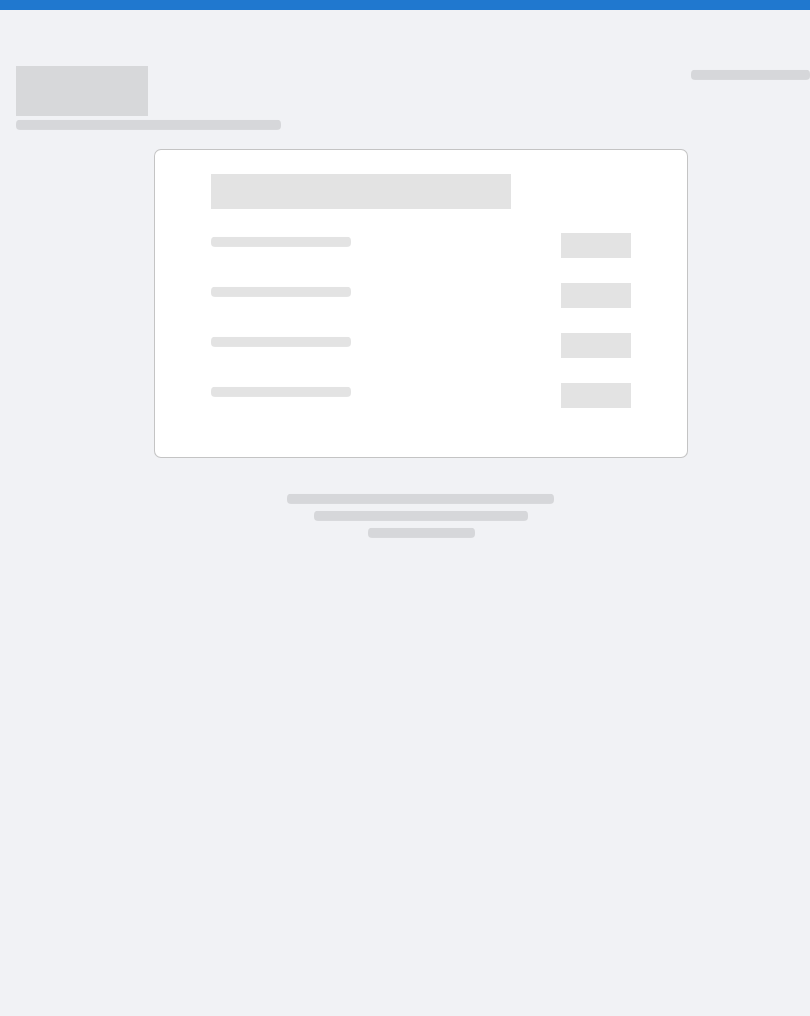 scroll, scrollTop: 0, scrollLeft: 0, axis: both 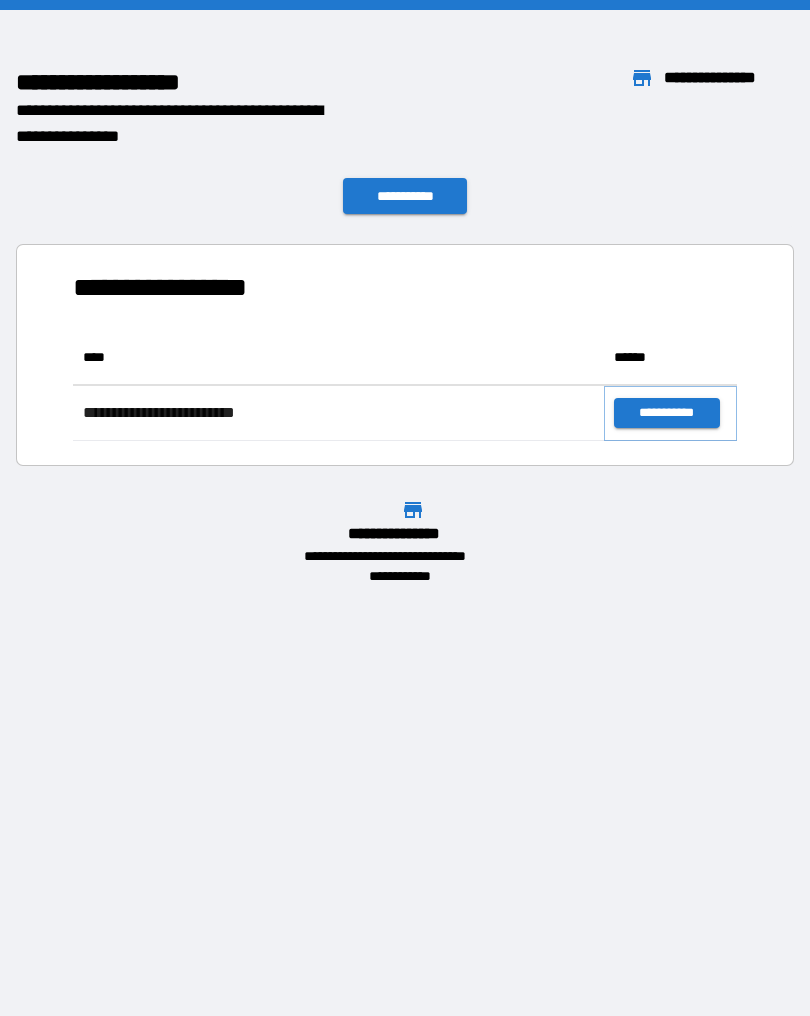click on "**********" at bounding box center [666, 413] 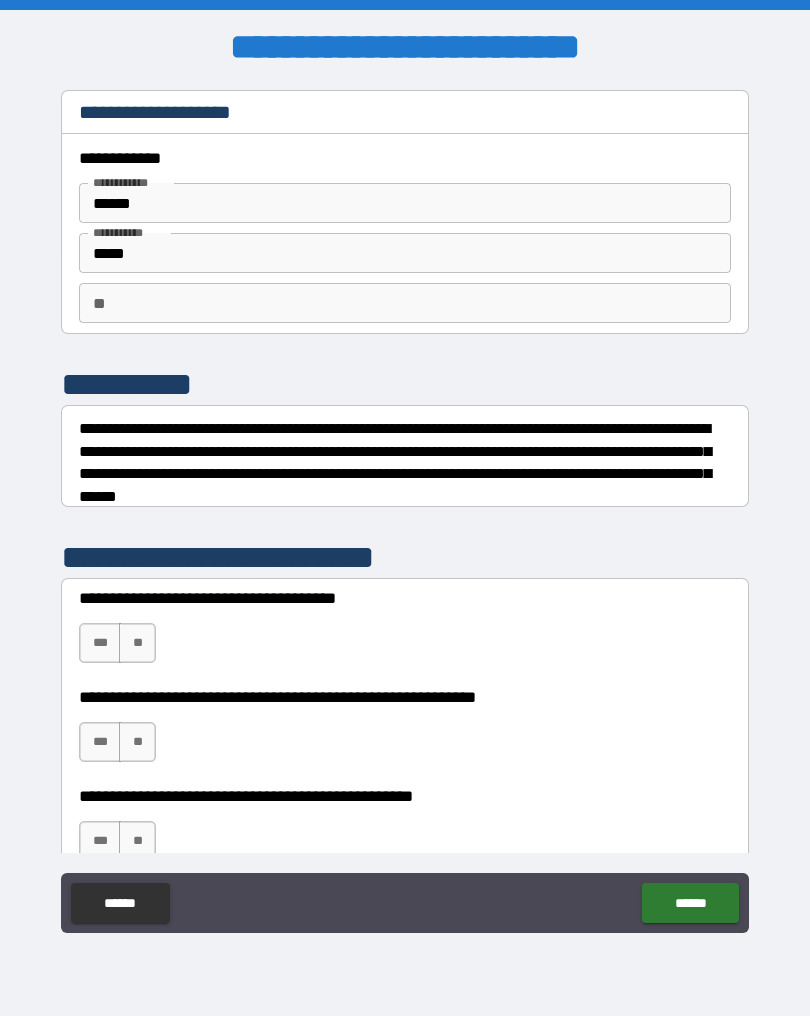 click on "**" at bounding box center (137, 643) 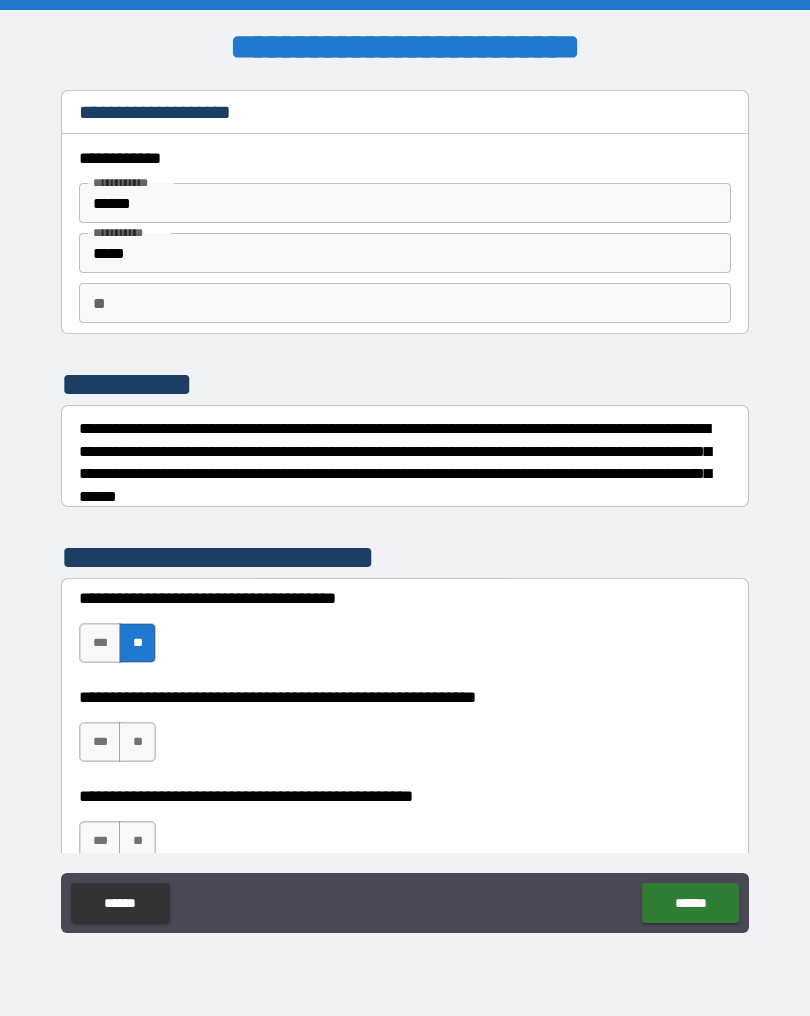 click on "**" at bounding box center (137, 742) 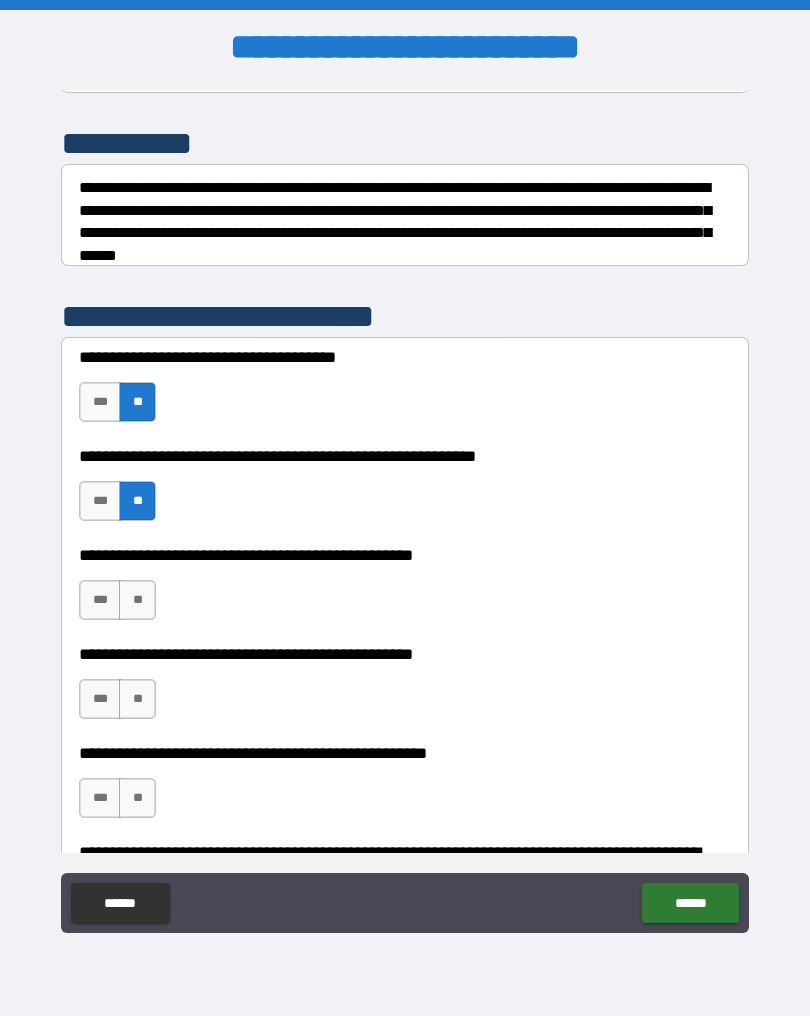 scroll, scrollTop: 243, scrollLeft: 0, axis: vertical 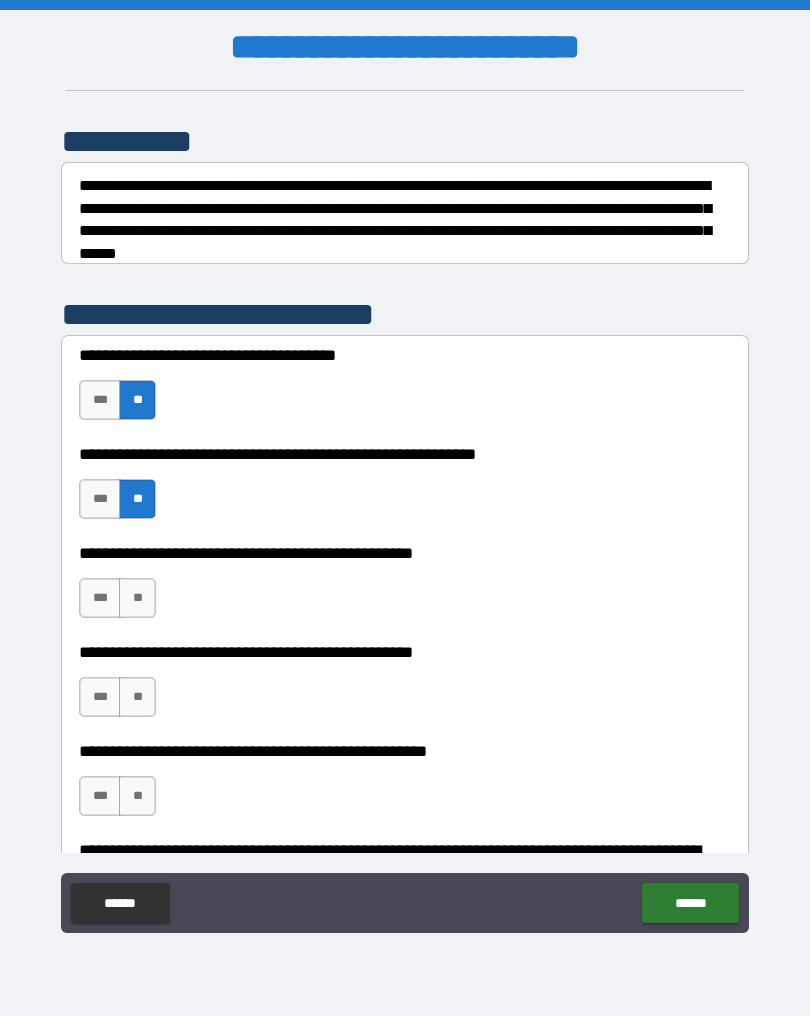 click on "**" at bounding box center (137, 598) 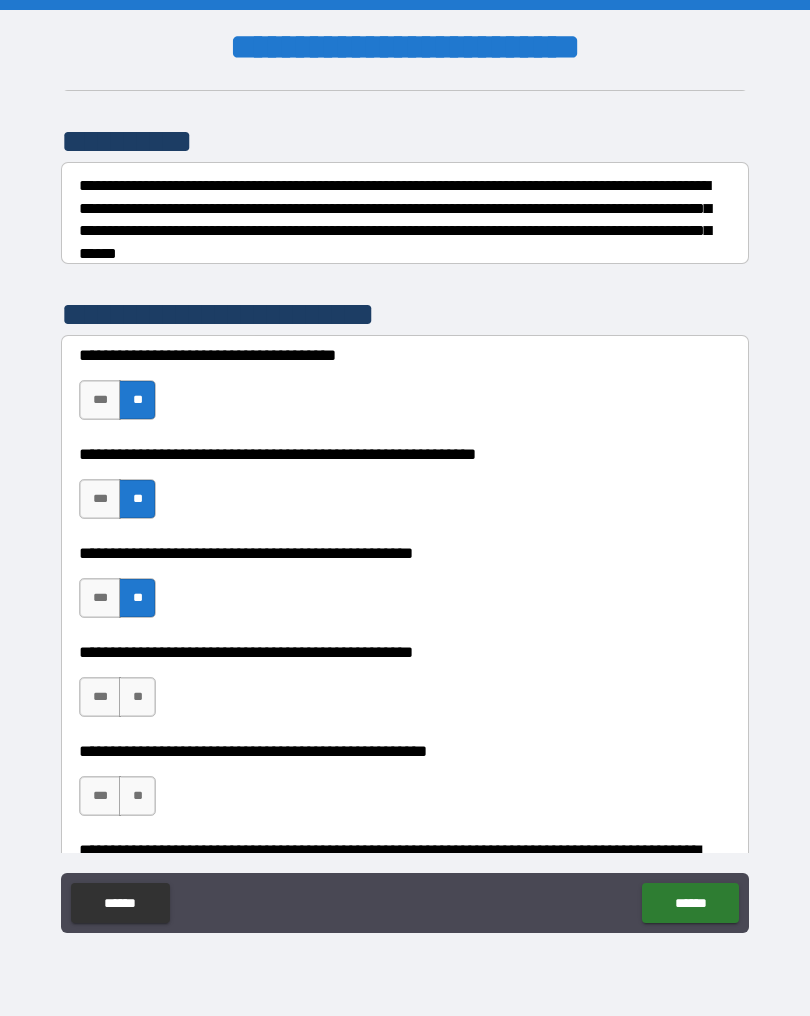 click on "***" at bounding box center [100, 697] 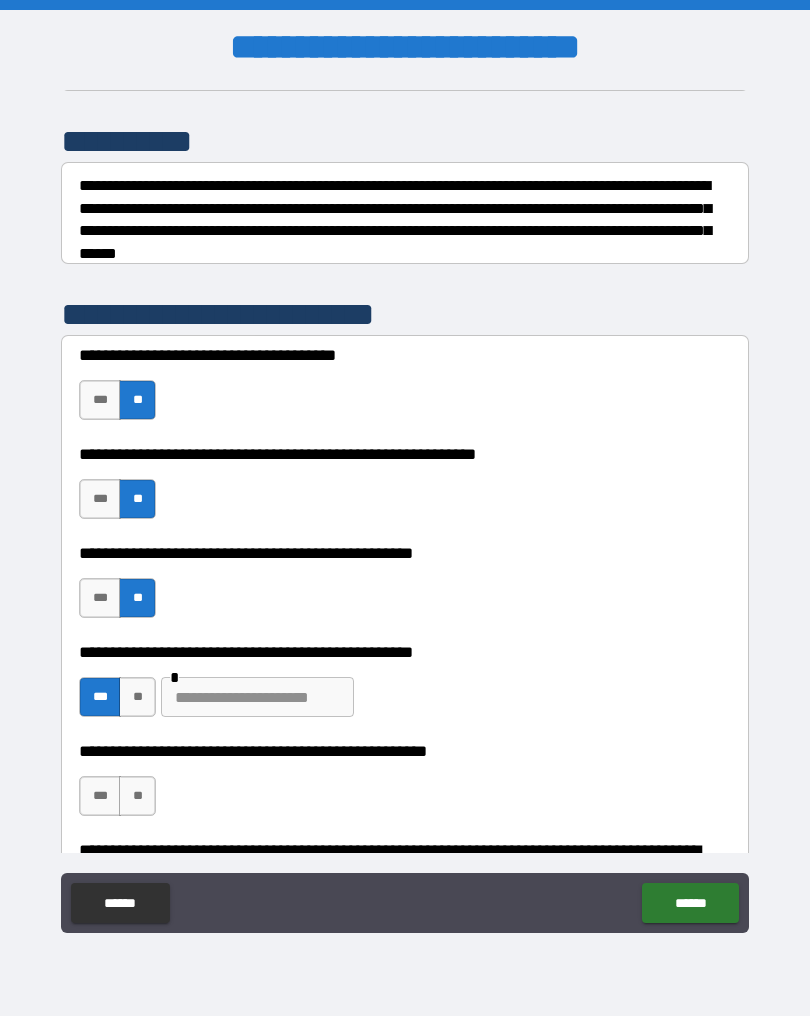 click at bounding box center [257, 697] 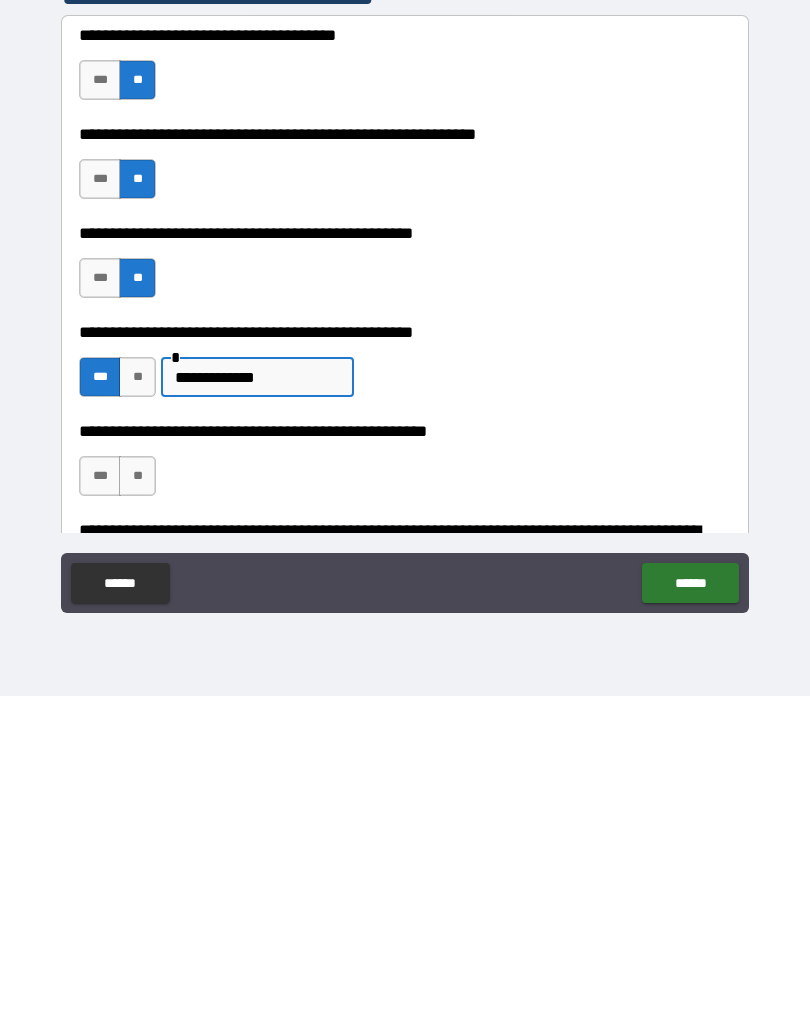click on "**********" at bounding box center (257, 697) 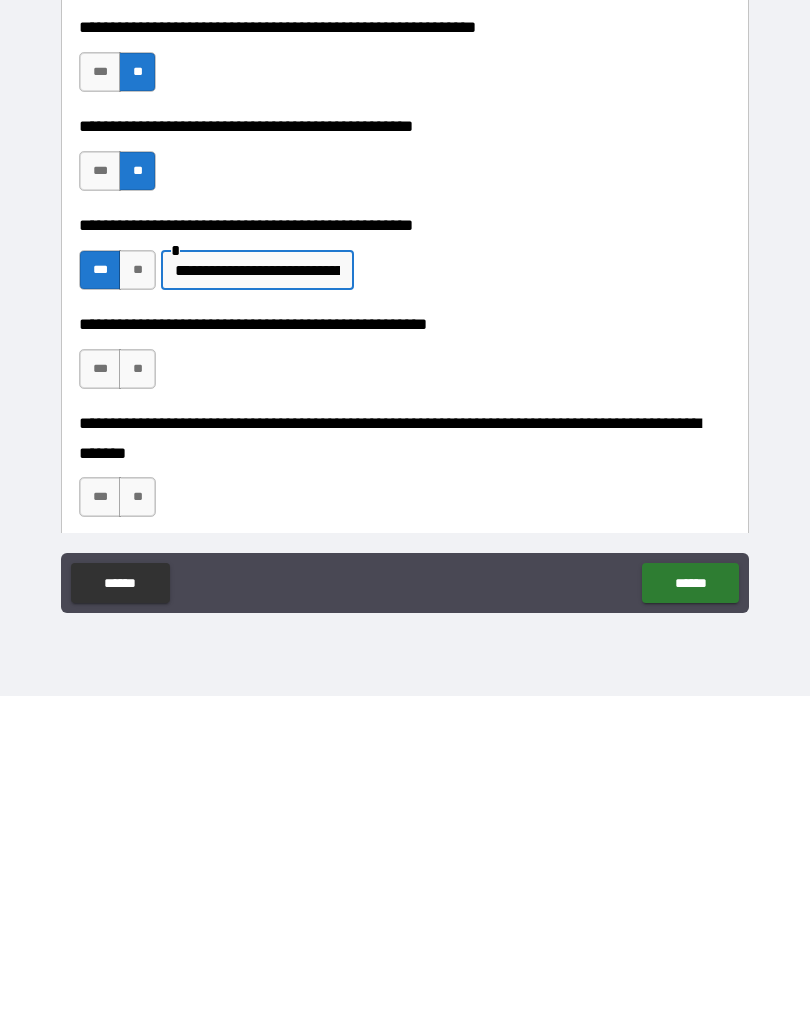 scroll, scrollTop: 371, scrollLeft: 0, axis: vertical 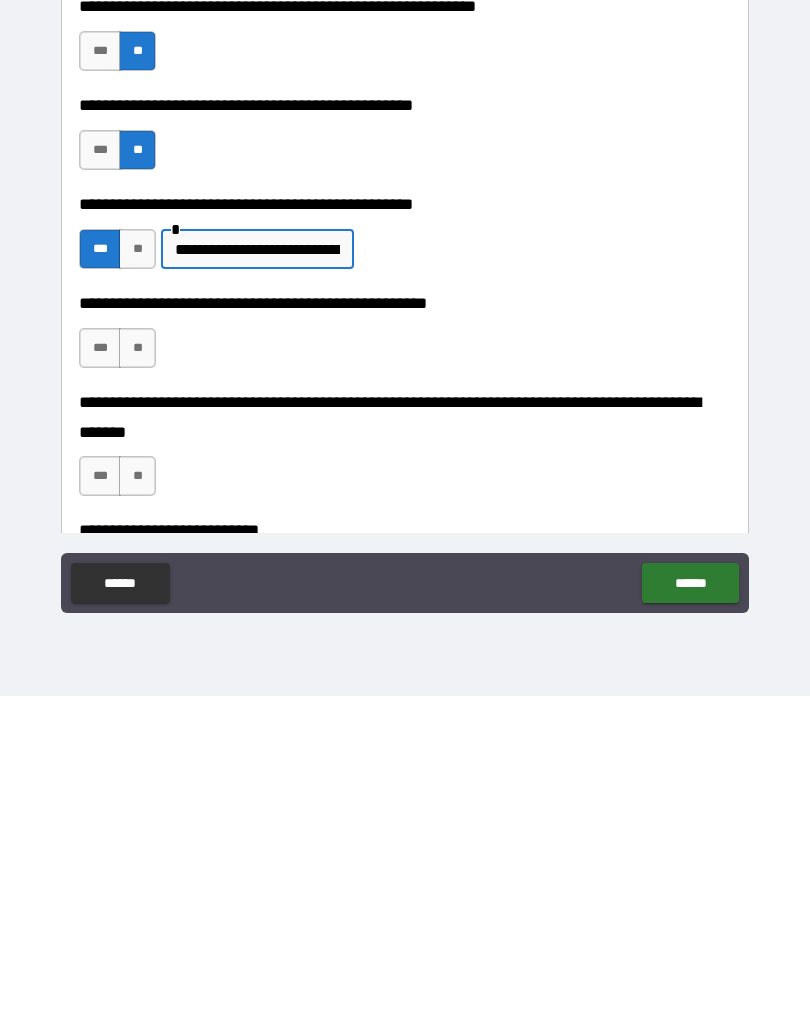 type on "**********" 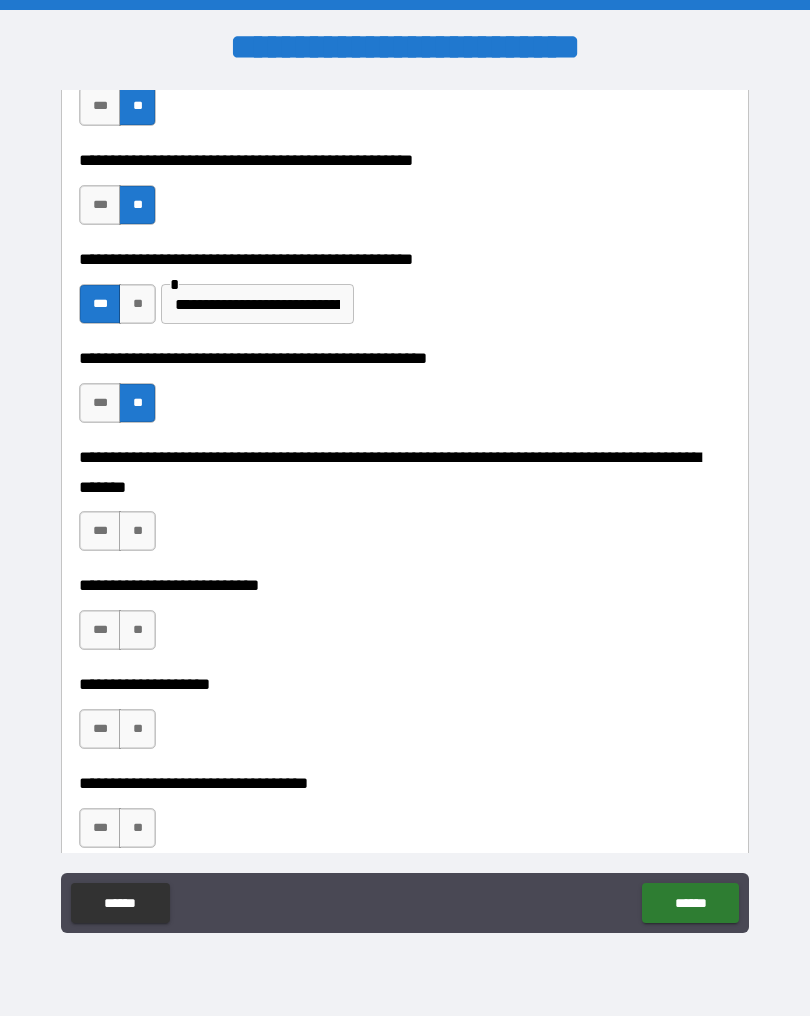 scroll, scrollTop: 650, scrollLeft: 0, axis: vertical 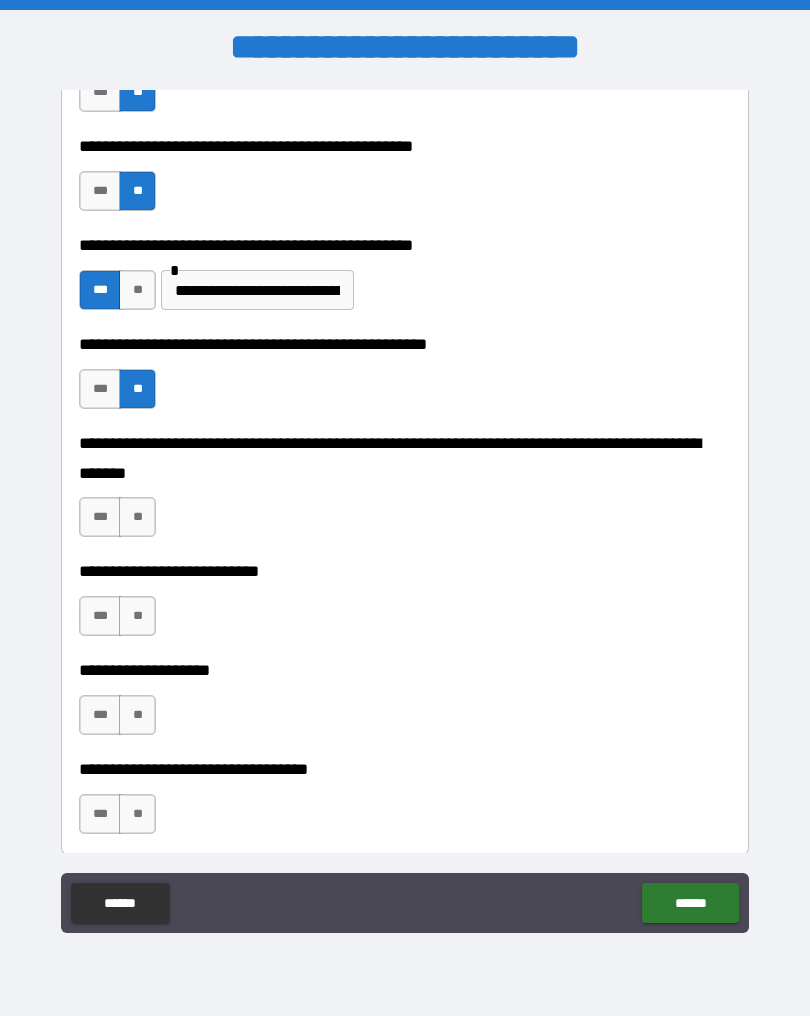 click on "**" at bounding box center [137, 517] 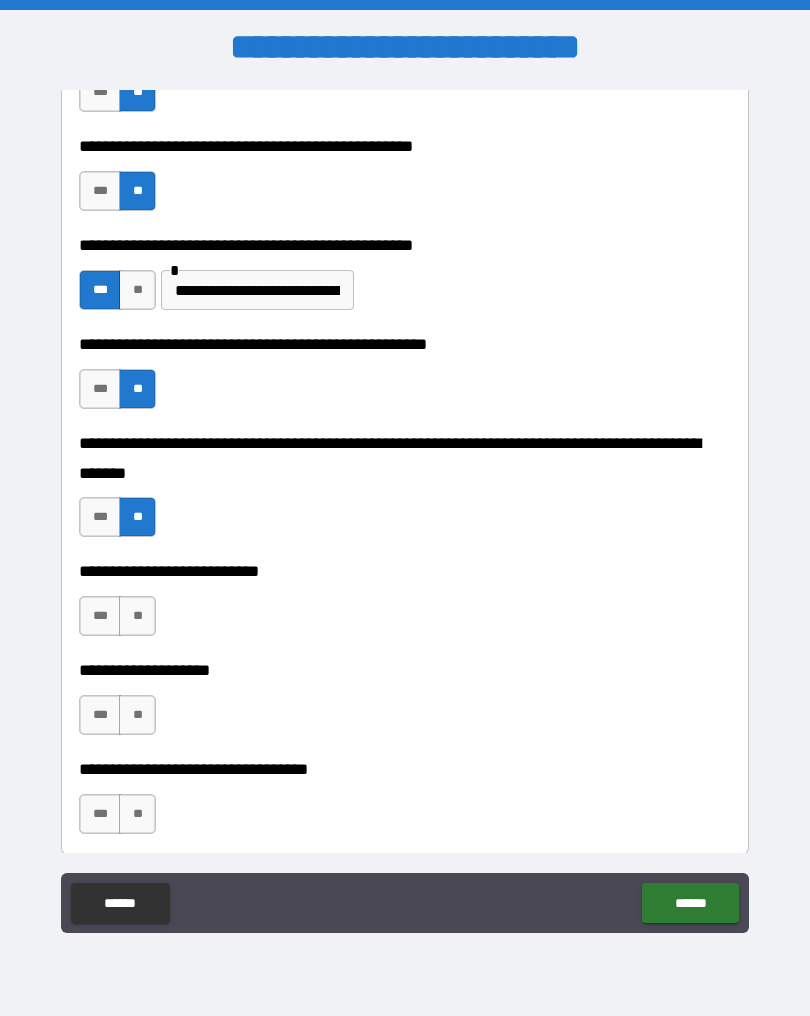 click on "**" at bounding box center [137, 616] 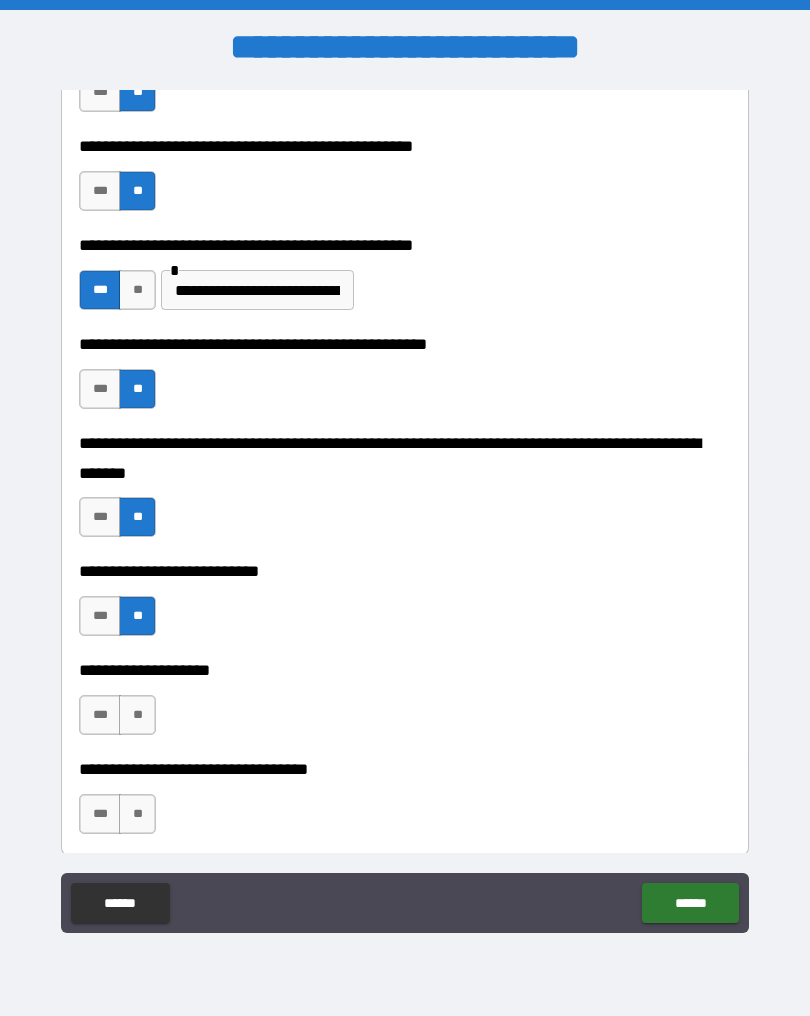 click on "**" at bounding box center [137, 715] 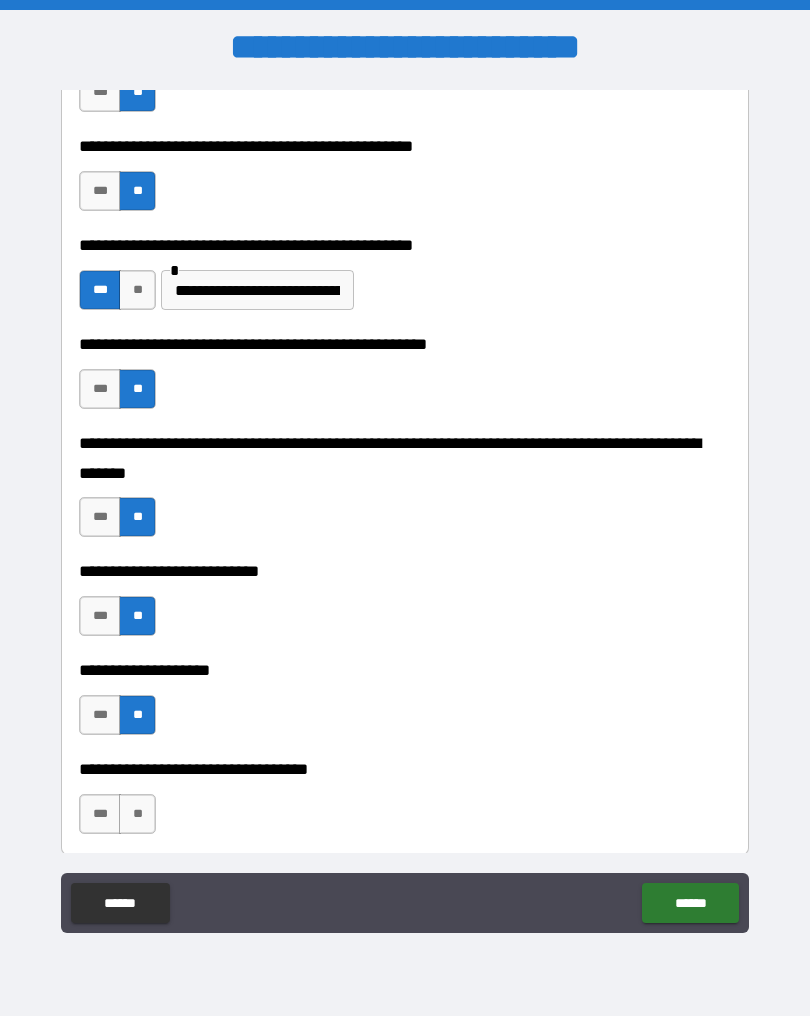 click on "**" at bounding box center [137, 814] 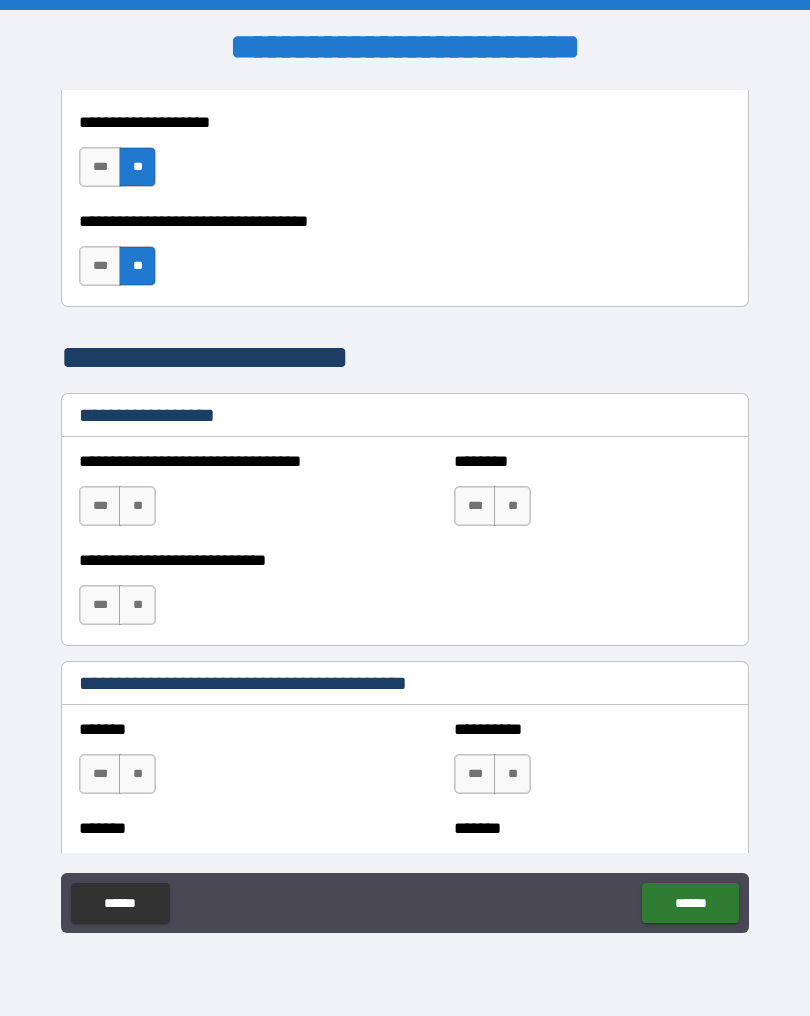 scroll, scrollTop: 1219, scrollLeft: 0, axis: vertical 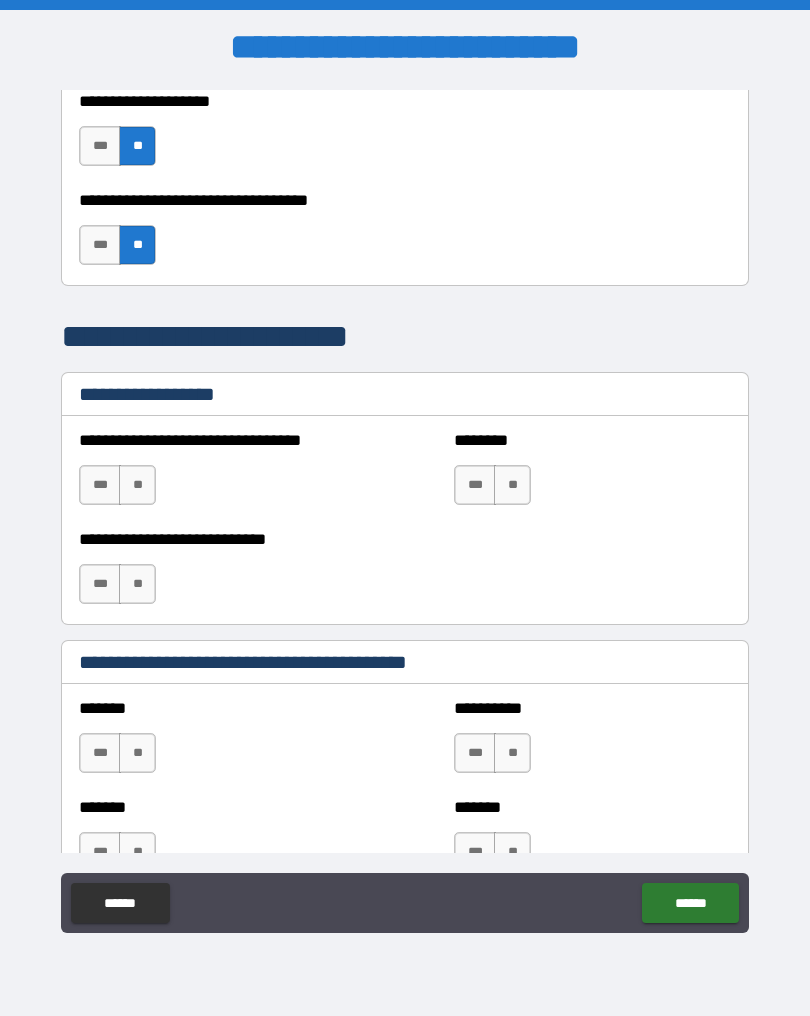 click on "**" at bounding box center (137, 485) 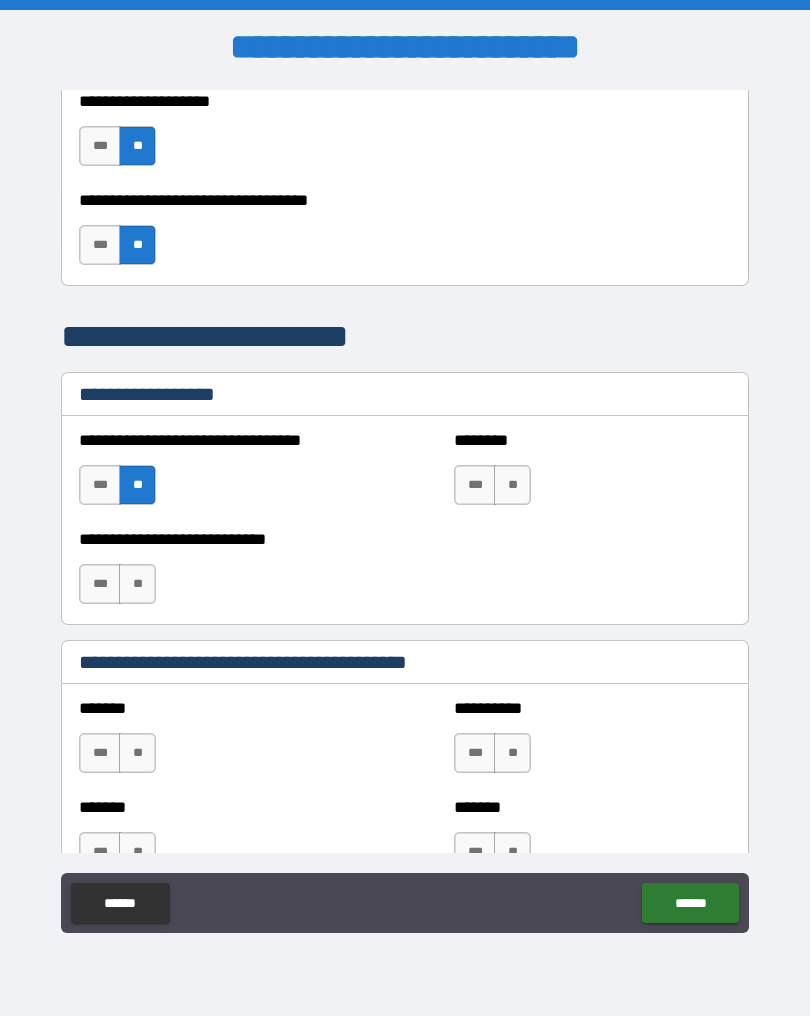 click on "**" at bounding box center (512, 485) 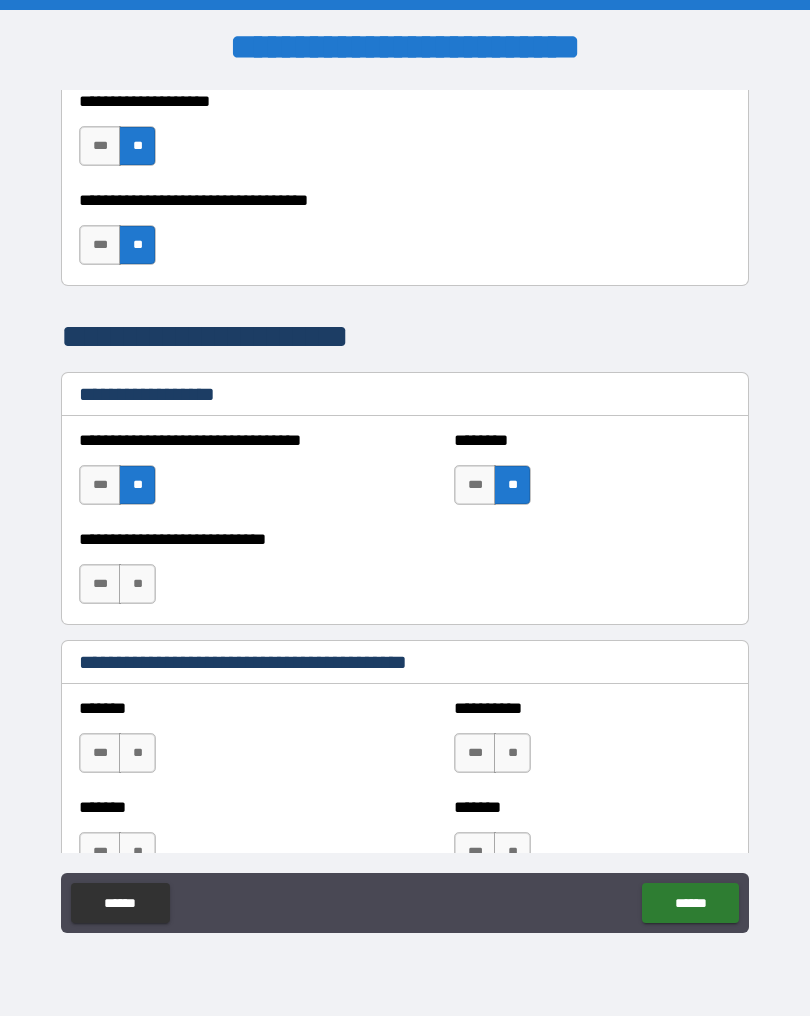 click on "**" at bounding box center (137, 584) 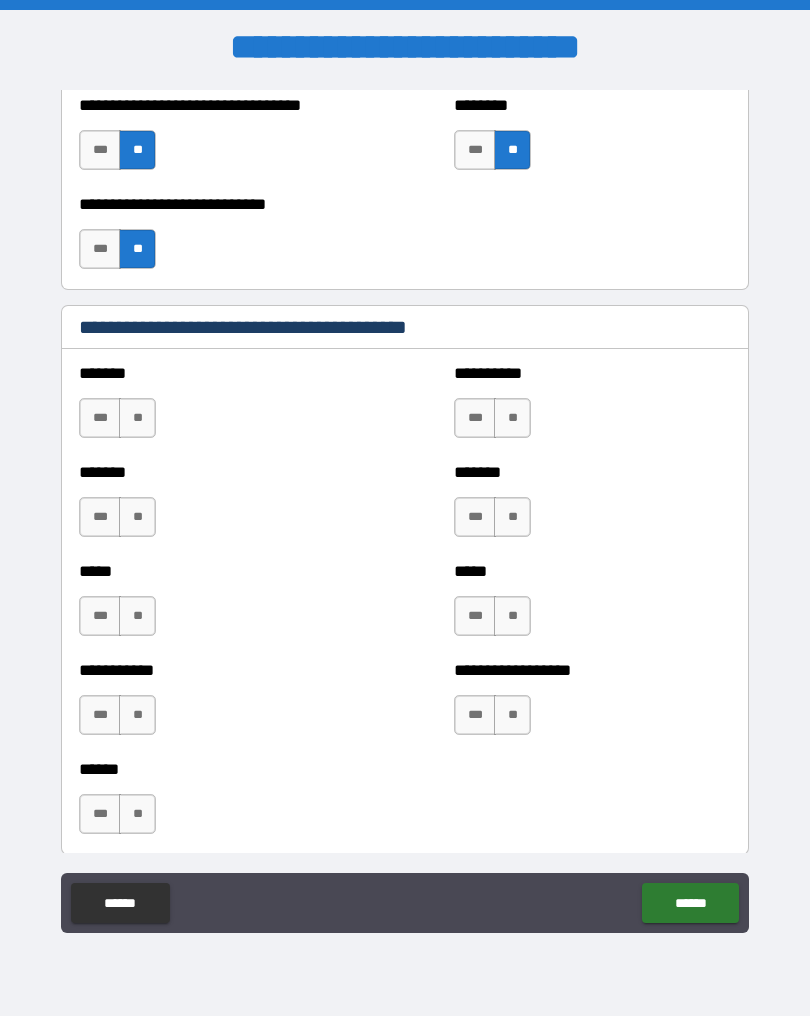 scroll, scrollTop: 1555, scrollLeft: 0, axis: vertical 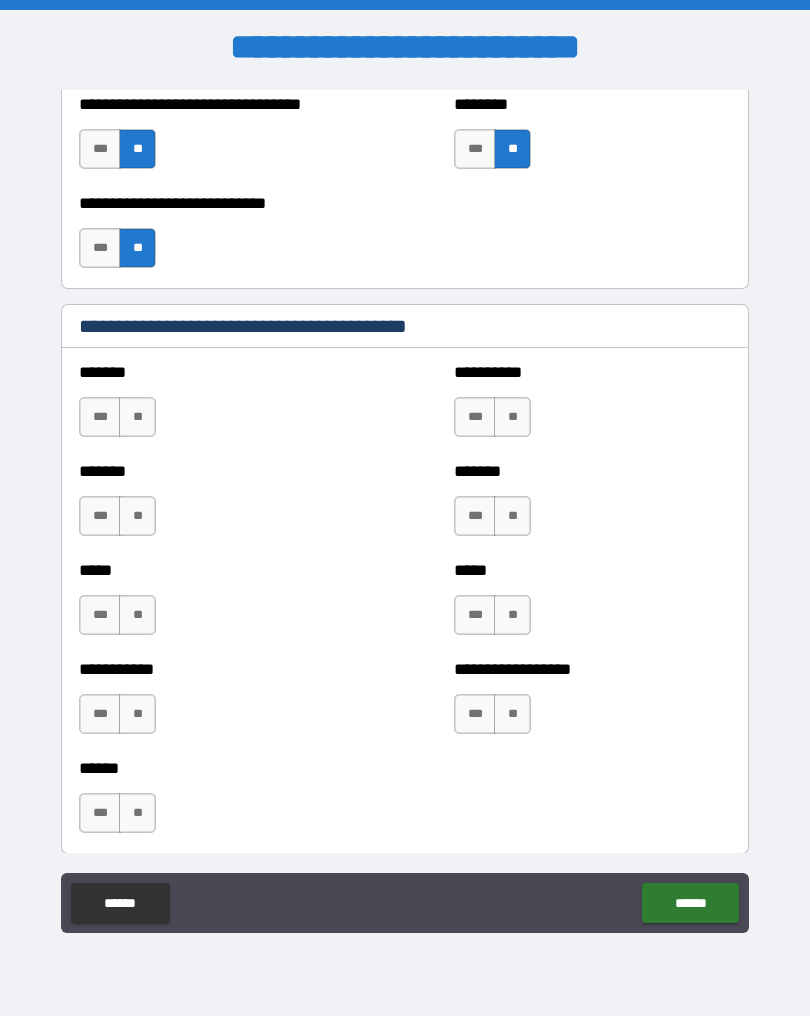 click on "**" at bounding box center (137, 417) 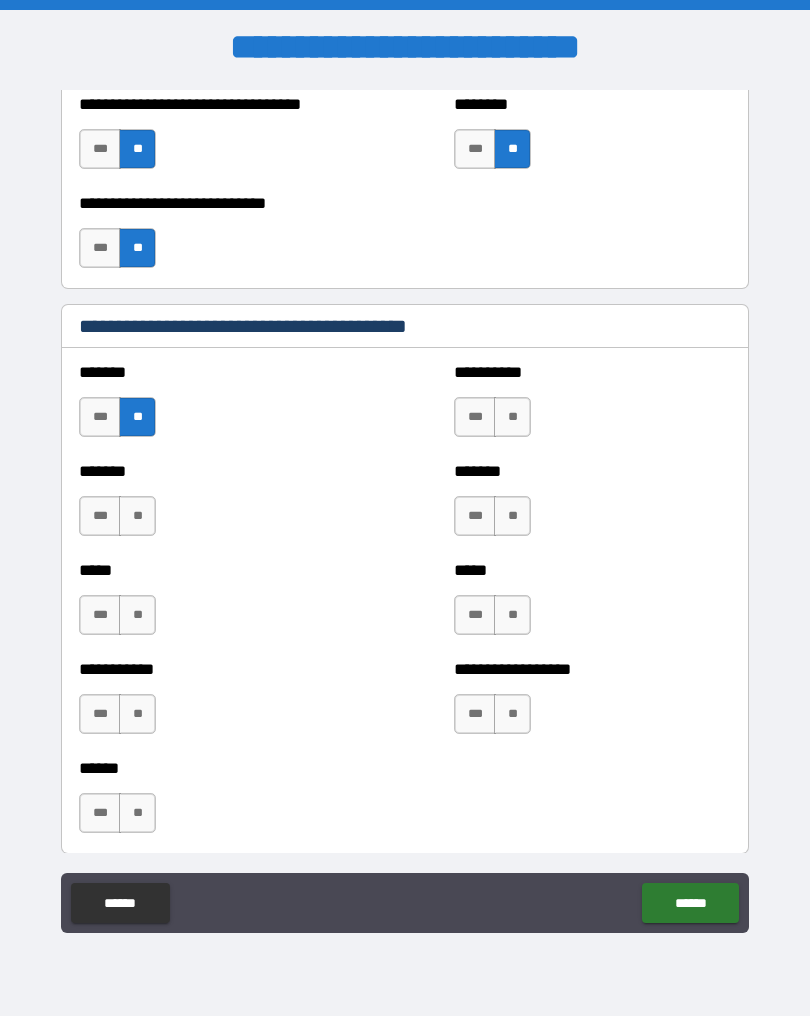 click on "**" at bounding box center [137, 516] 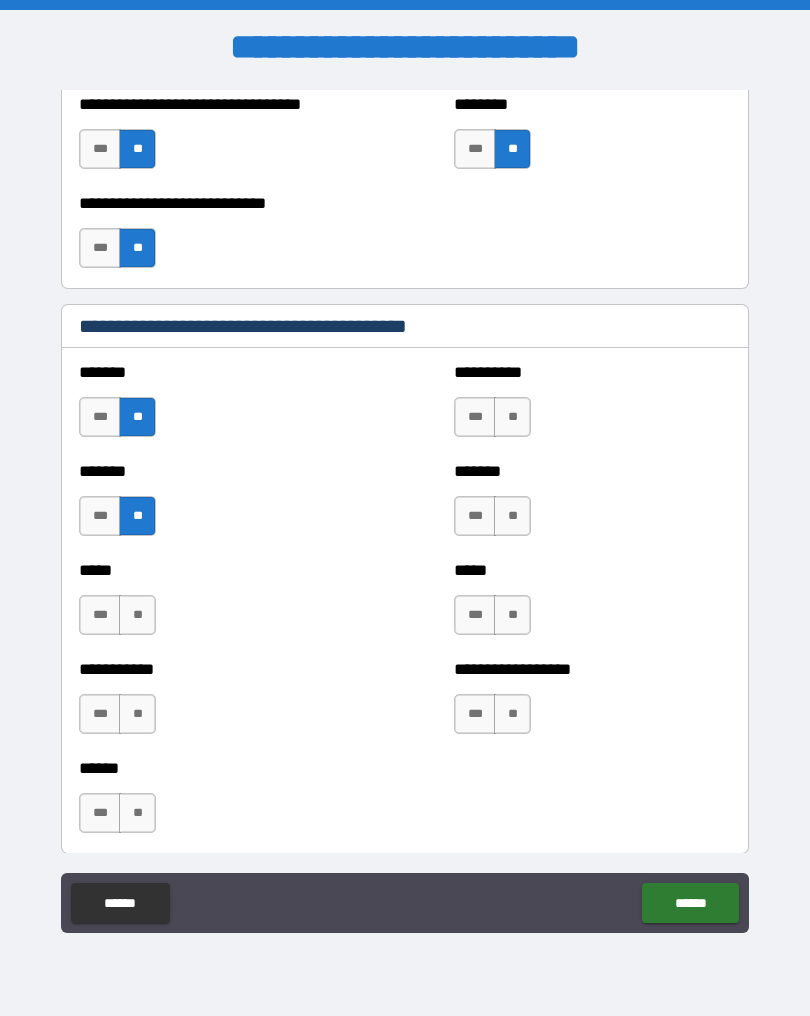 click on "**" at bounding box center (137, 615) 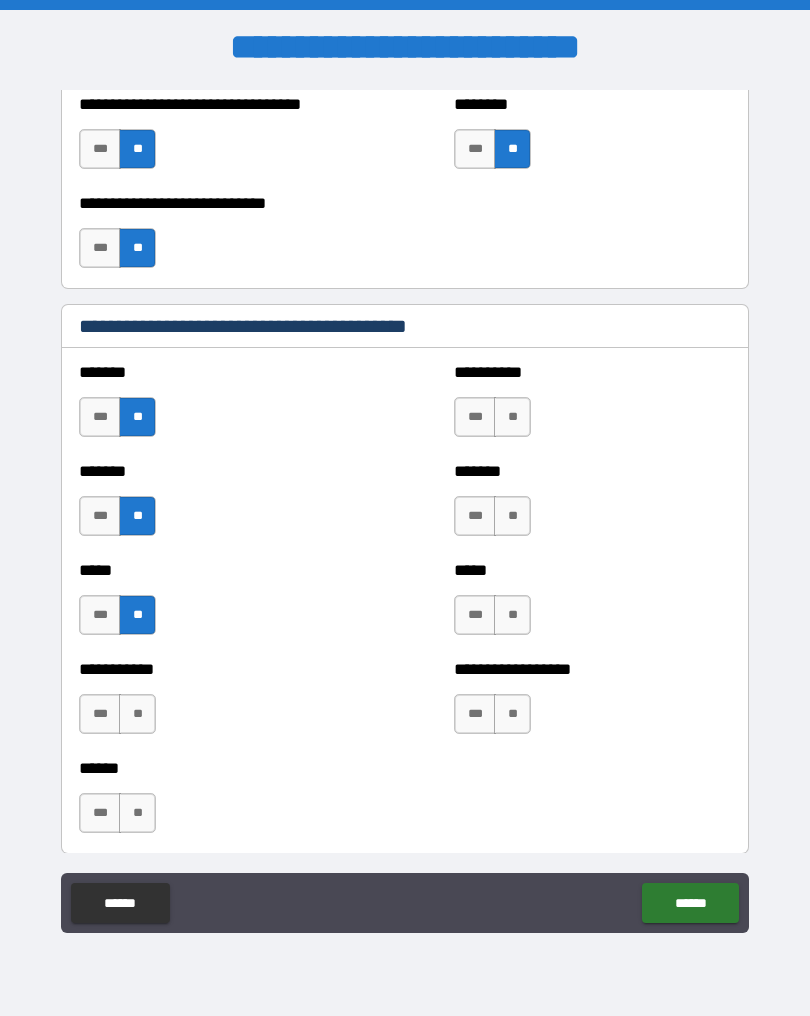 click on "**" at bounding box center (137, 714) 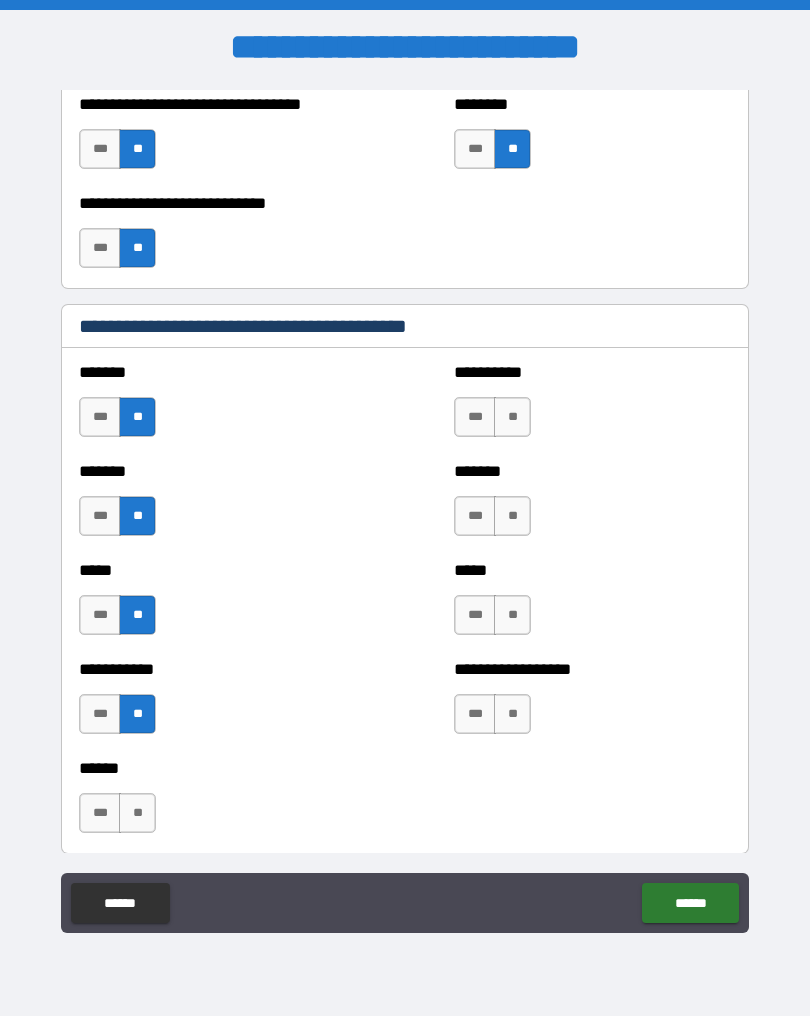 click on "**" at bounding box center [137, 813] 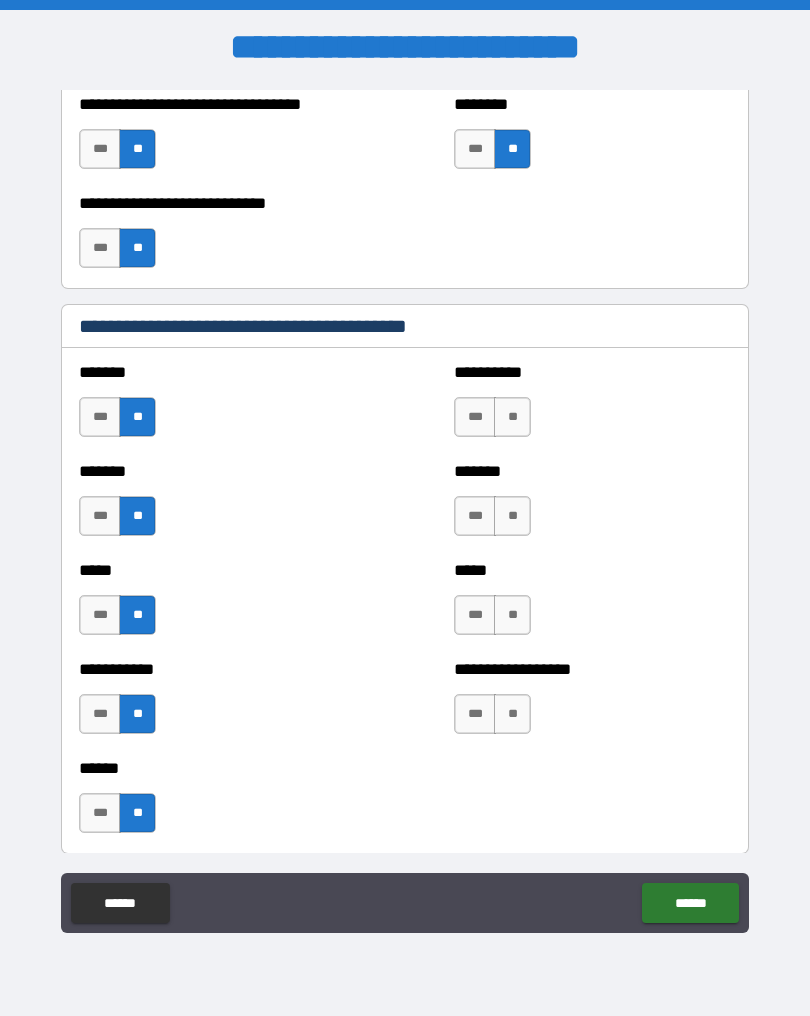click on "**" at bounding box center (512, 417) 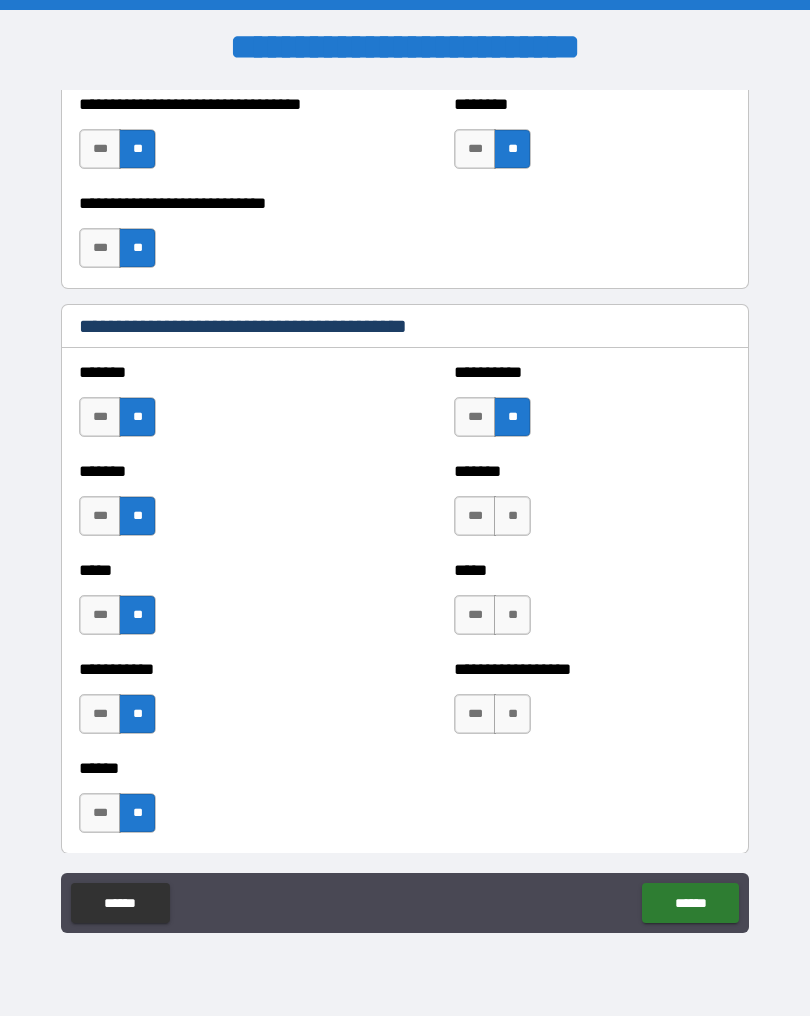 click on "**" at bounding box center (512, 516) 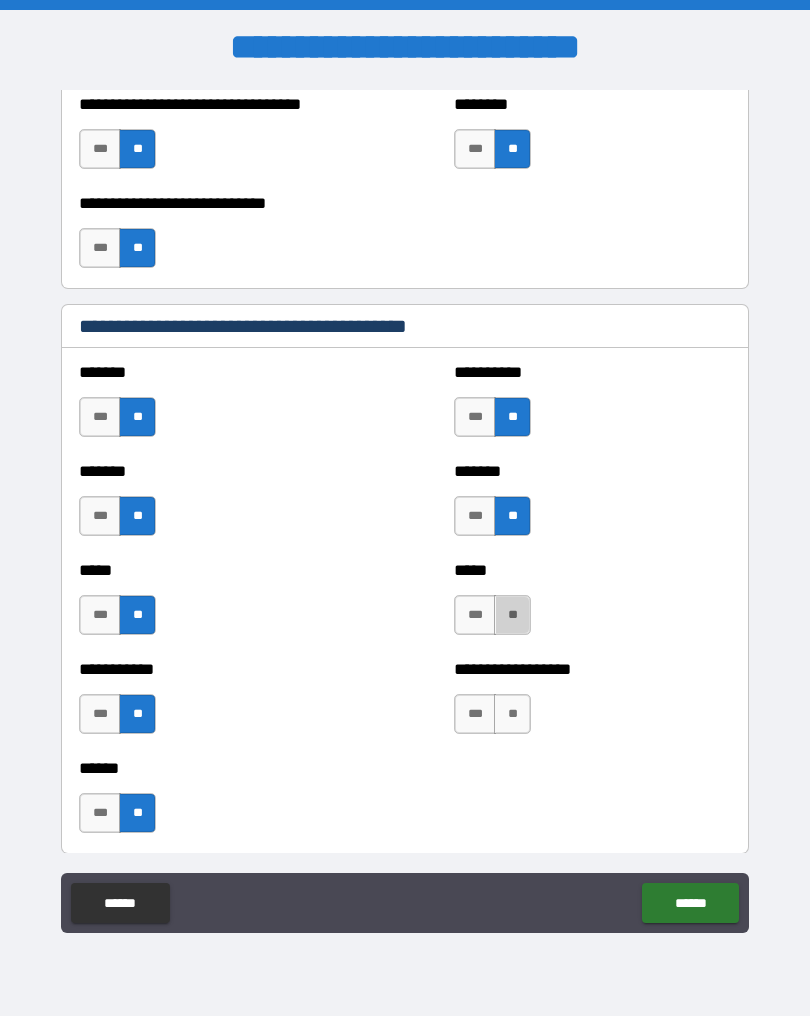click on "**" at bounding box center [512, 615] 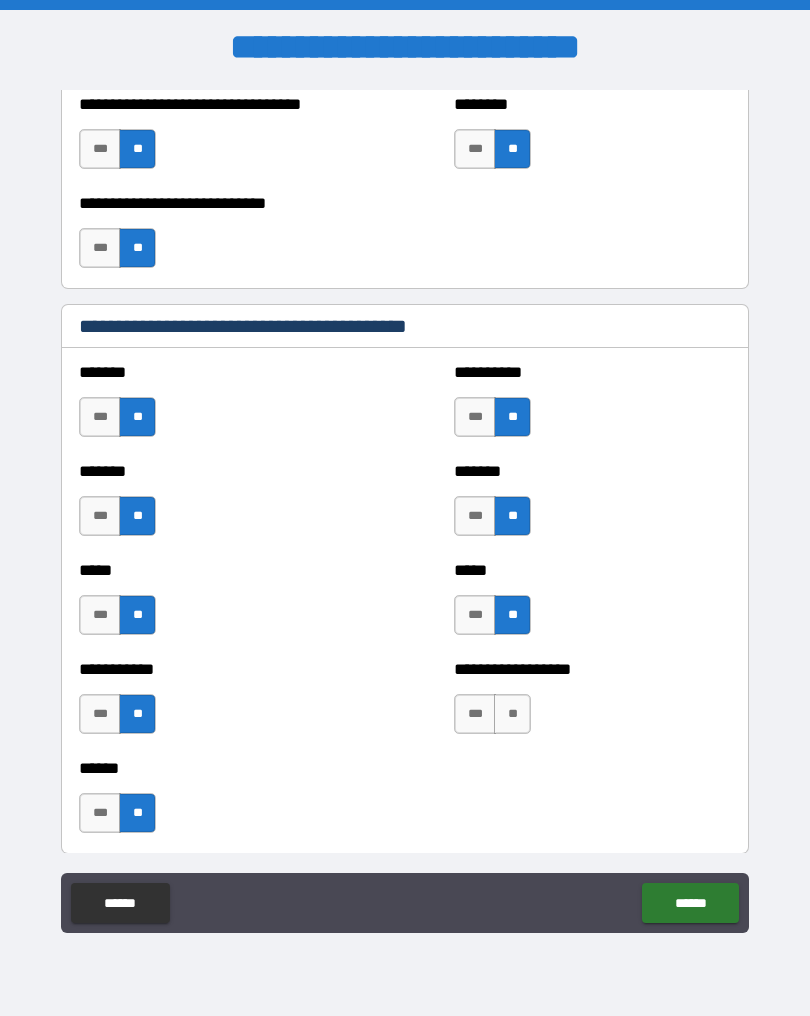 click on "**" at bounding box center (512, 714) 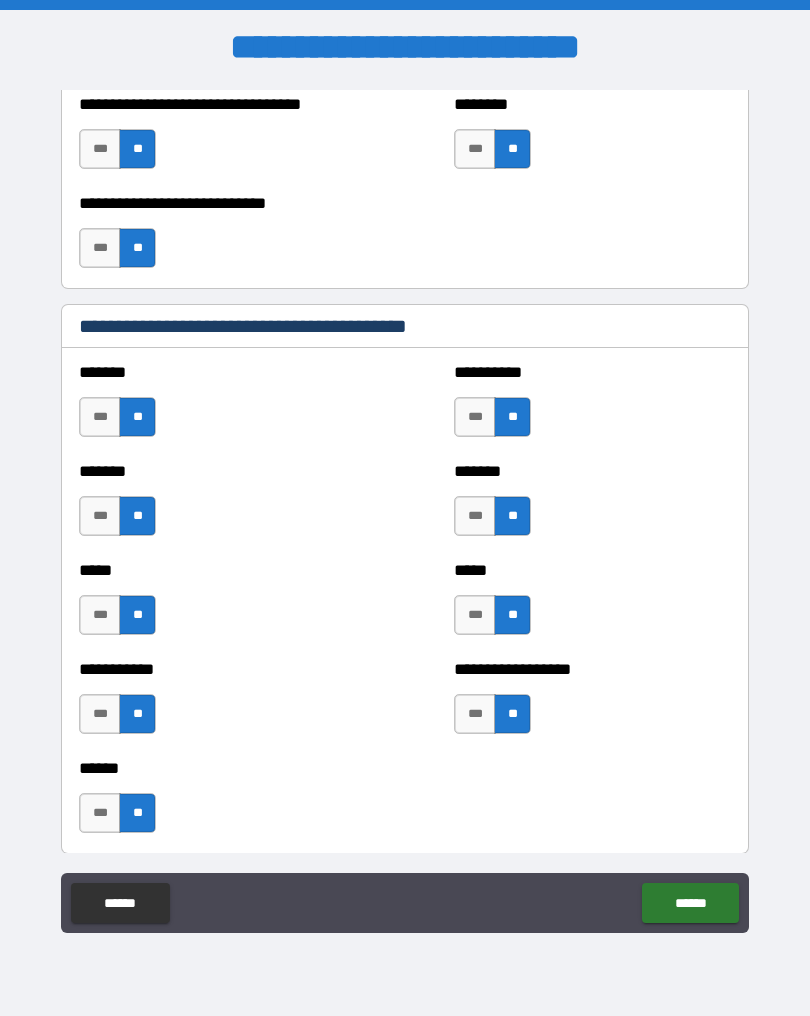 click on "******" at bounding box center (690, 903) 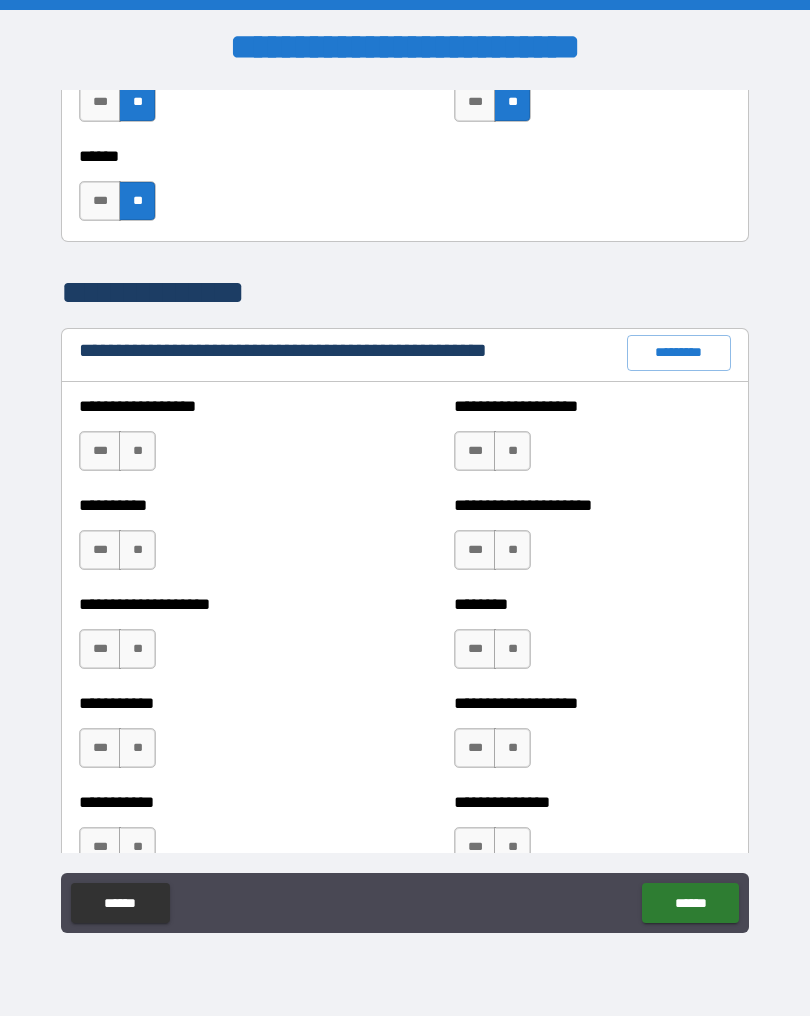 scroll, scrollTop: 2185, scrollLeft: 0, axis: vertical 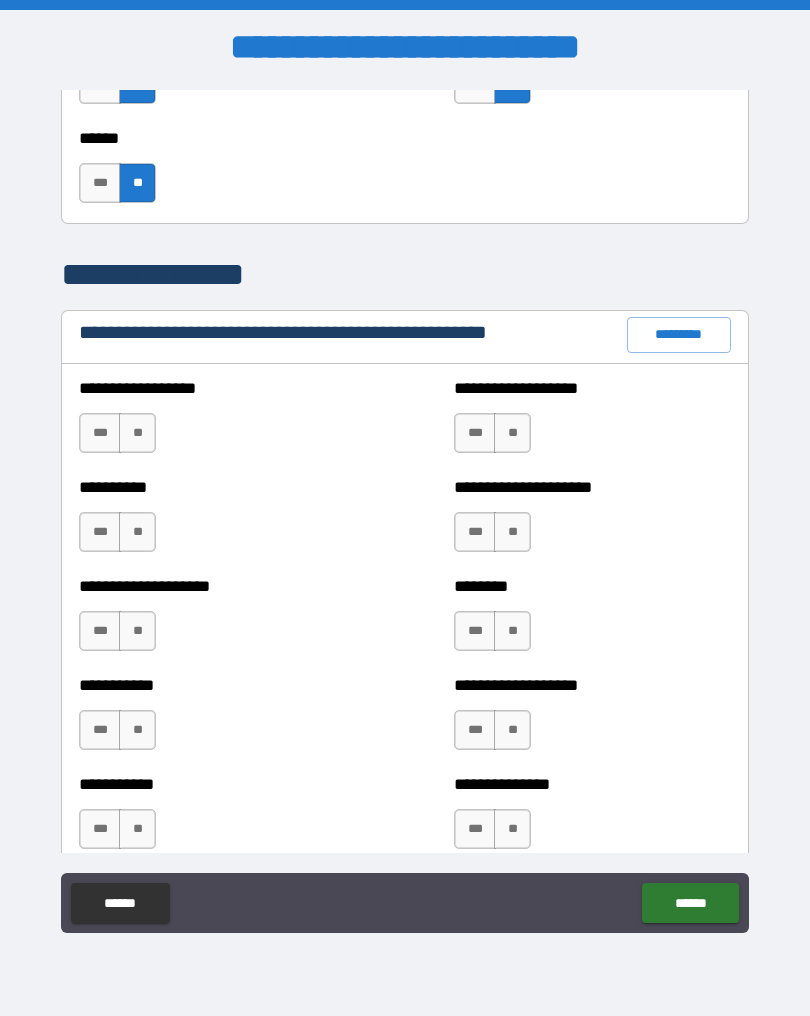 click on "**" at bounding box center (137, 433) 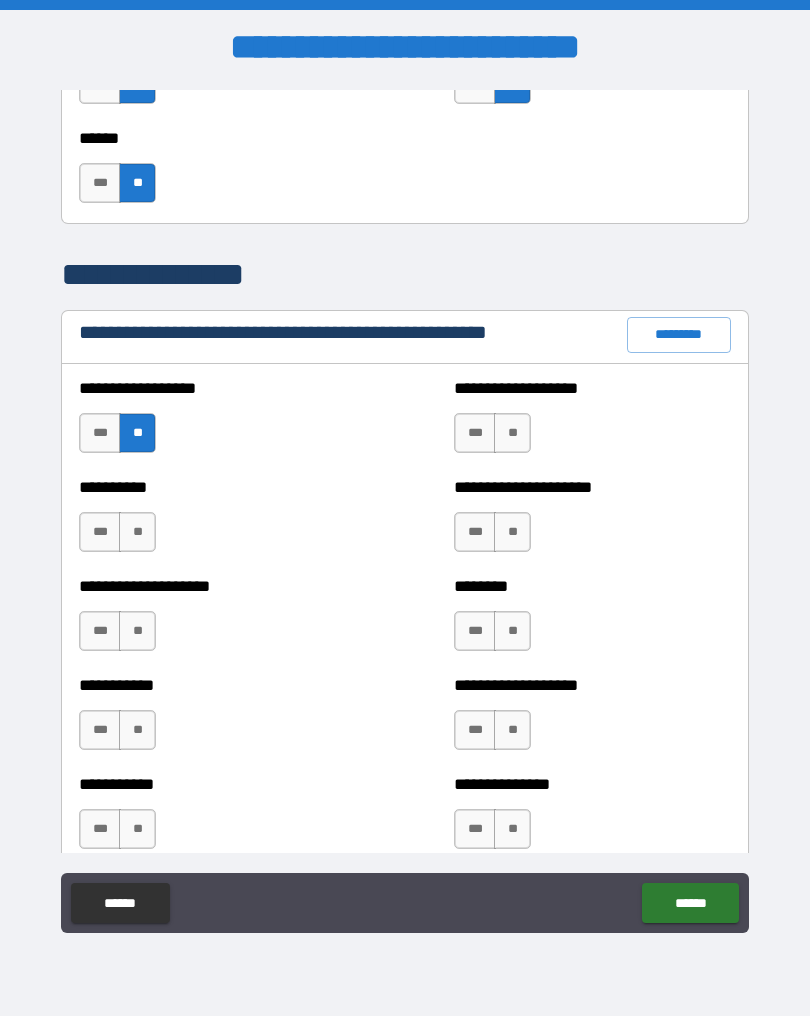 click on "**" at bounding box center (137, 532) 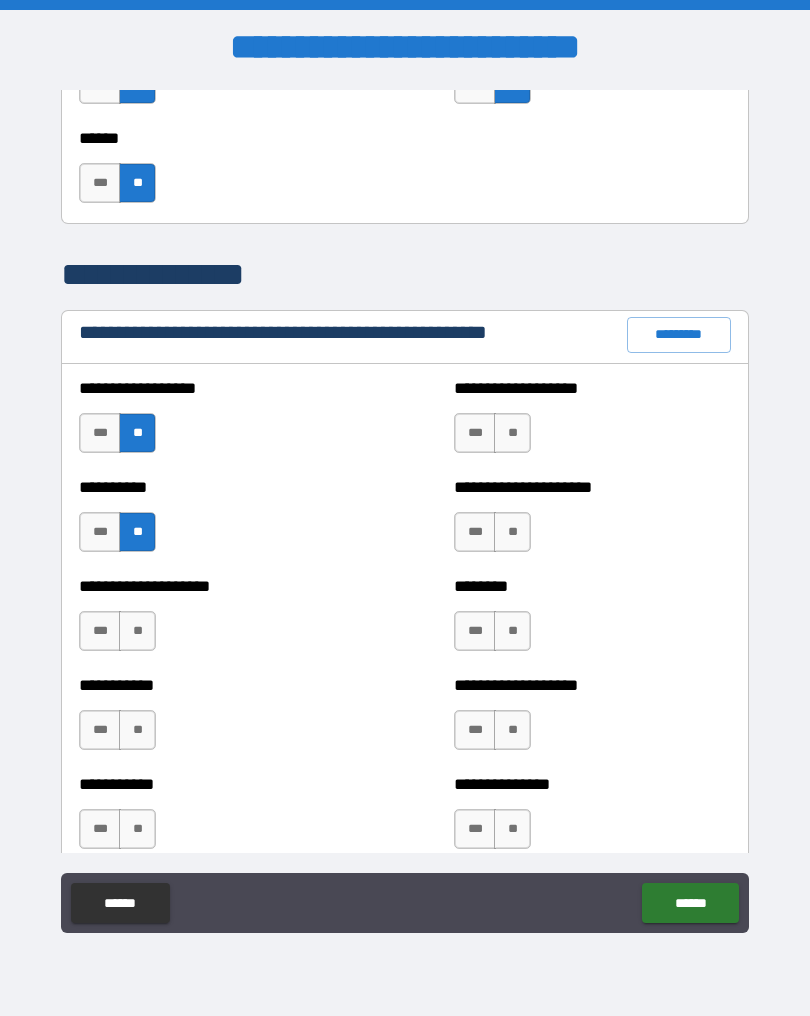 click on "**" at bounding box center [137, 631] 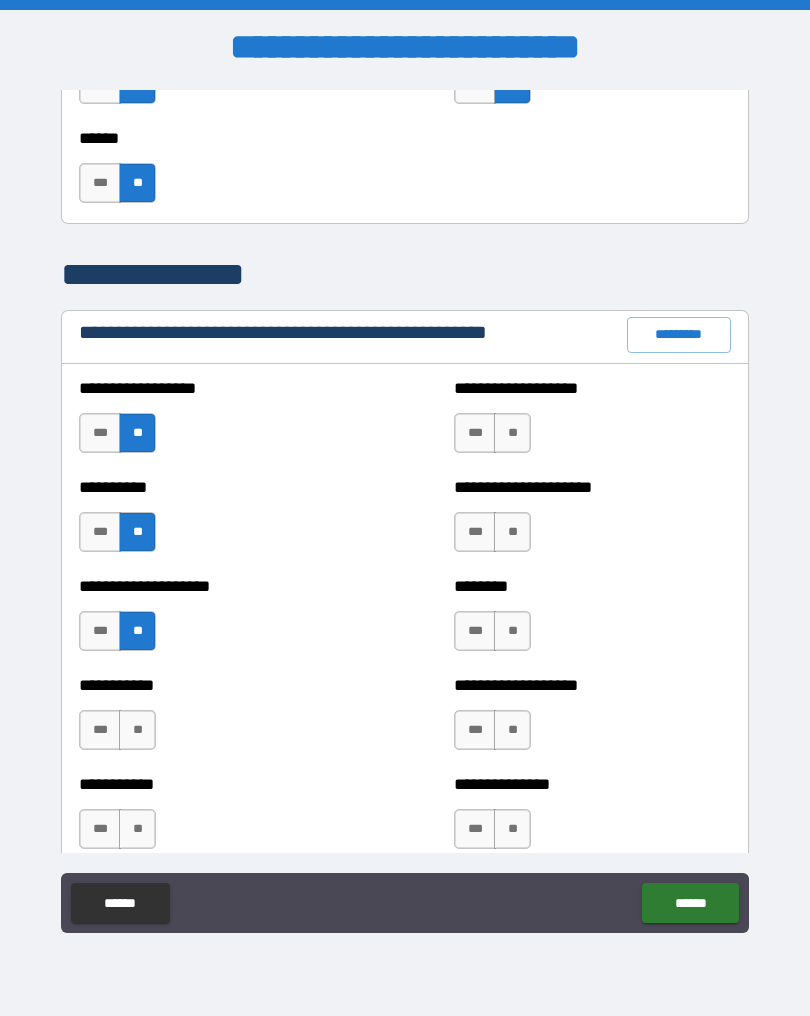 click on "**" at bounding box center (137, 730) 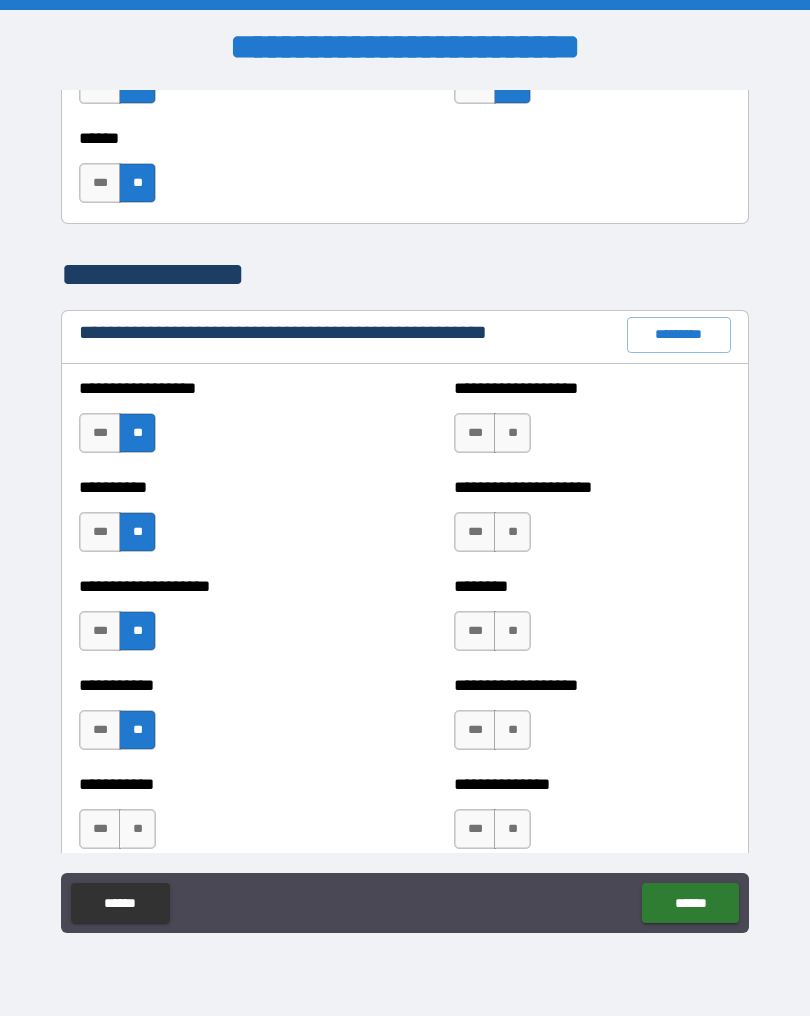 click on "**" at bounding box center [137, 829] 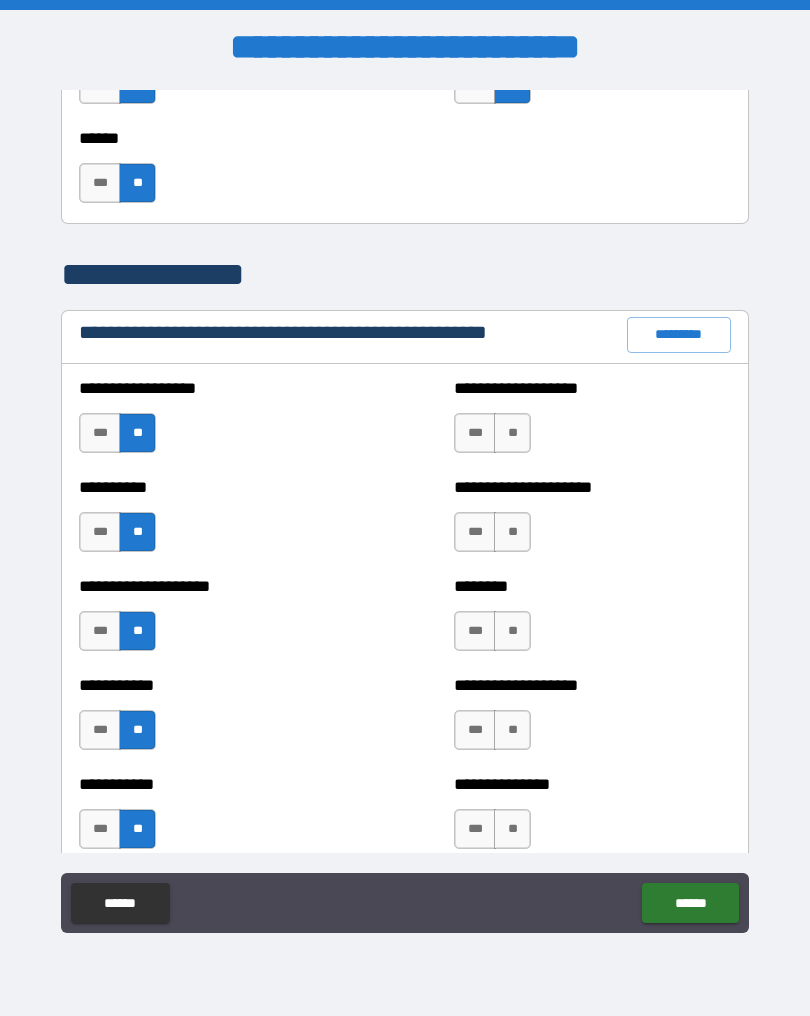 click on "**" at bounding box center [512, 433] 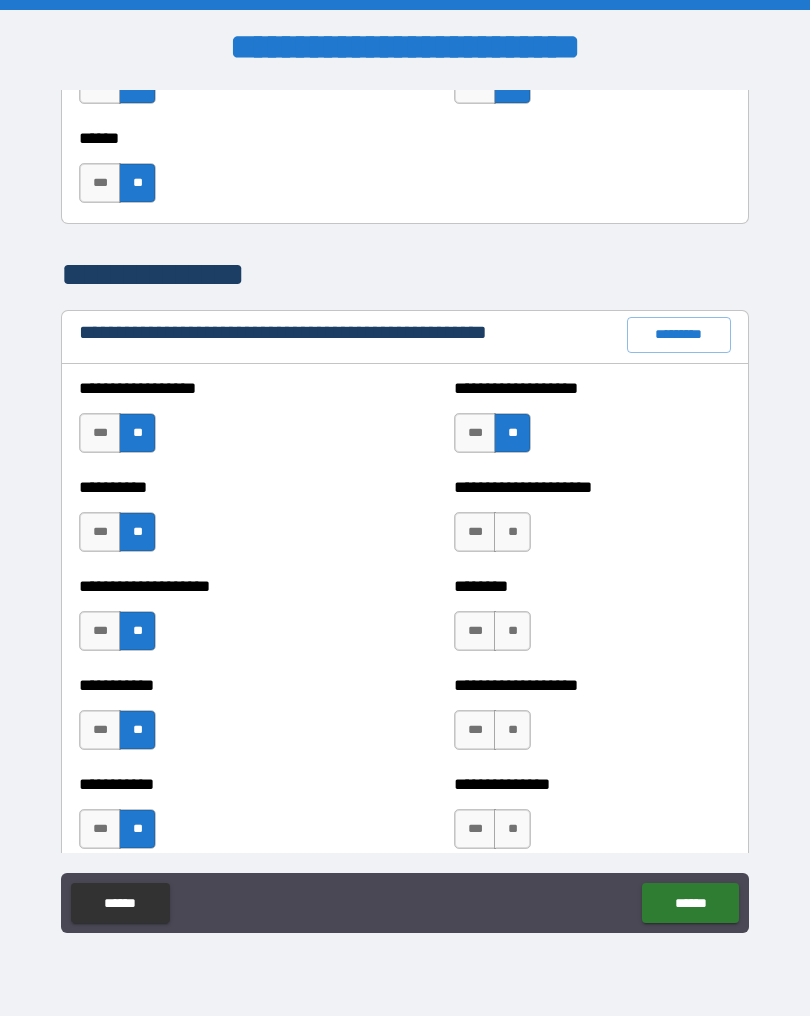 click on "**" at bounding box center [512, 532] 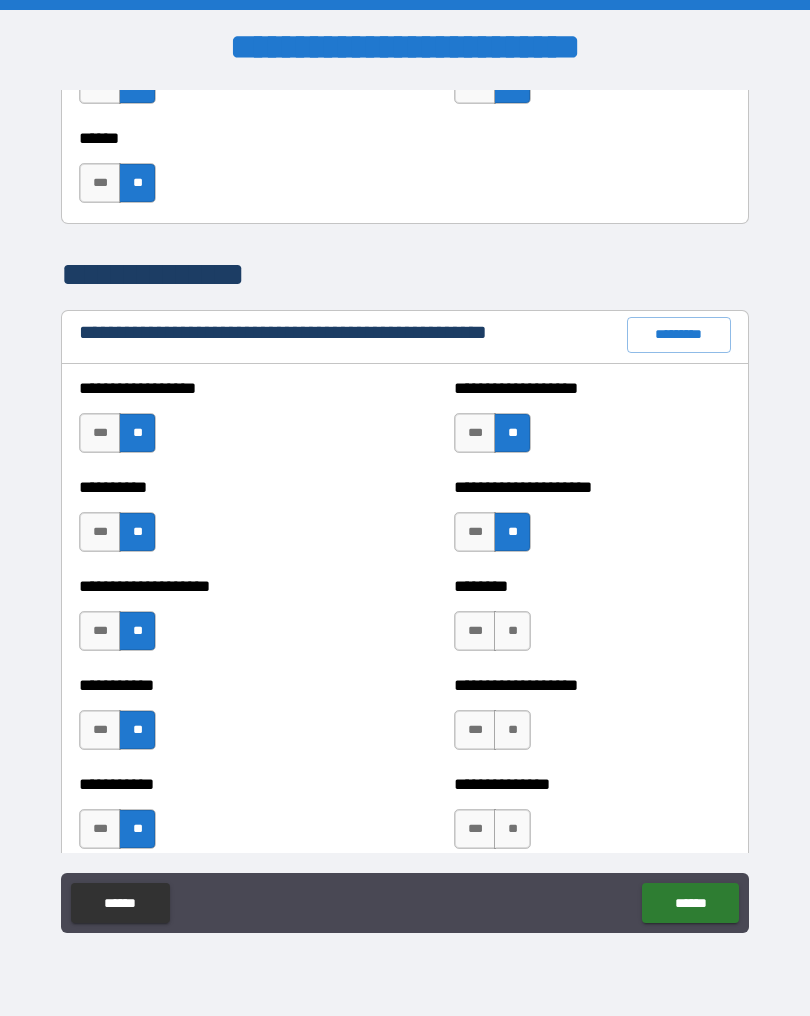 click on "**" at bounding box center (512, 631) 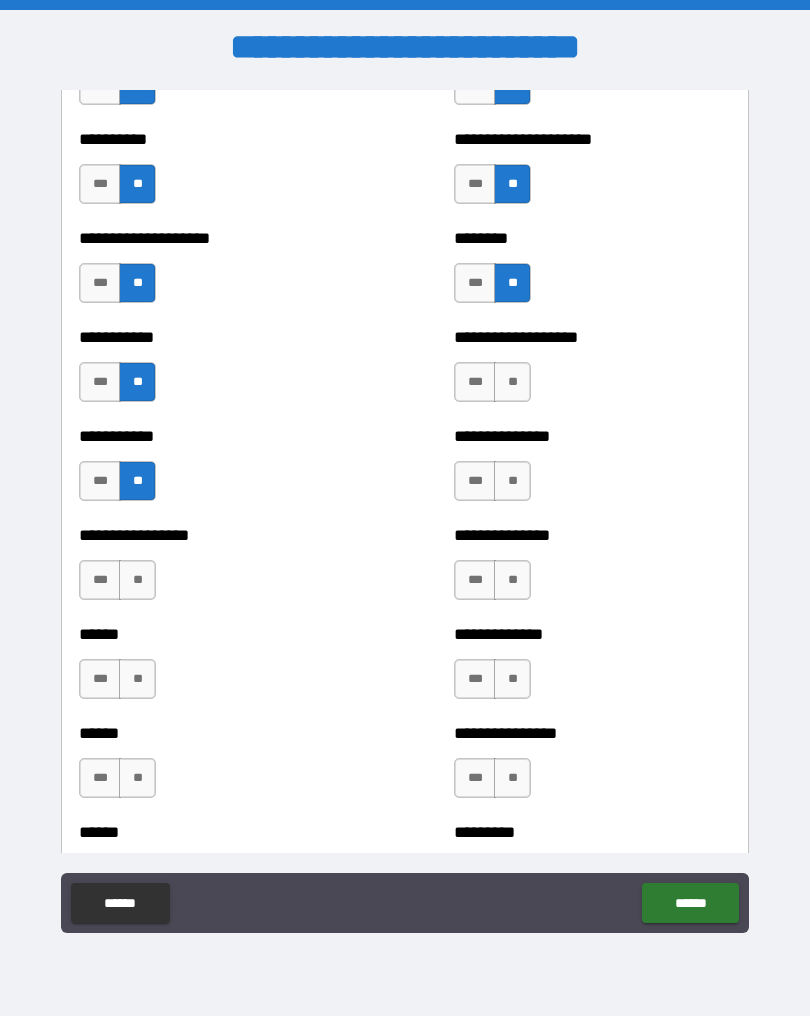 scroll, scrollTop: 2545, scrollLeft: 0, axis: vertical 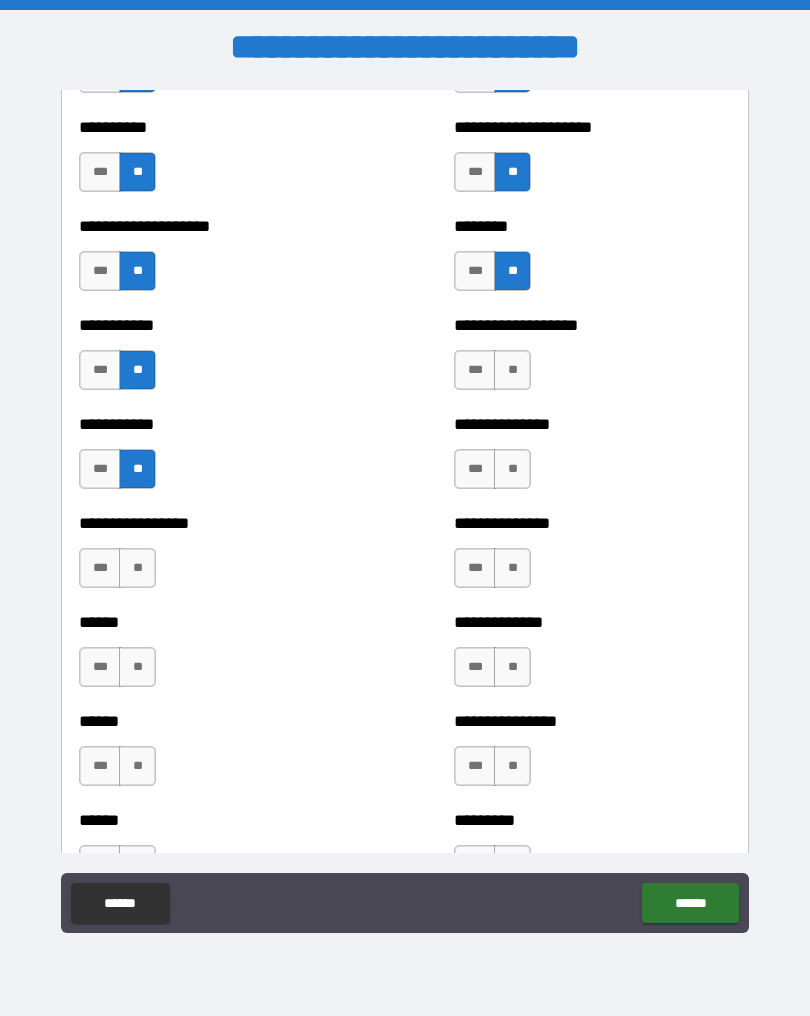 click on "**" at bounding box center [512, 469] 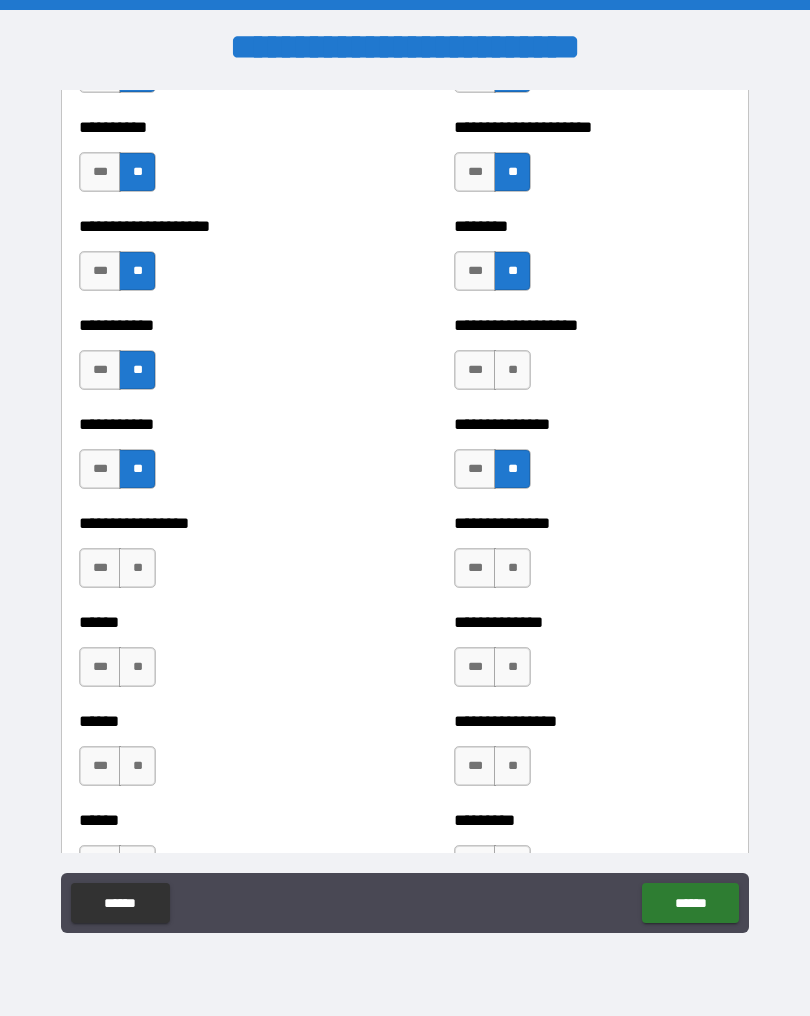 click on "**" at bounding box center [512, 568] 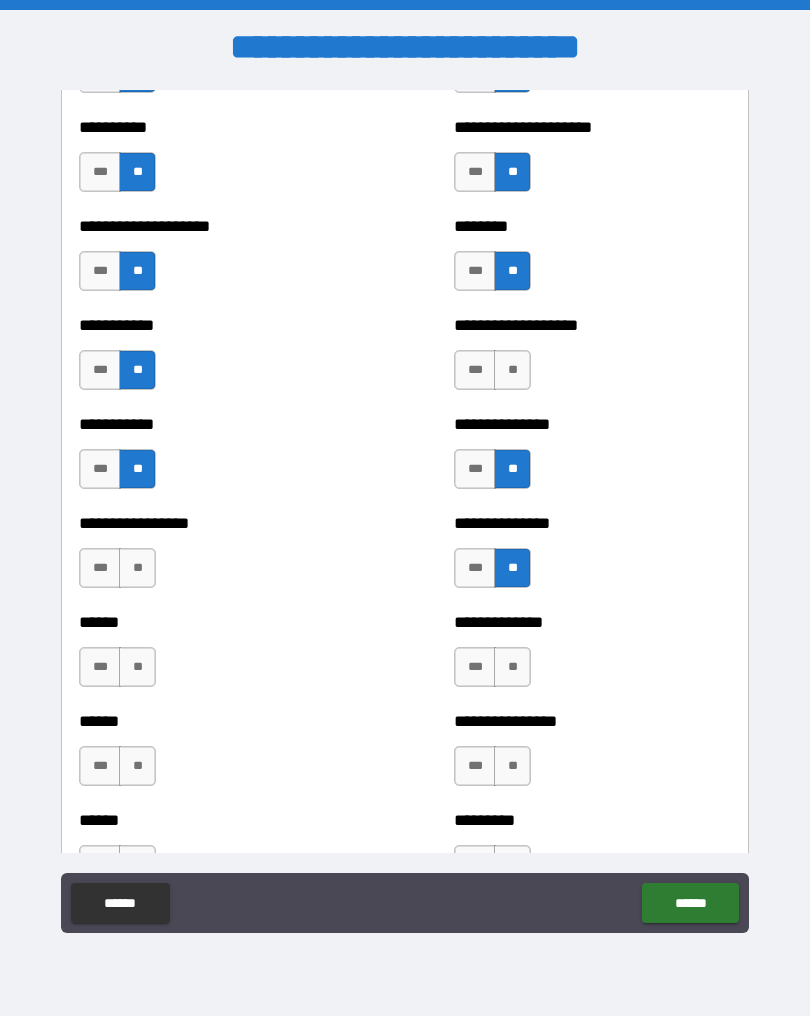 click on "**" at bounding box center [512, 667] 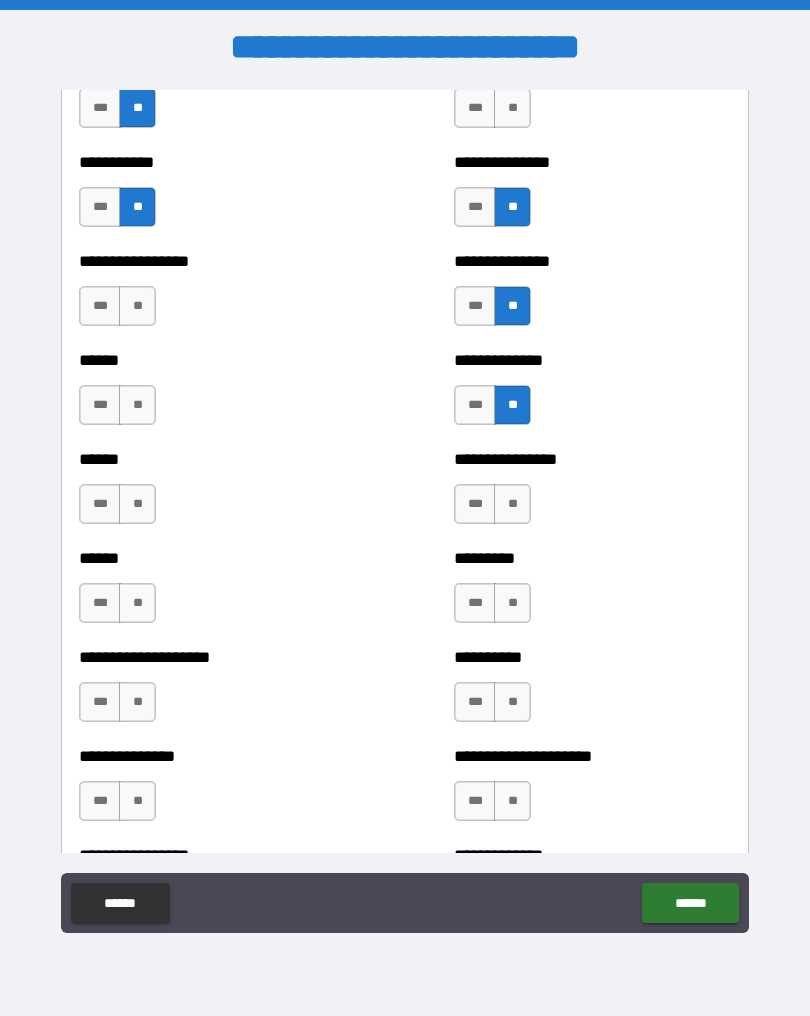 scroll, scrollTop: 2808, scrollLeft: 0, axis: vertical 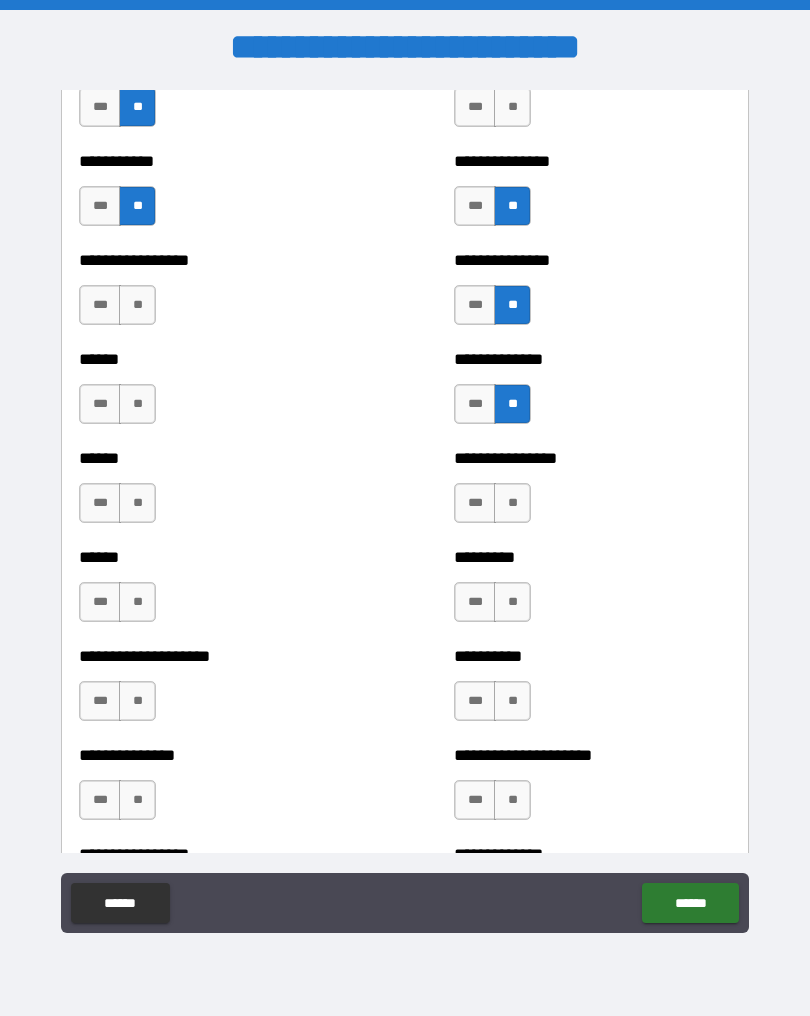 click on "**" at bounding box center (512, 503) 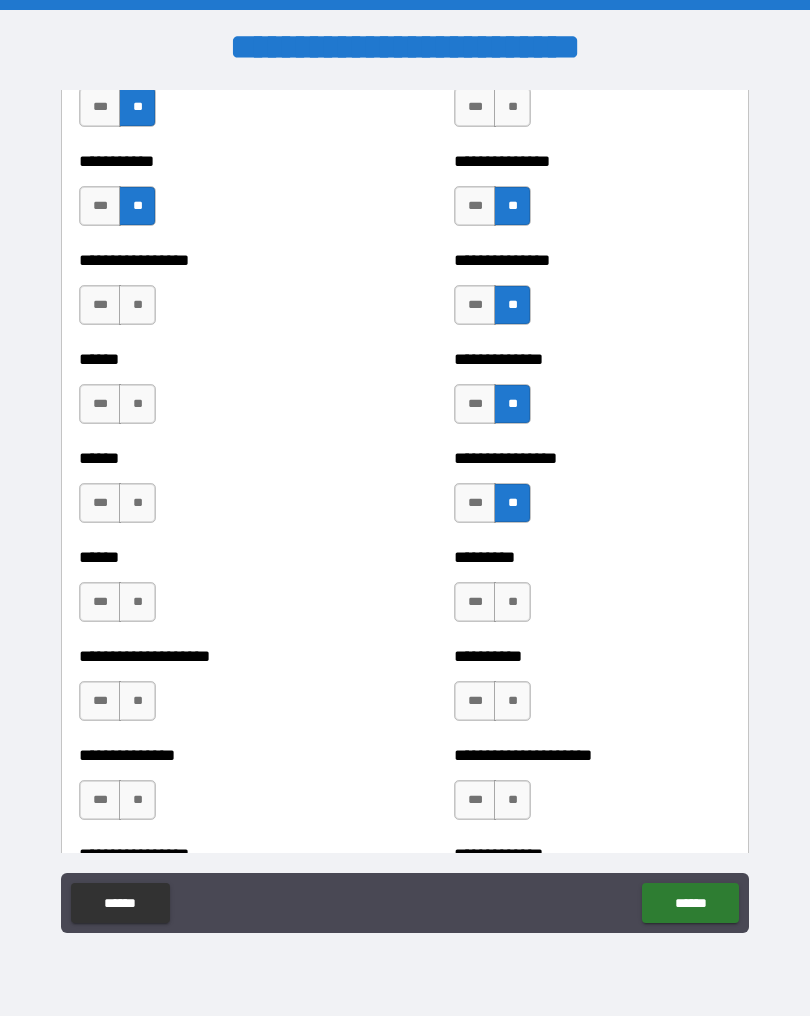 click on "**" at bounding box center (512, 602) 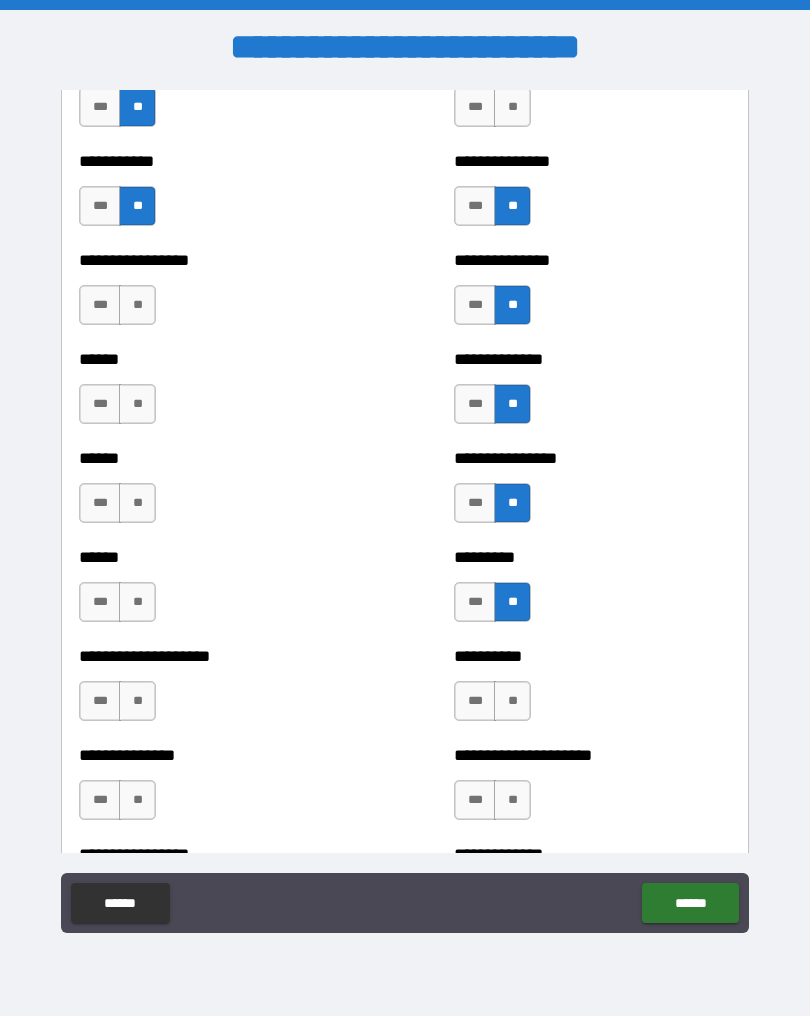 click on "**" at bounding box center [512, 701] 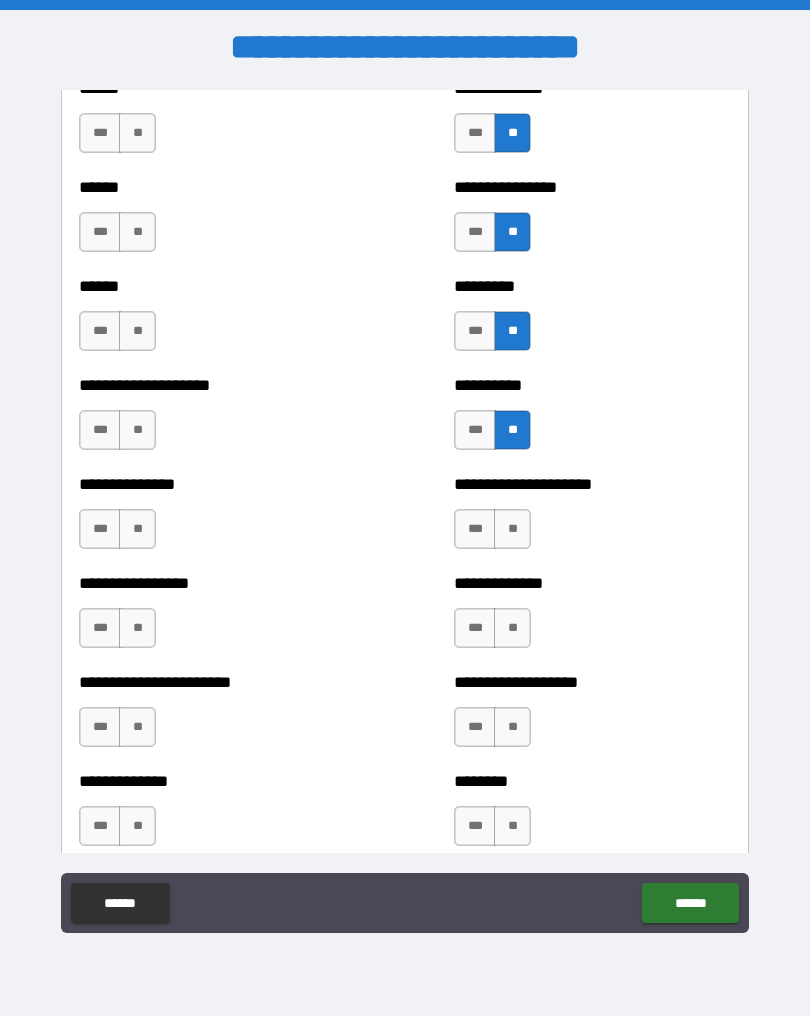 scroll, scrollTop: 3077, scrollLeft: 0, axis: vertical 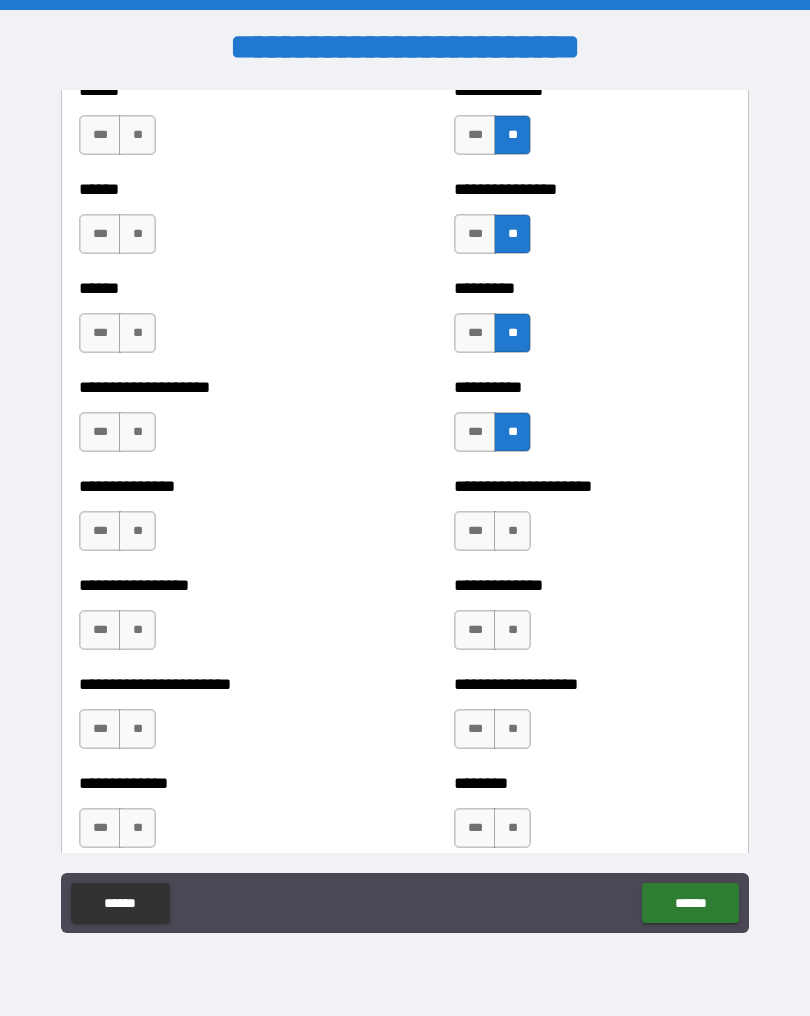 click on "**" at bounding box center (512, 531) 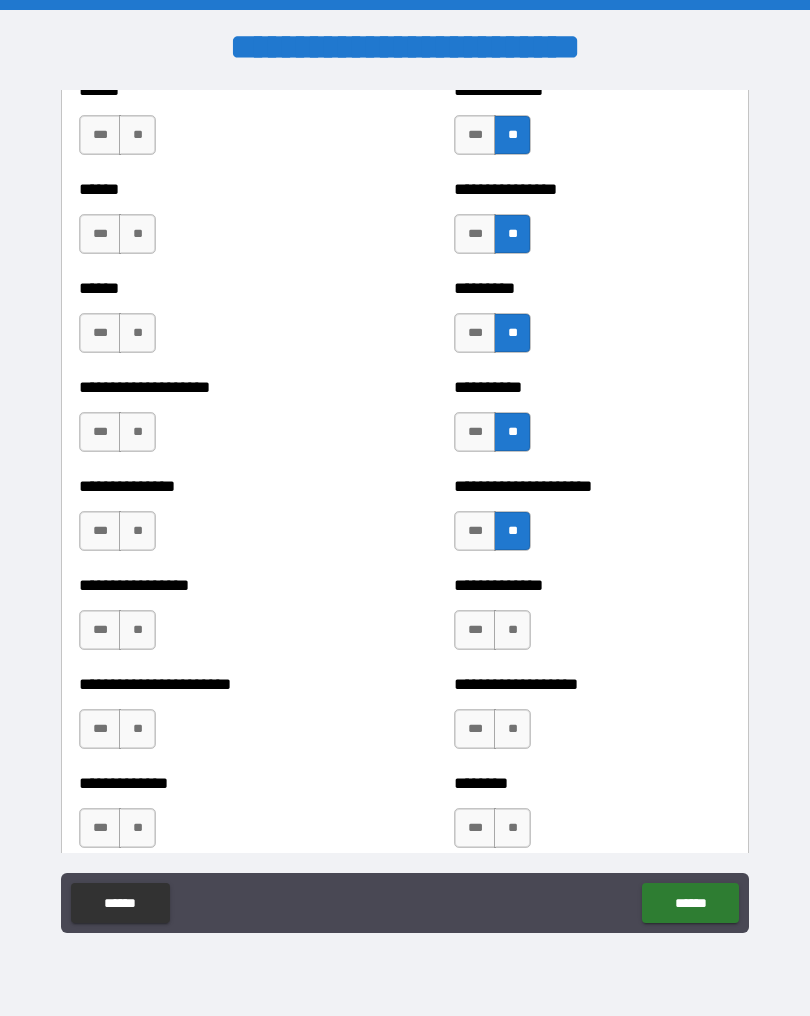click on "**" at bounding box center (512, 630) 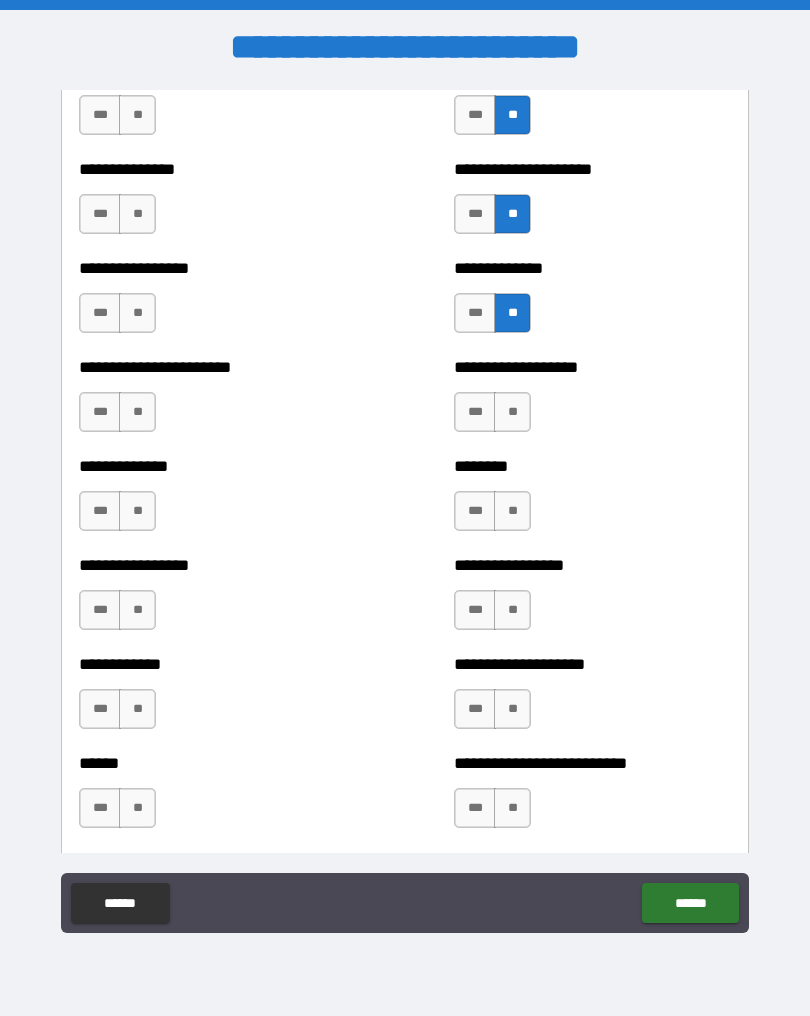 scroll, scrollTop: 3399, scrollLeft: 0, axis: vertical 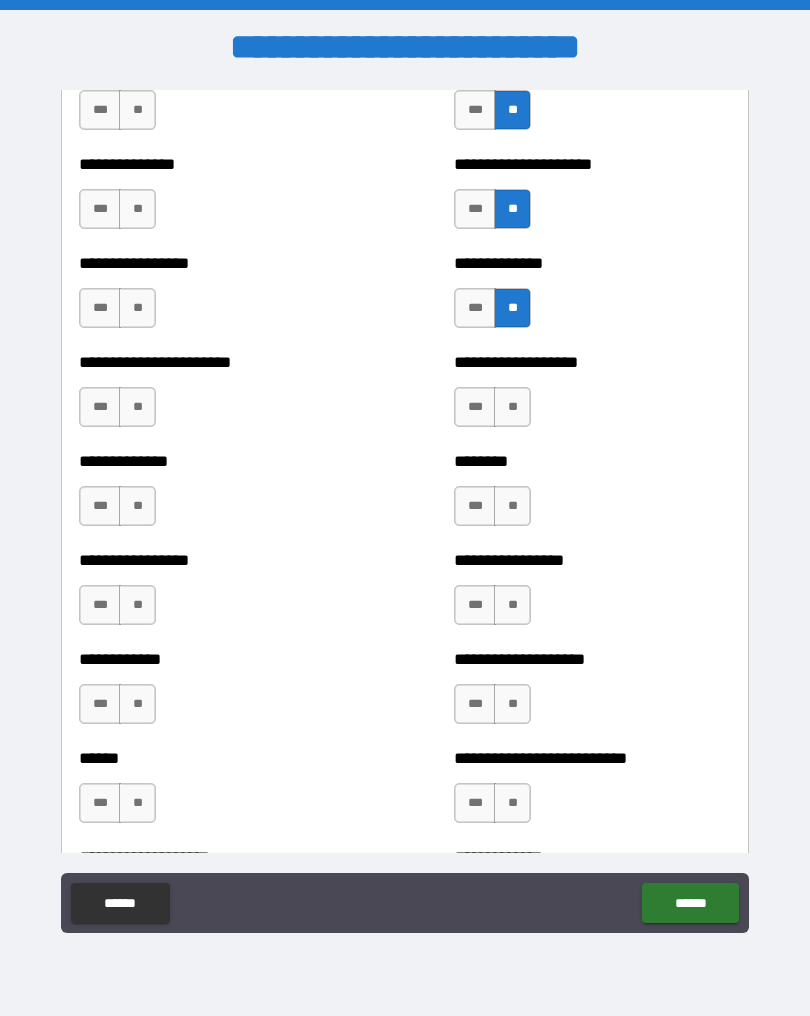 click on "**" at bounding box center [512, 407] 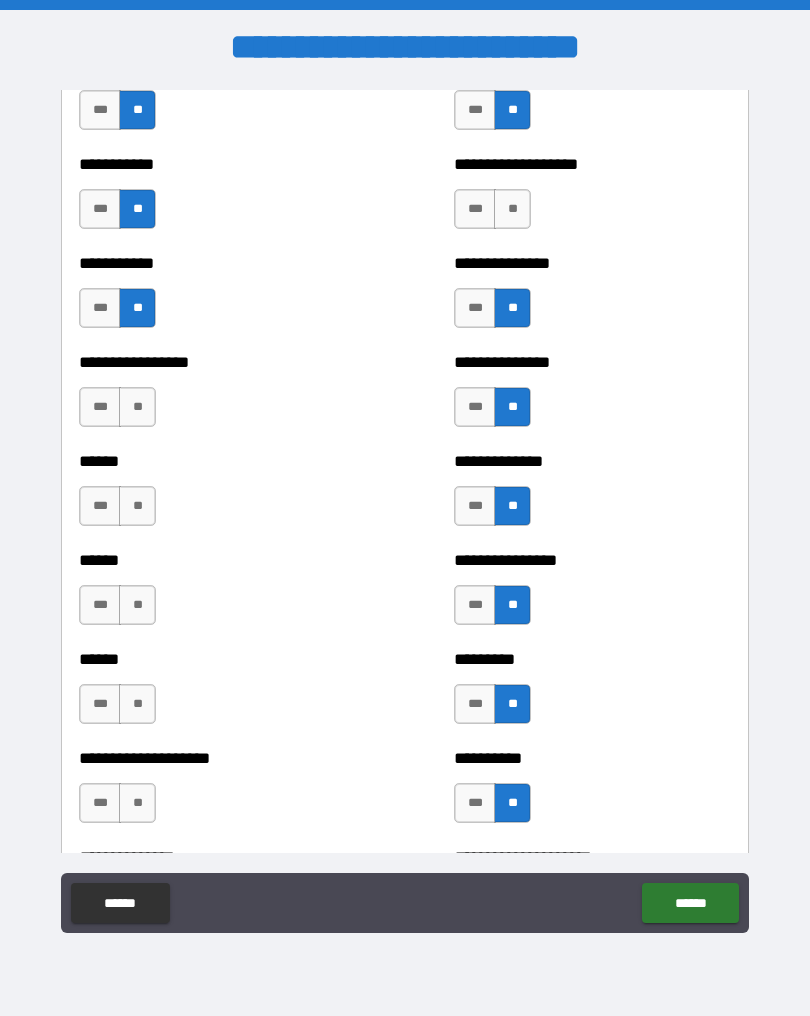 scroll, scrollTop: 2705, scrollLeft: 0, axis: vertical 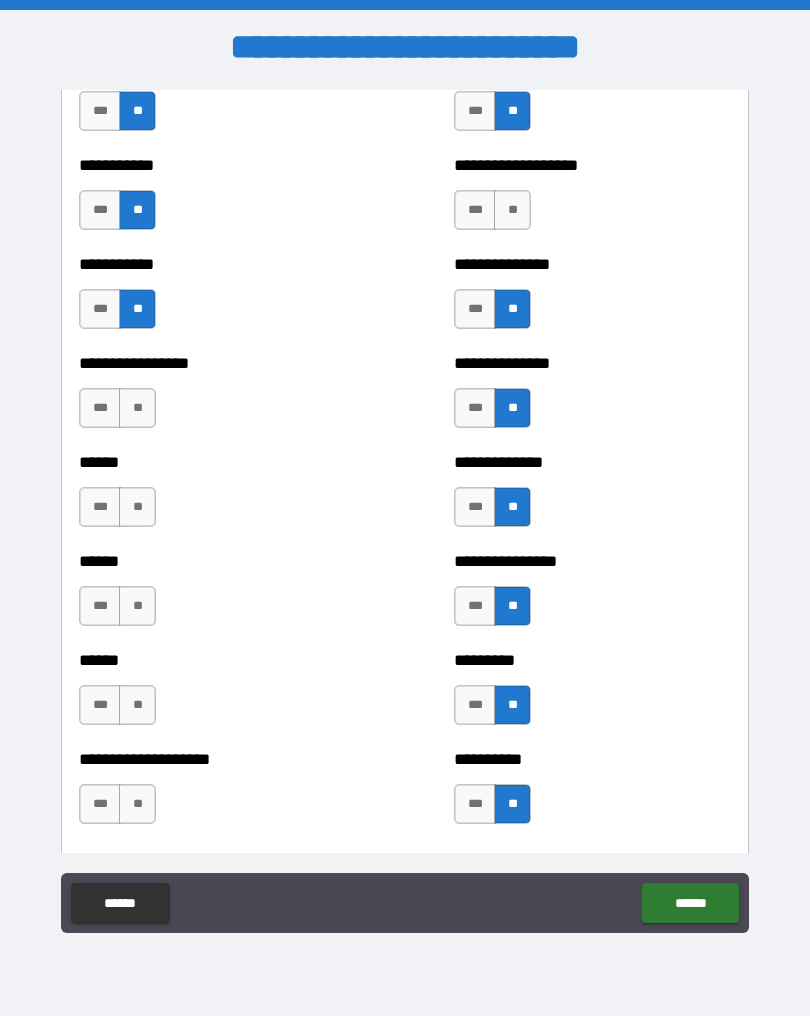 click on "***" at bounding box center [475, 210] 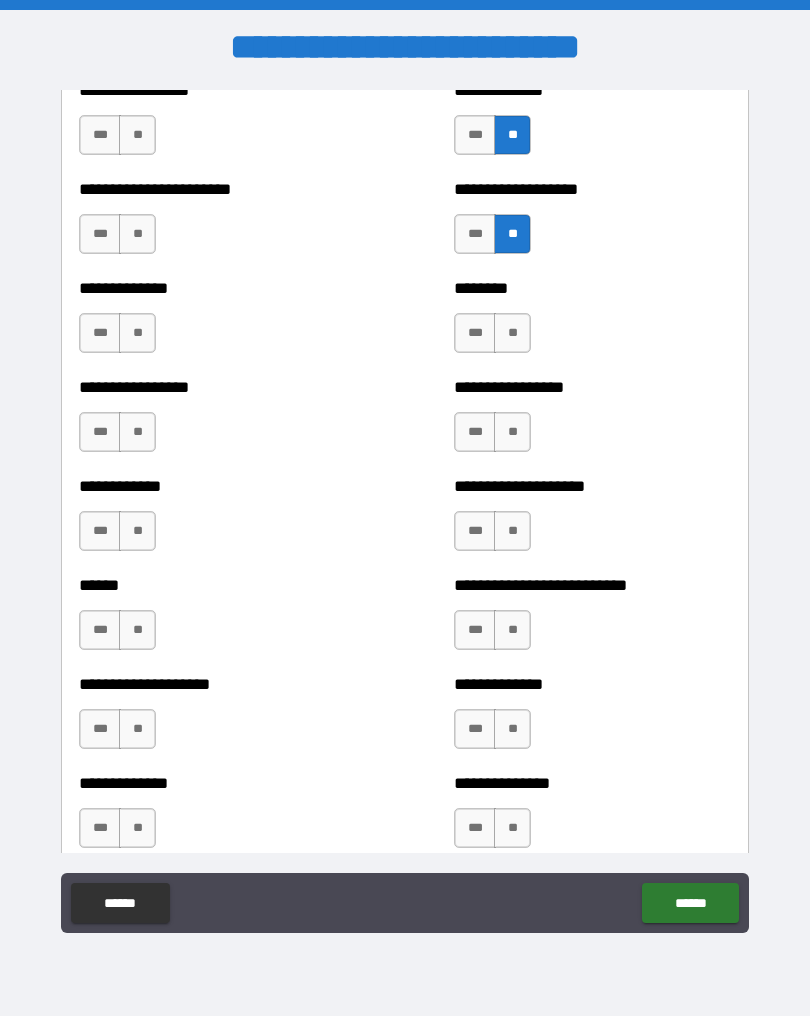scroll, scrollTop: 3578, scrollLeft: 0, axis: vertical 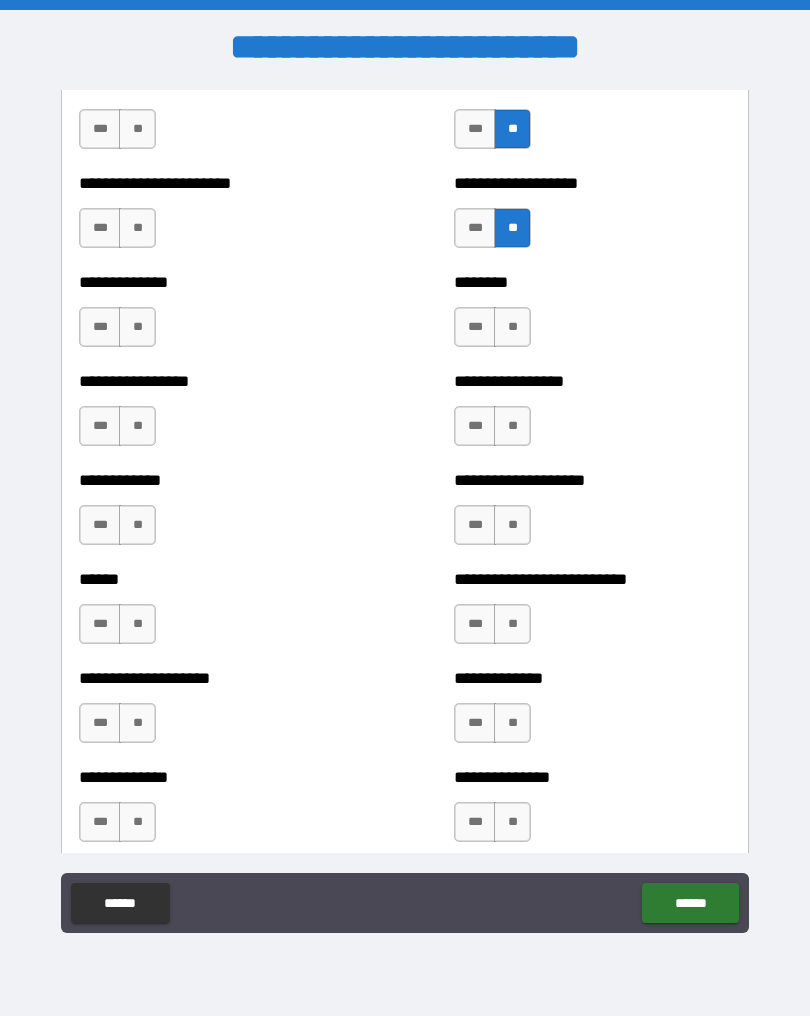 click on "**" at bounding box center (512, 327) 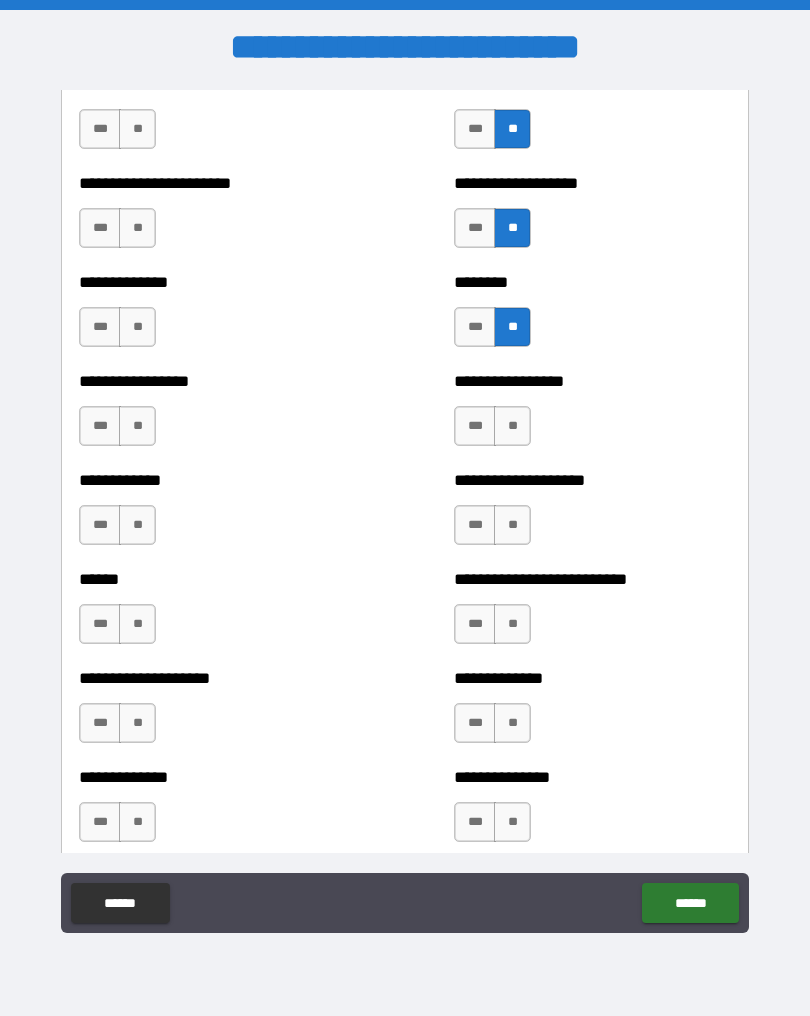 click on "**" at bounding box center (512, 426) 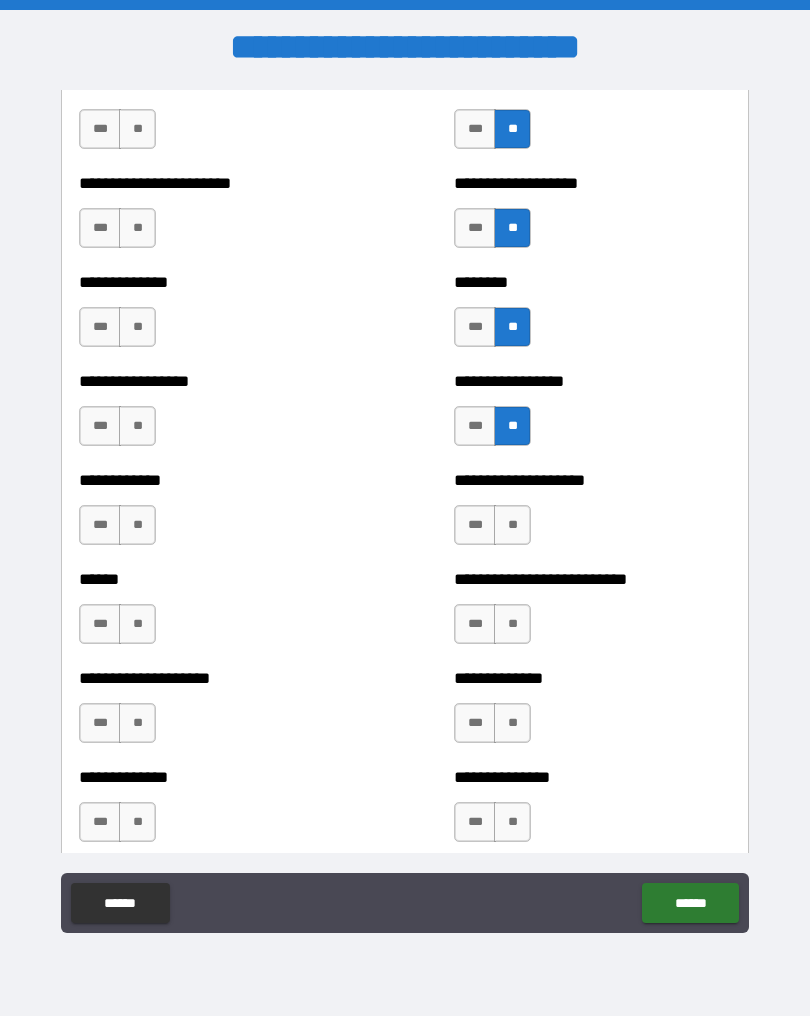 click on "**" at bounding box center [512, 525] 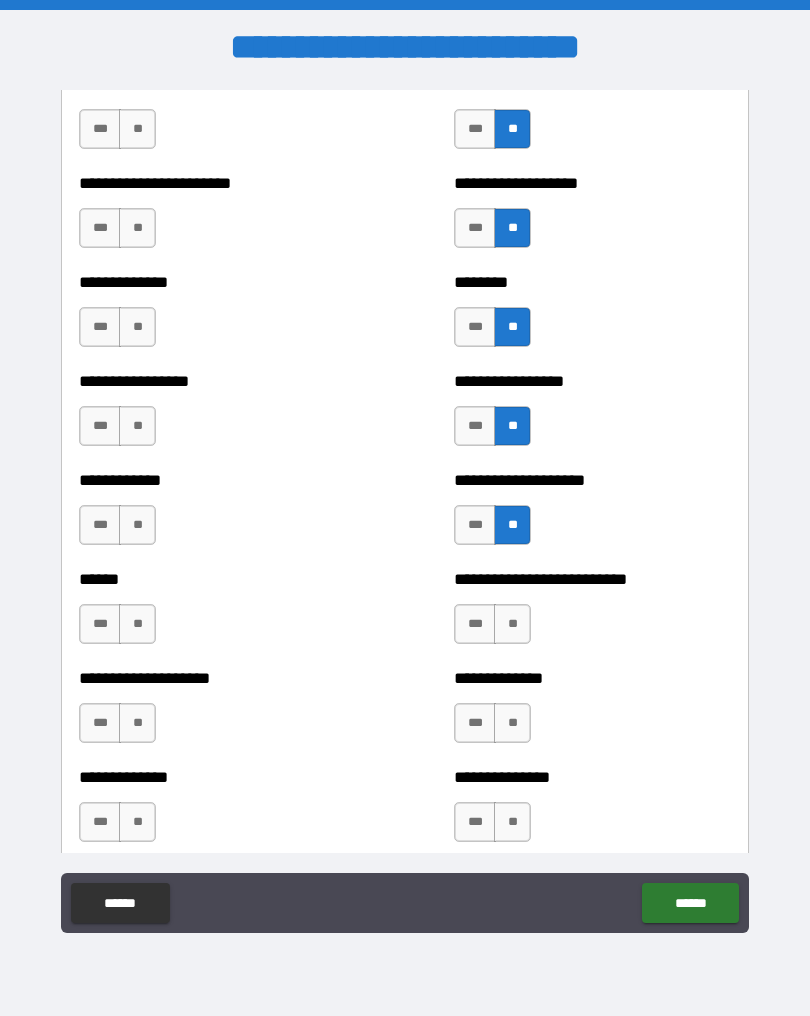 click on "**" at bounding box center (512, 624) 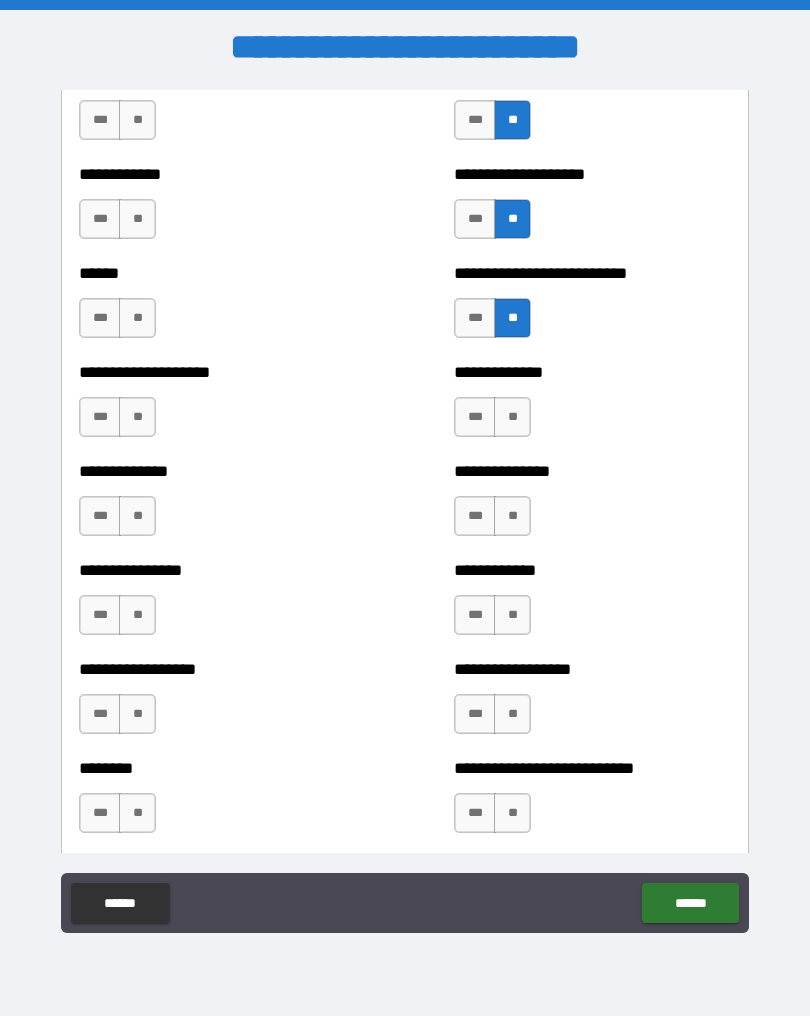 scroll, scrollTop: 3885, scrollLeft: 0, axis: vertical 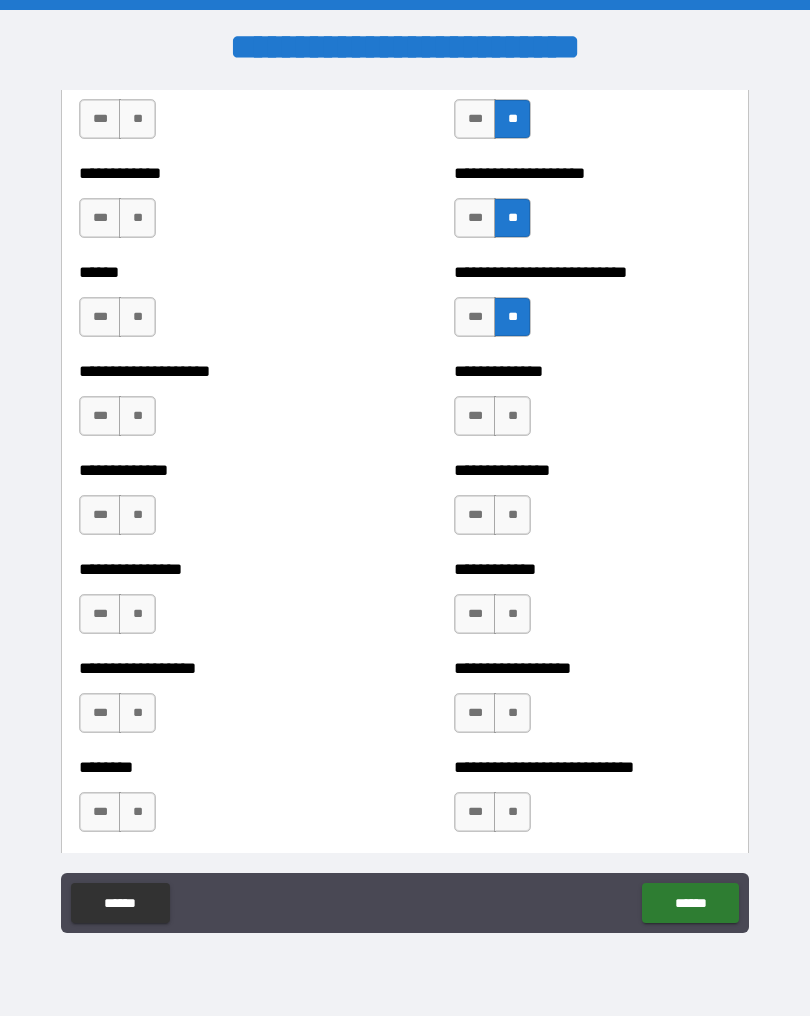 click on "**" at bounding box center [512, 416] 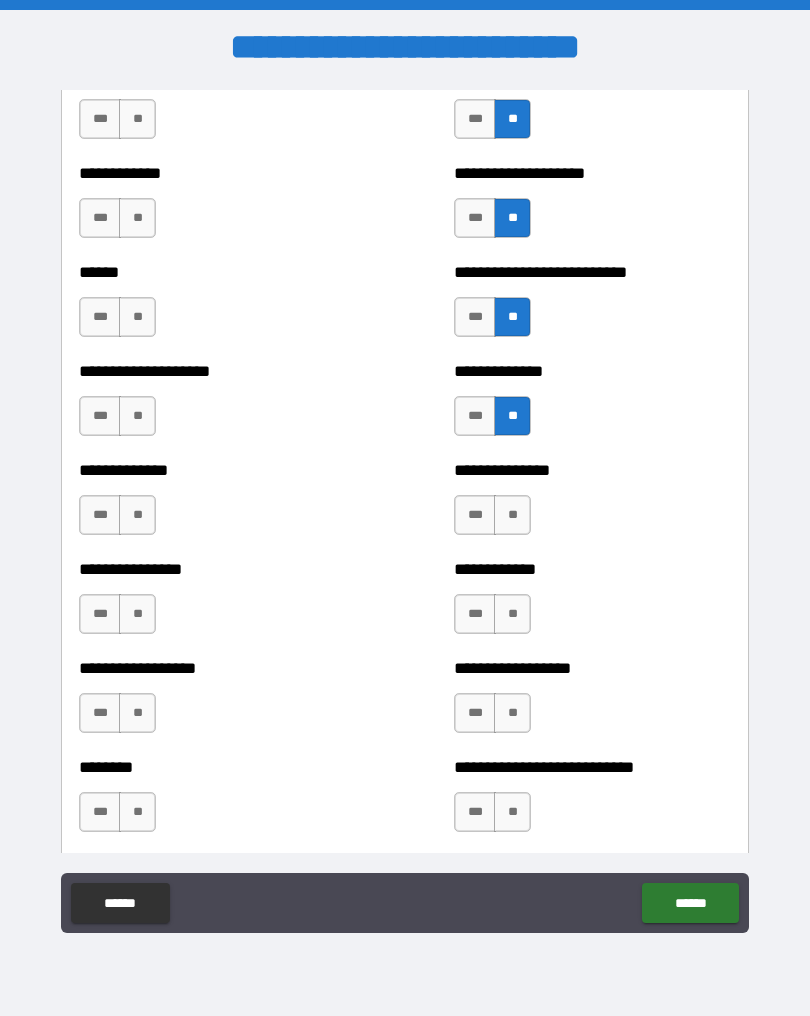 click on "**" at bounding box center [512, 515] 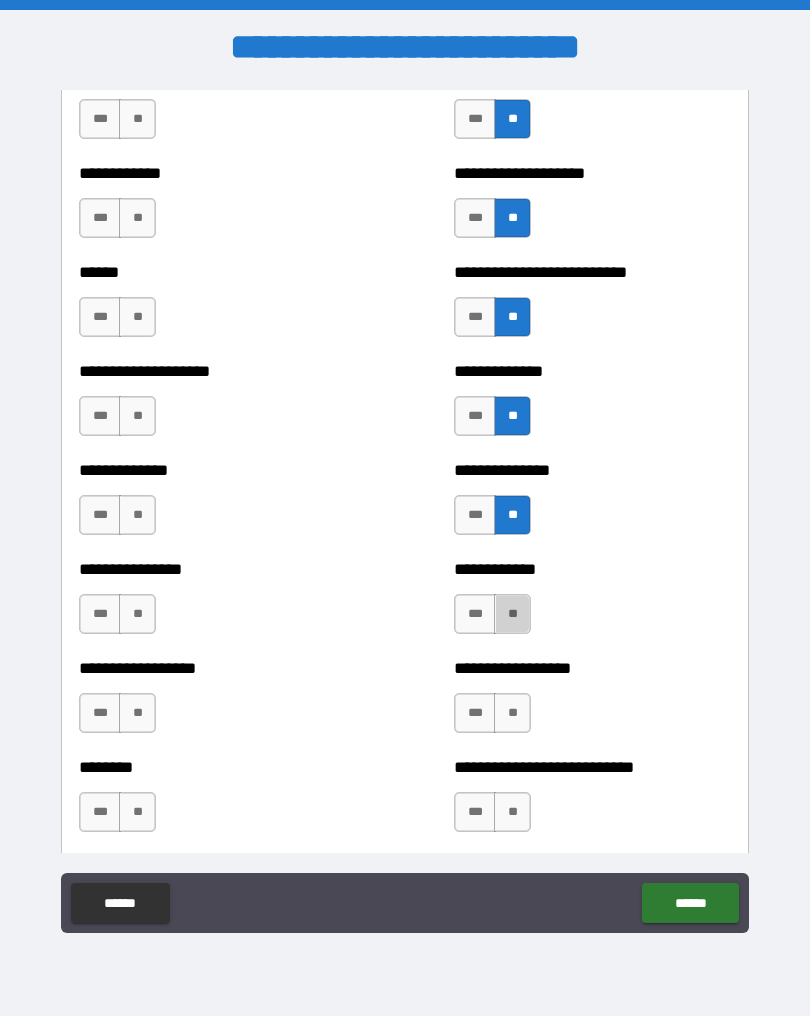 click on "**" at bounding box center (512, 614) 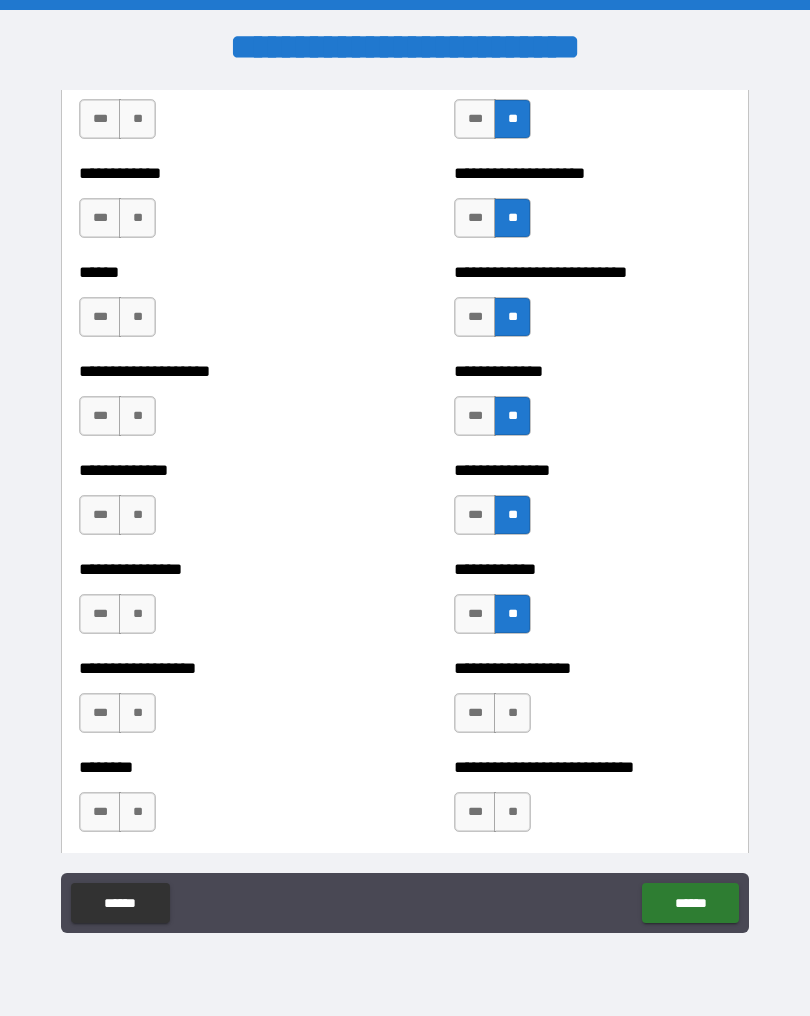 click on "**" at bounding box center (512, 713) 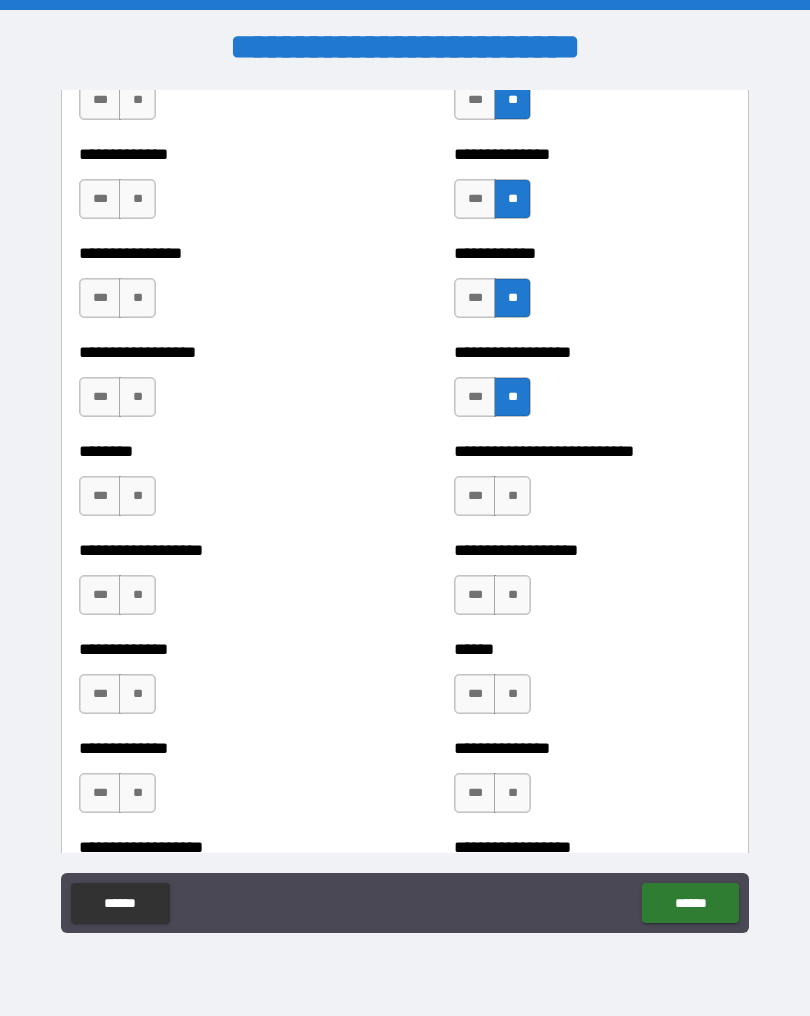 scroll, scrollTop: 4200, scrollLeft: 0, axis: vertical 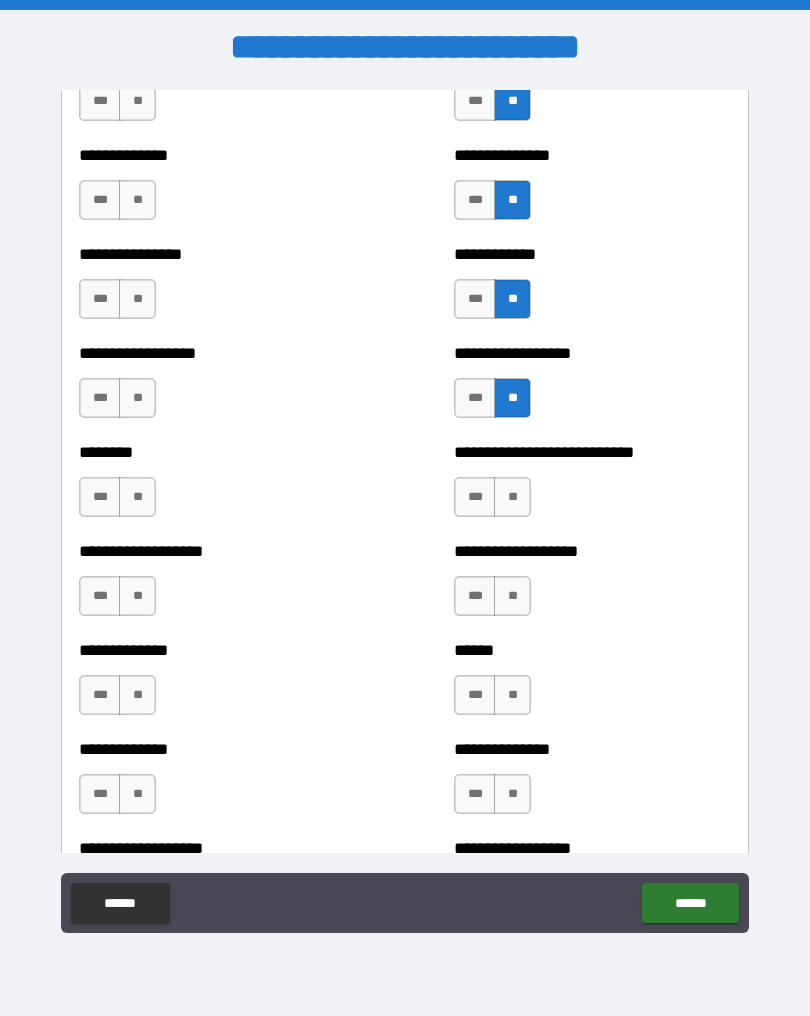 click on "**" at bounding box center [512, 497] 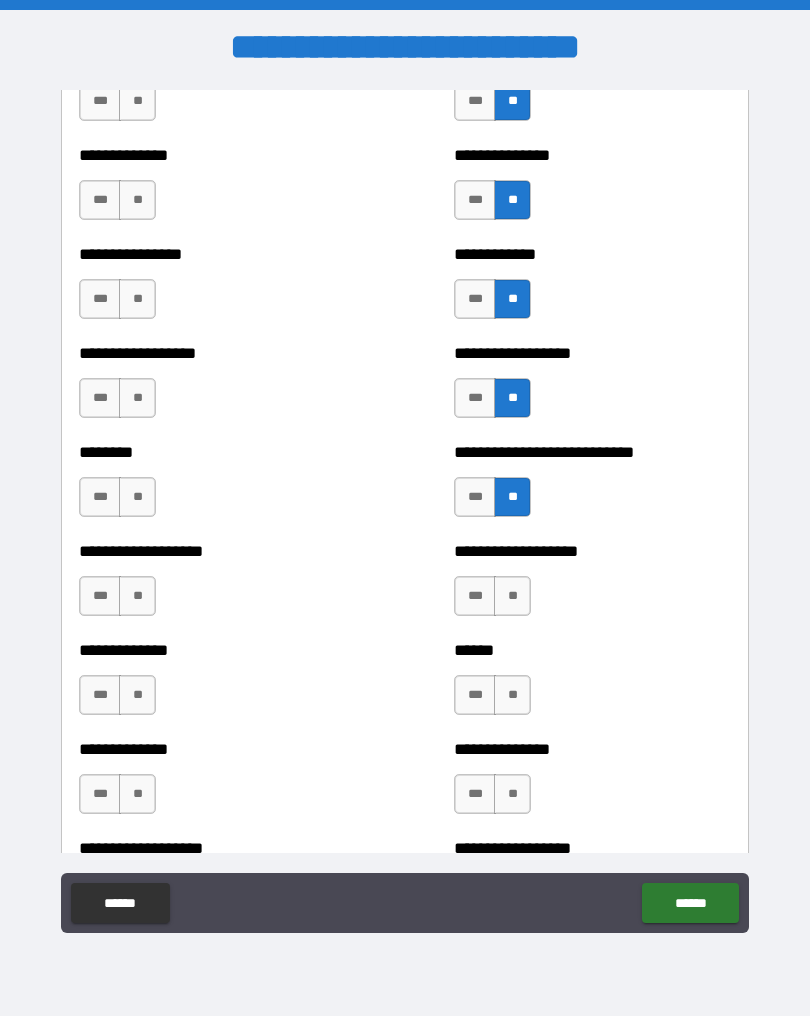 click on "**" at bounding box center (512, 596) 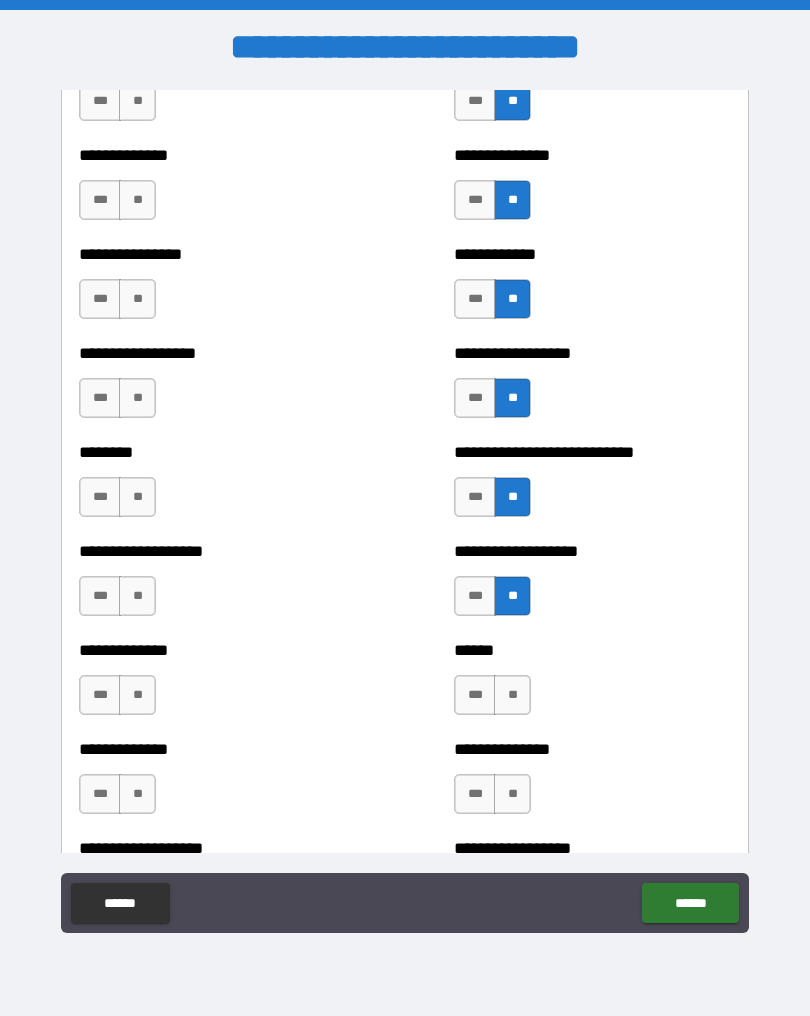 click on "**" at bounding box center [512, 695] 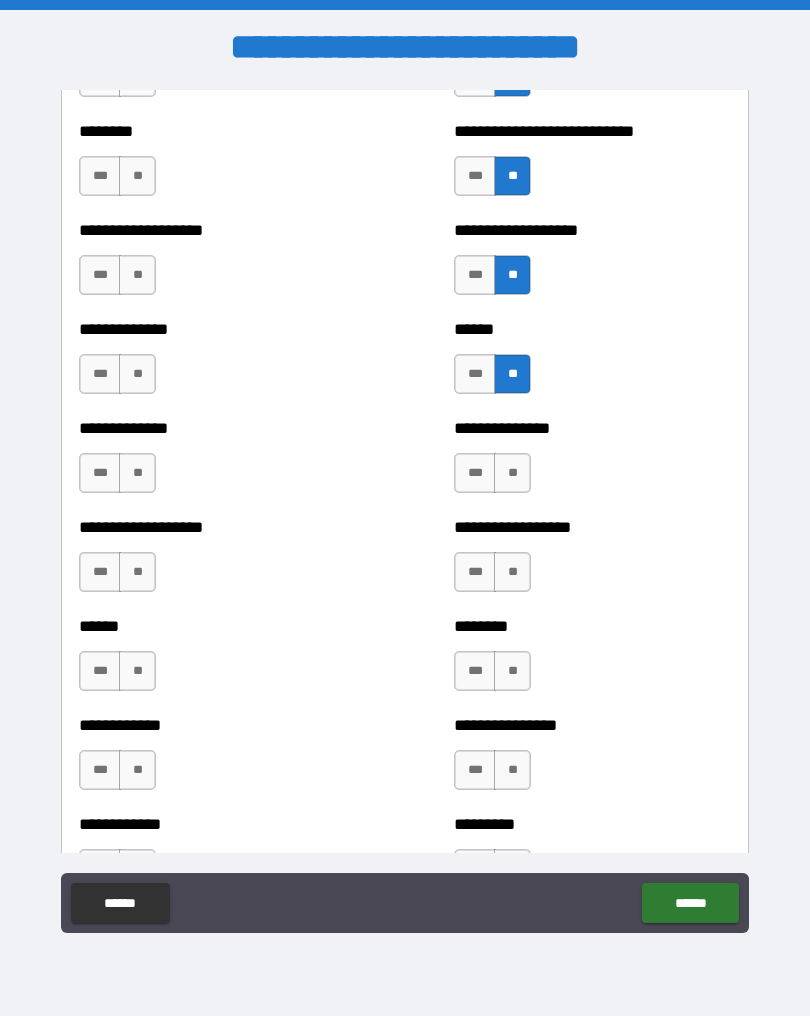 scroll, scrollTop: 4520, scrollLeft: 0, axis: vertical 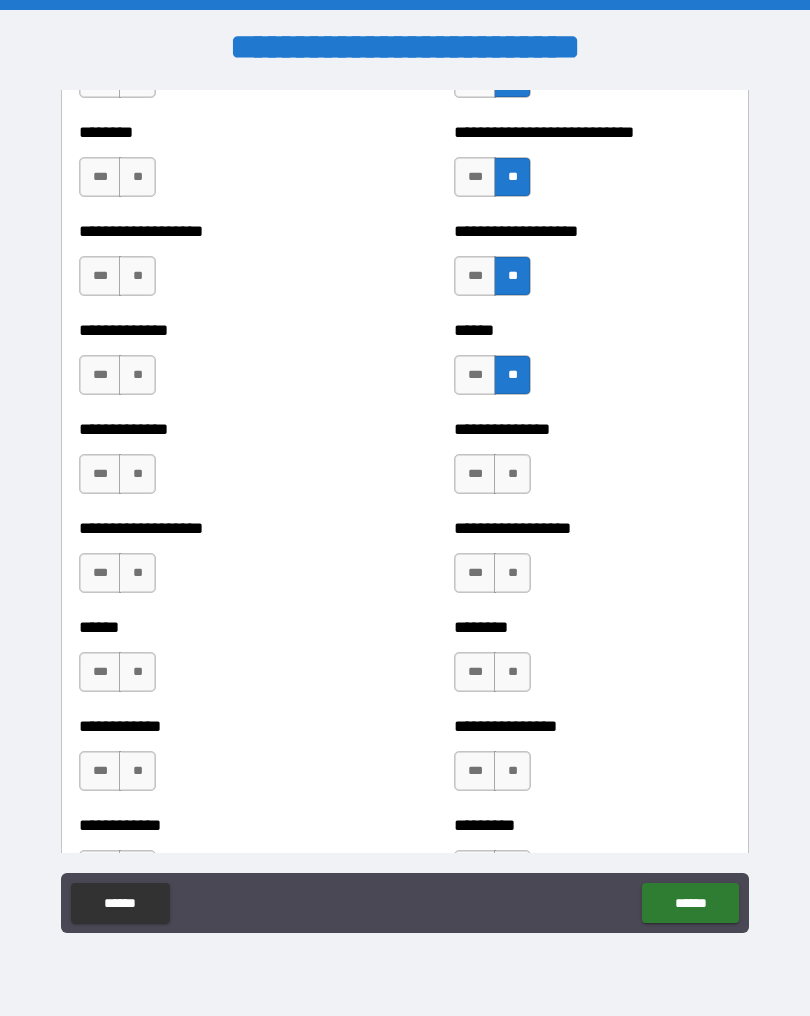 click on "**" at bounding box center [512, 474] 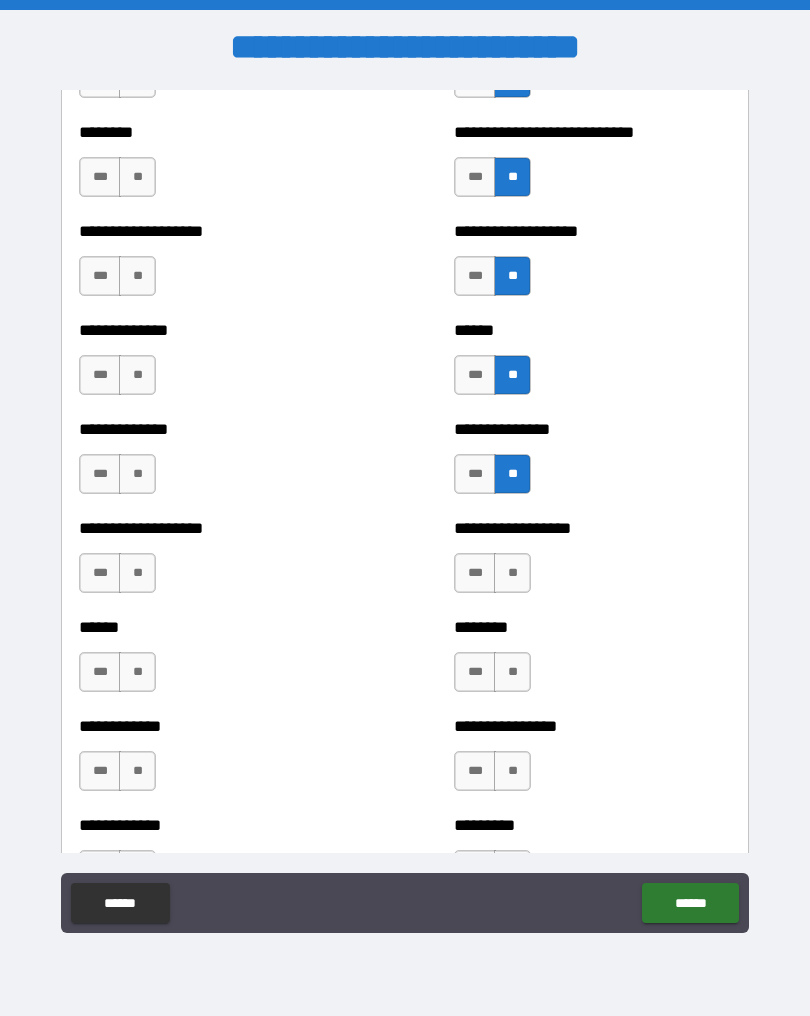 click on "**" at bounding box center [512, 573] 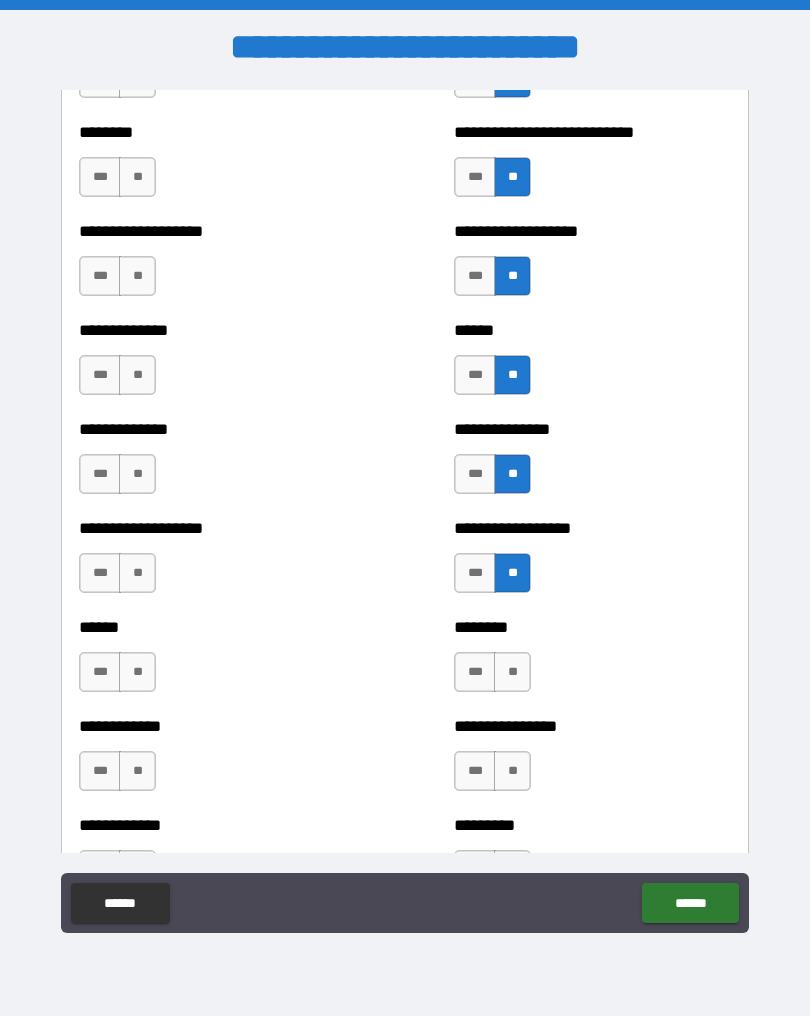 click on "**" at bounding box center (512, 672) 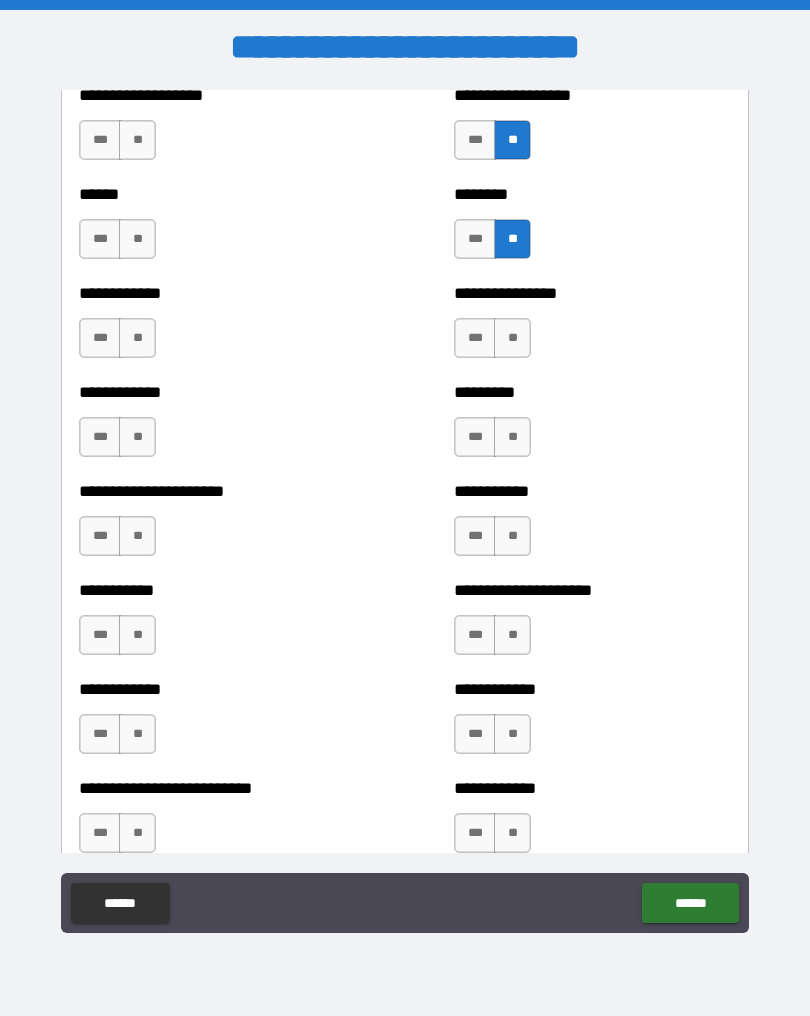 scroll, scrollTop: 4974, scrollLeft: 0, axis: vertical 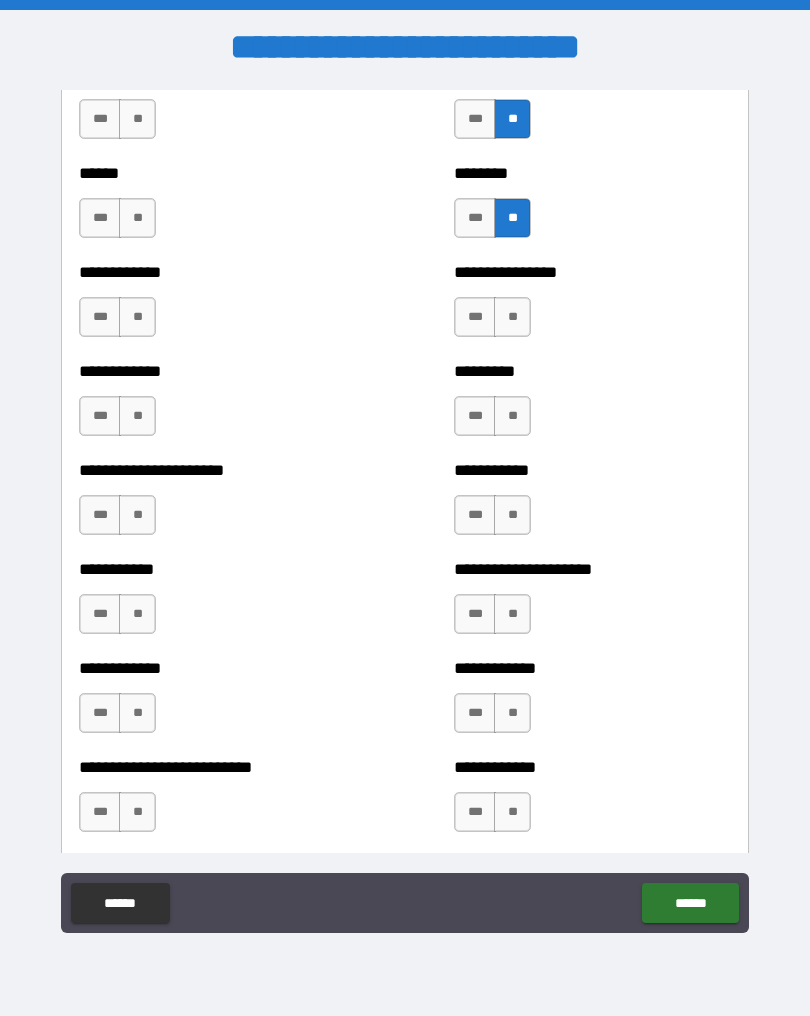 click on "**" at bounding box center [512, 317] 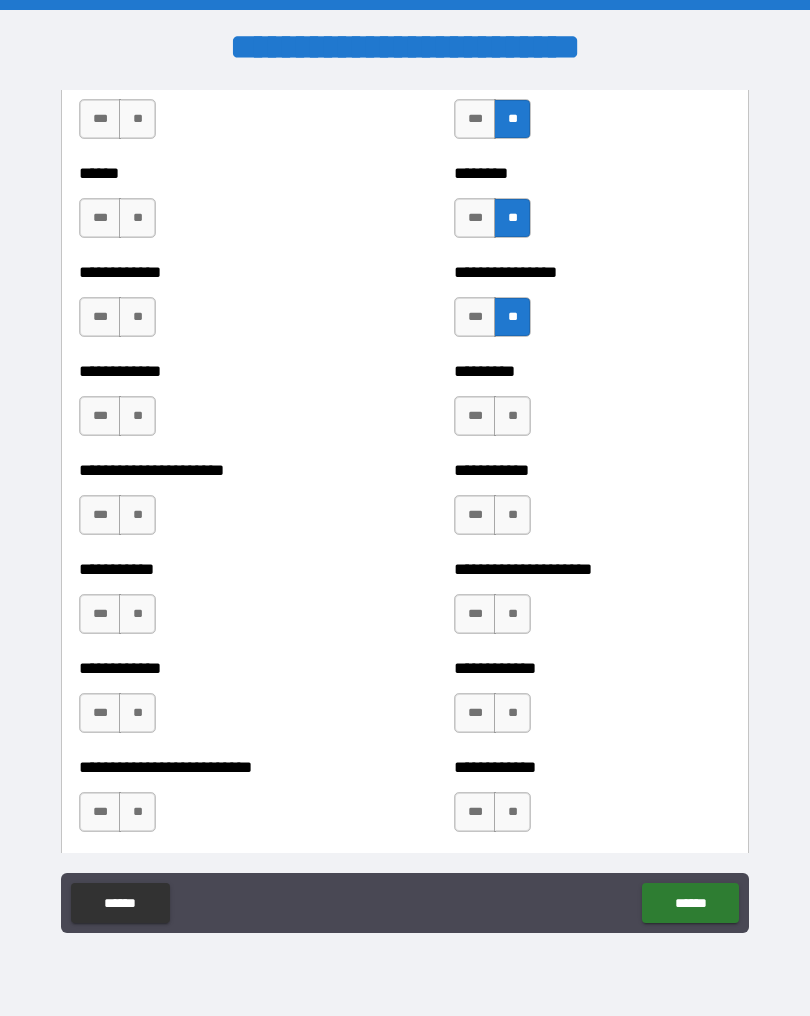click on "***" at bounding box center (475, 416) 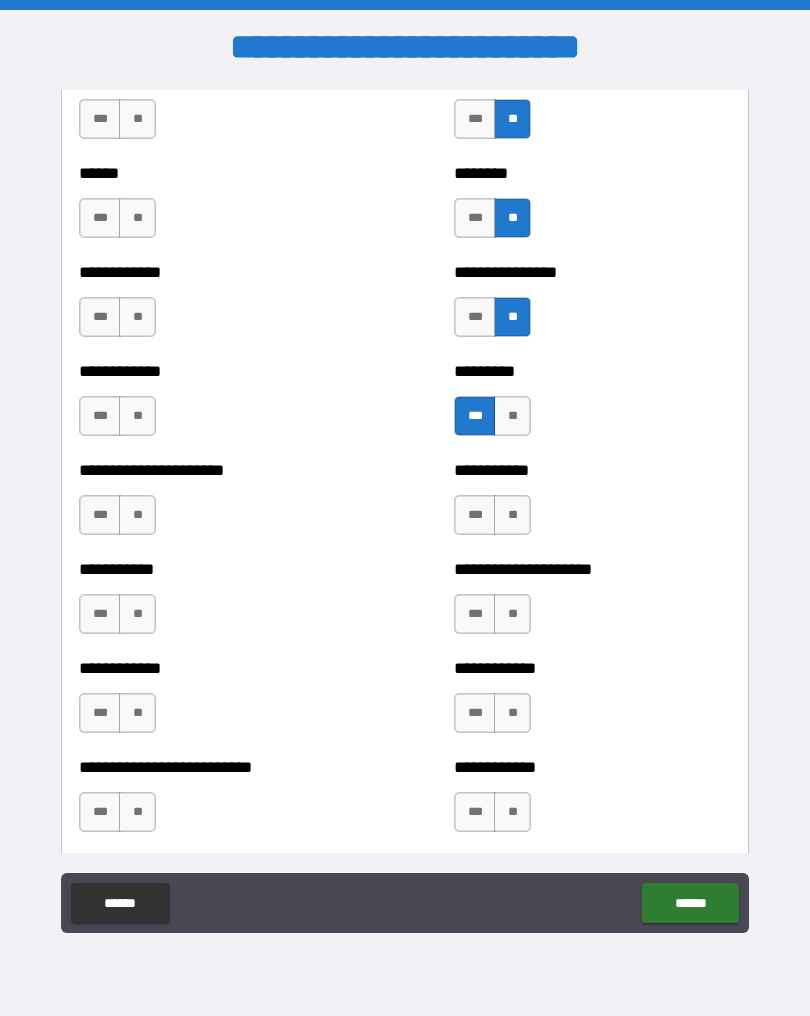 click on "**" at bounding box center [512, 515] 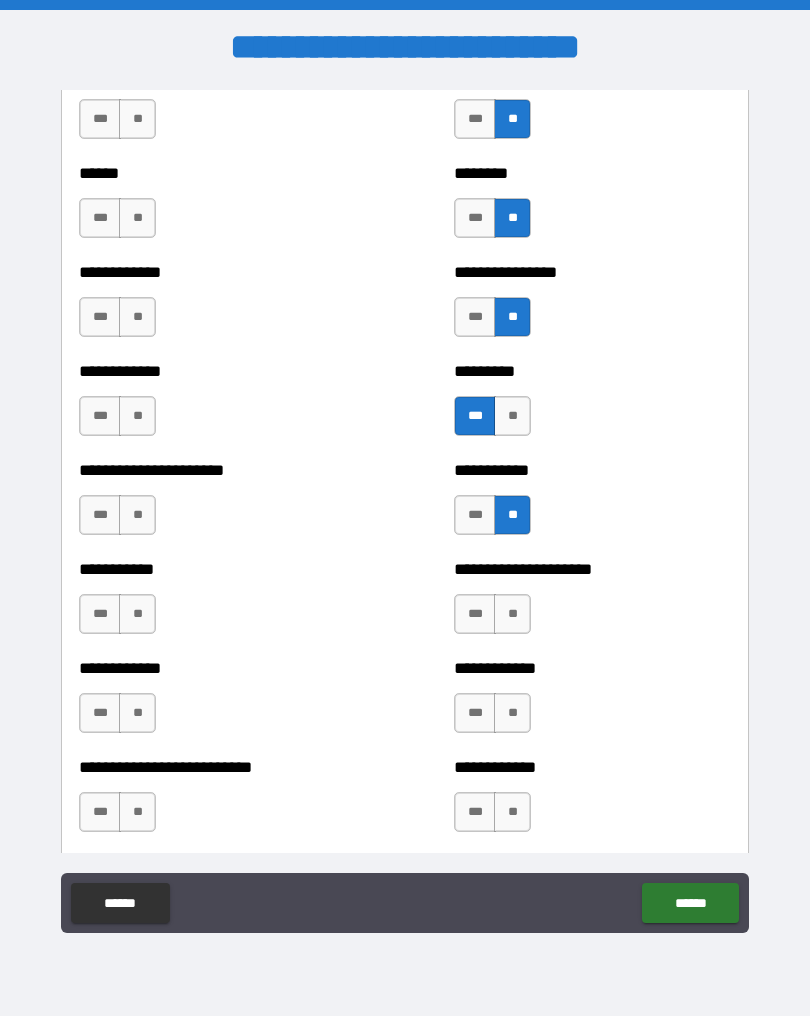 click on "**" at bounding box center (512, 614) 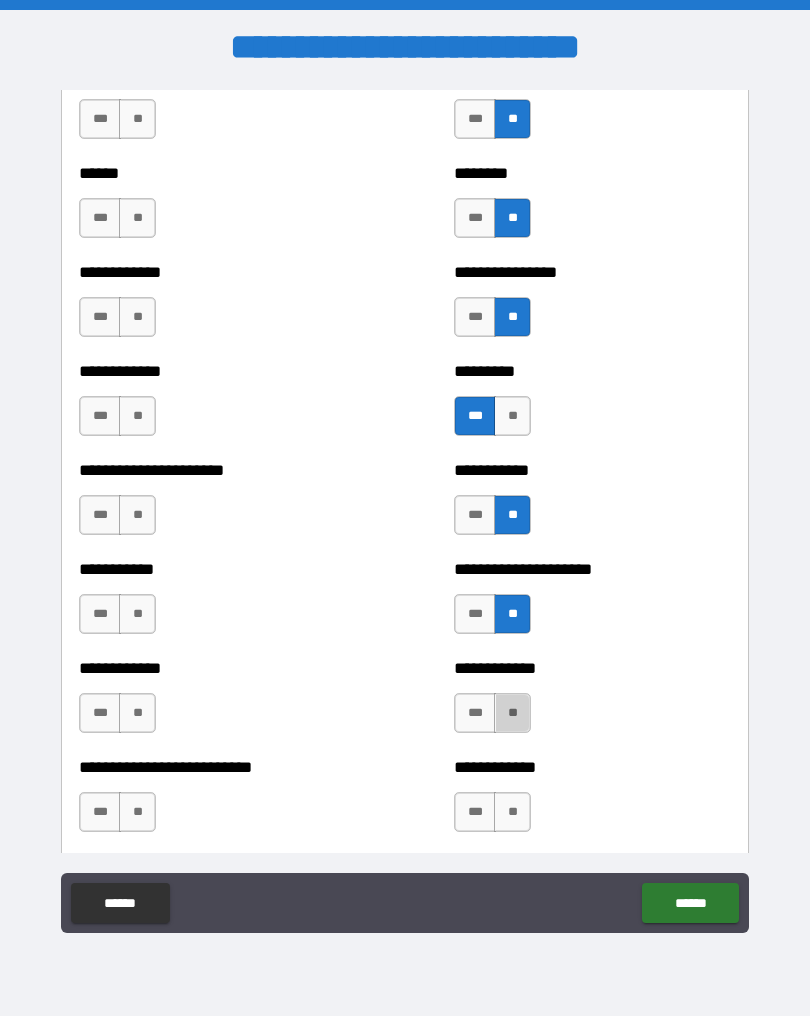 click on "**" at bounding box center (512, 713) 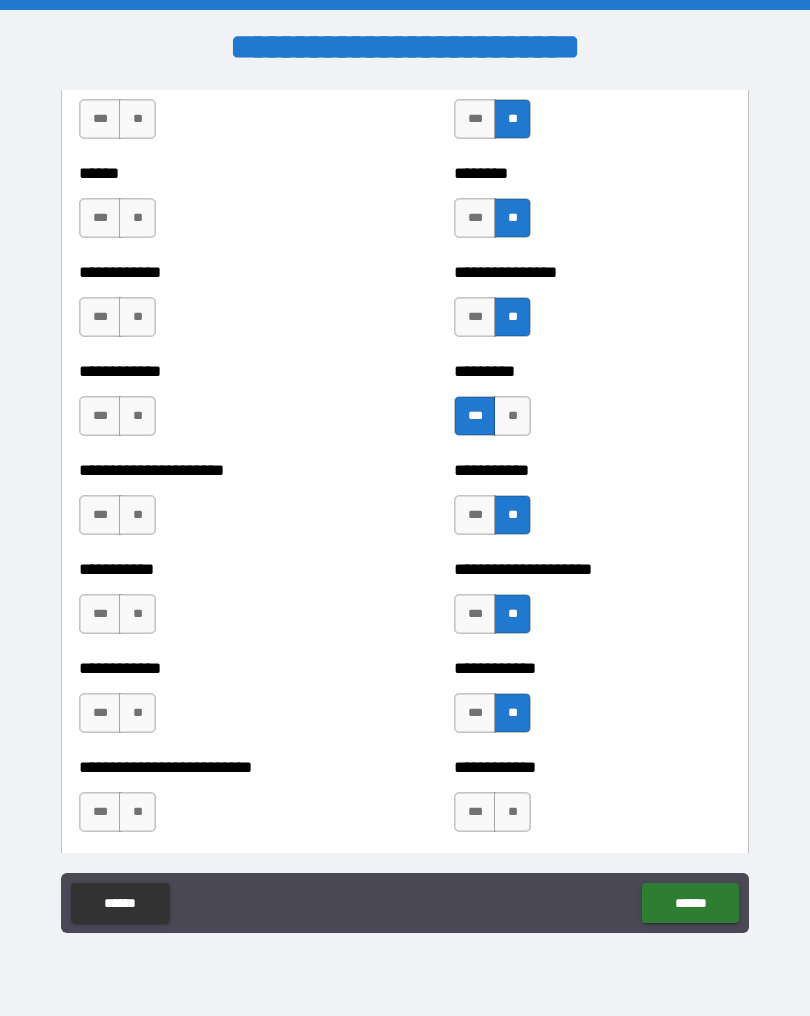 click on "**" at bounding box center [512, 812] 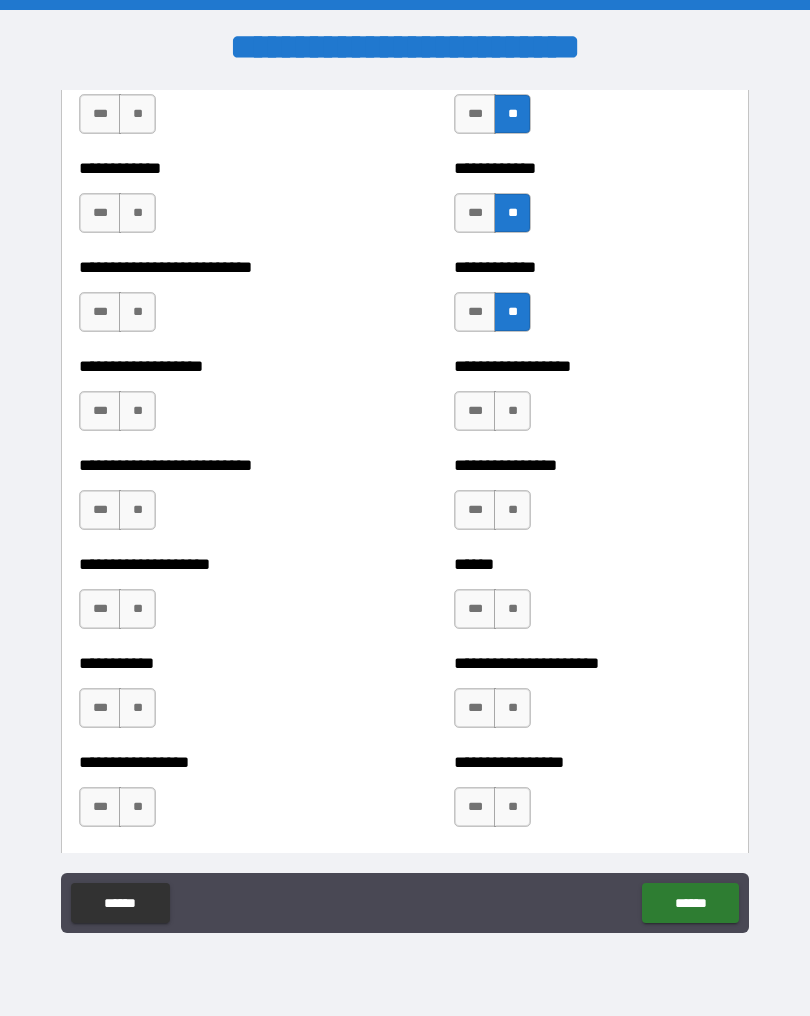 scroll, scrollTop: 5484, scrollLeft: 0, axis: vertical 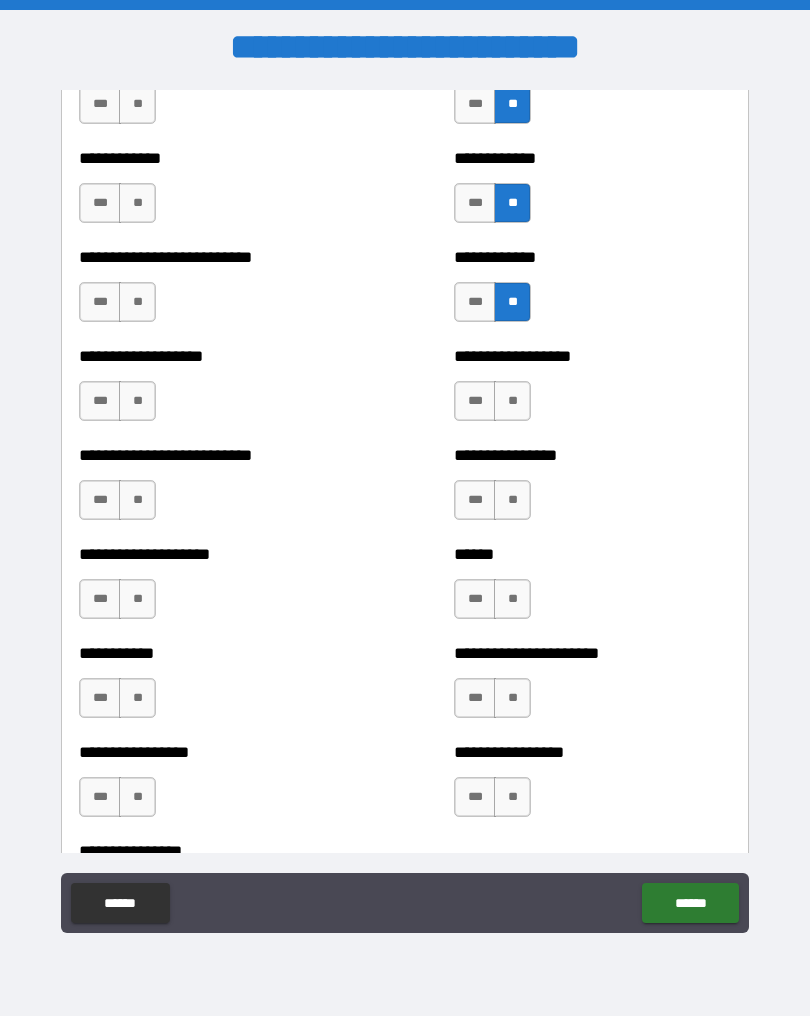 click on "**" at bounding box center [512, 401] 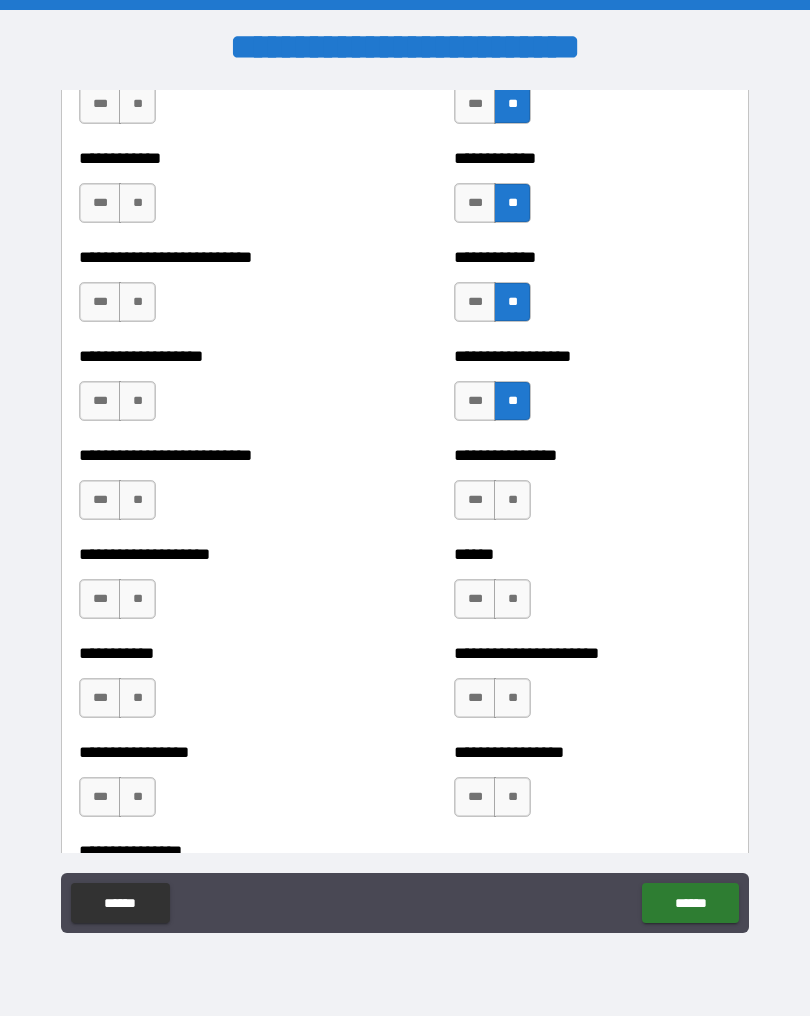 click on "**" at bounding box center [512, 500] 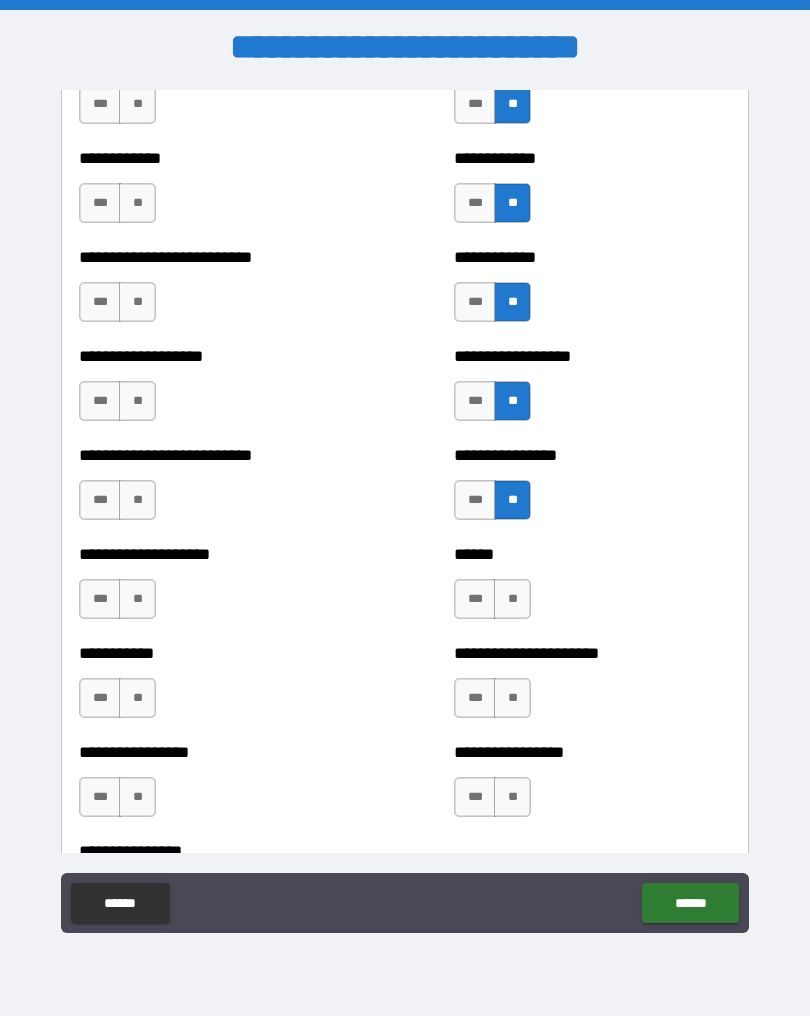 click on "**" at bounding box center [512, 599] 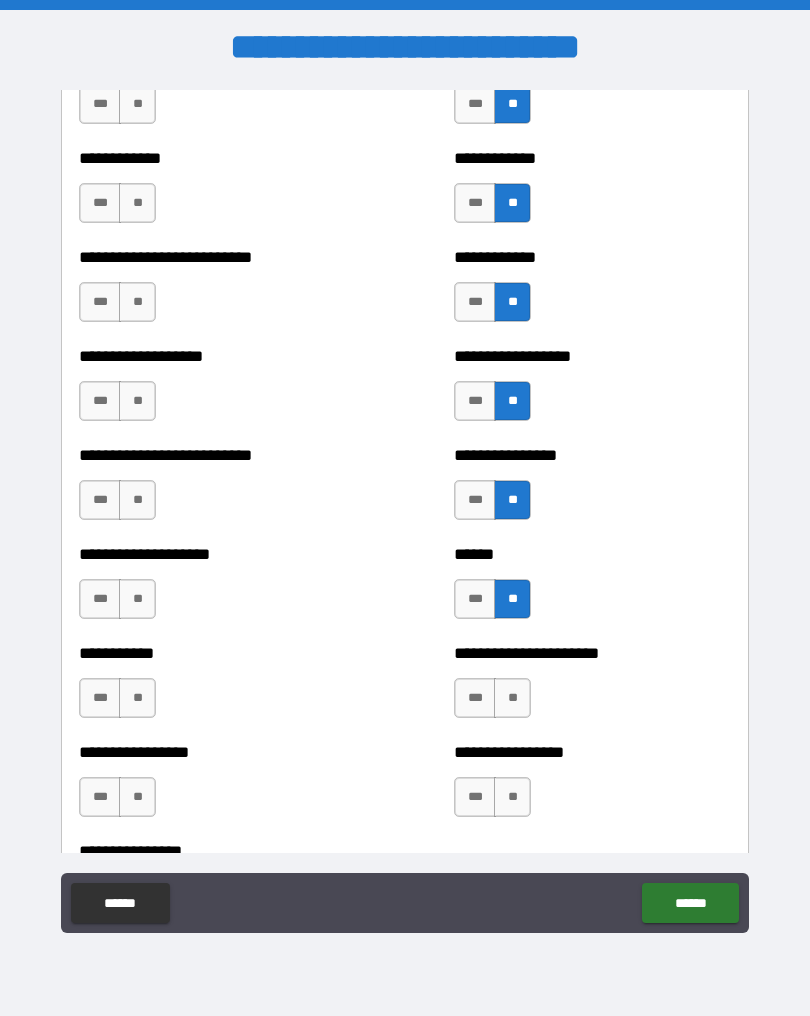 click on "**" at bounding box center (512, 698) 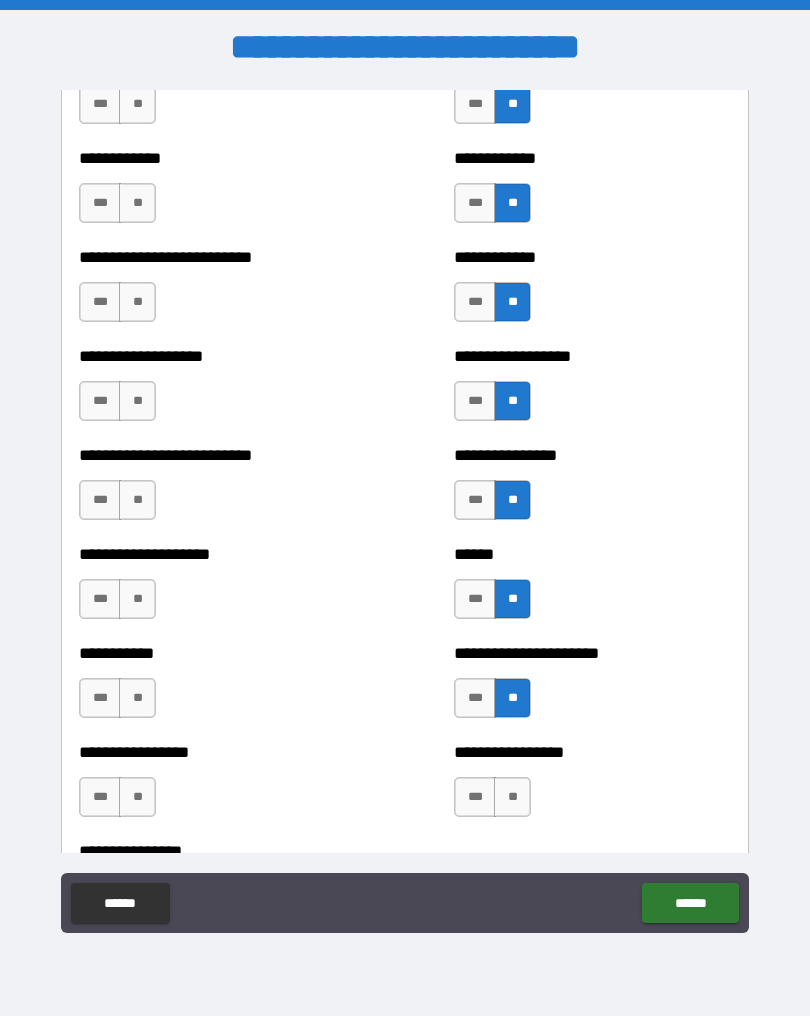 click on "**" at bounding box center (512, 797) 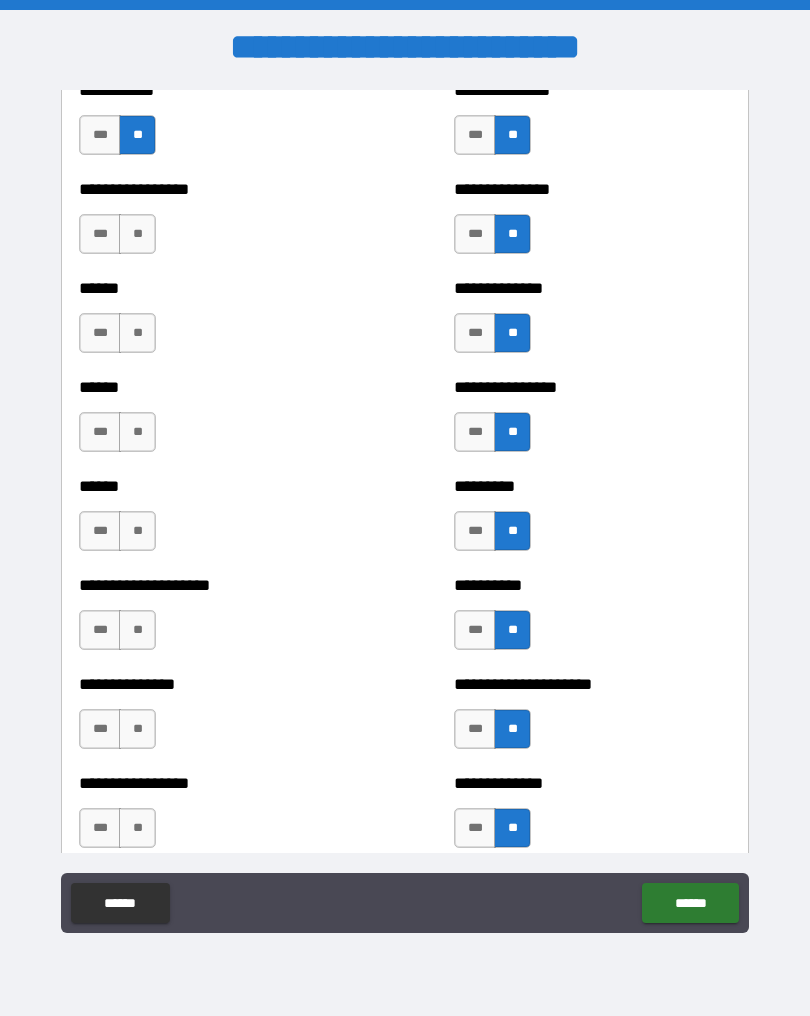 scroll, scrollTop: 2882, scrollLeft: 0, axis: vertical 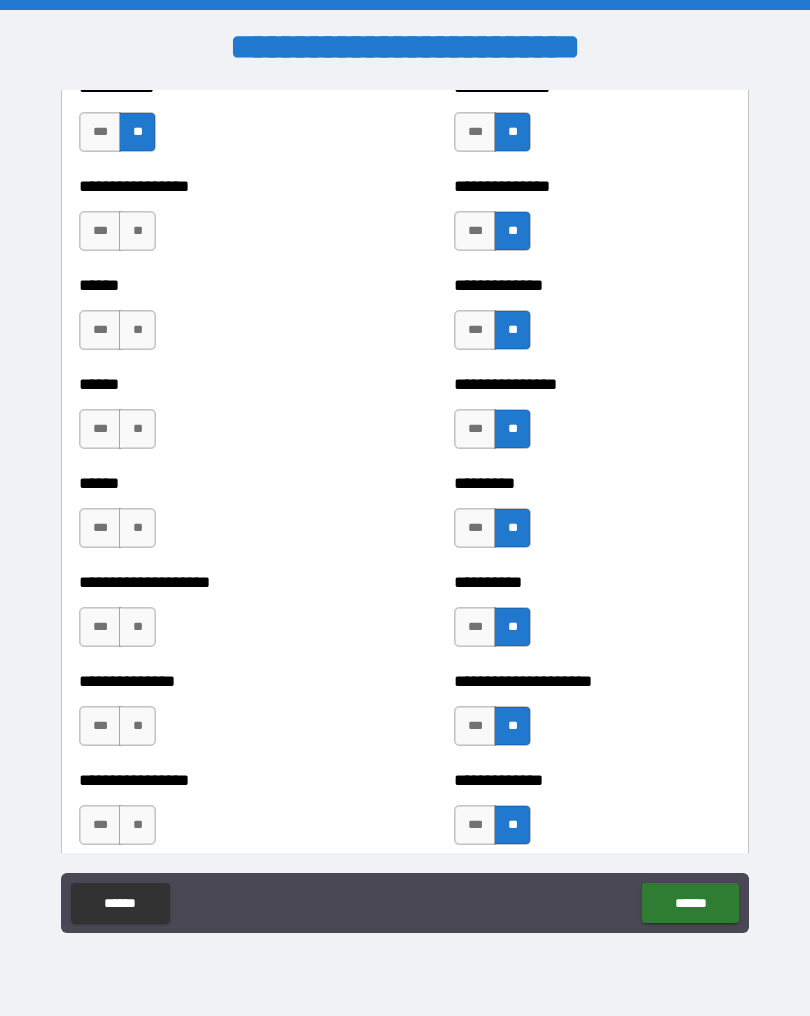click on "**" at bounding box center [137, 231] 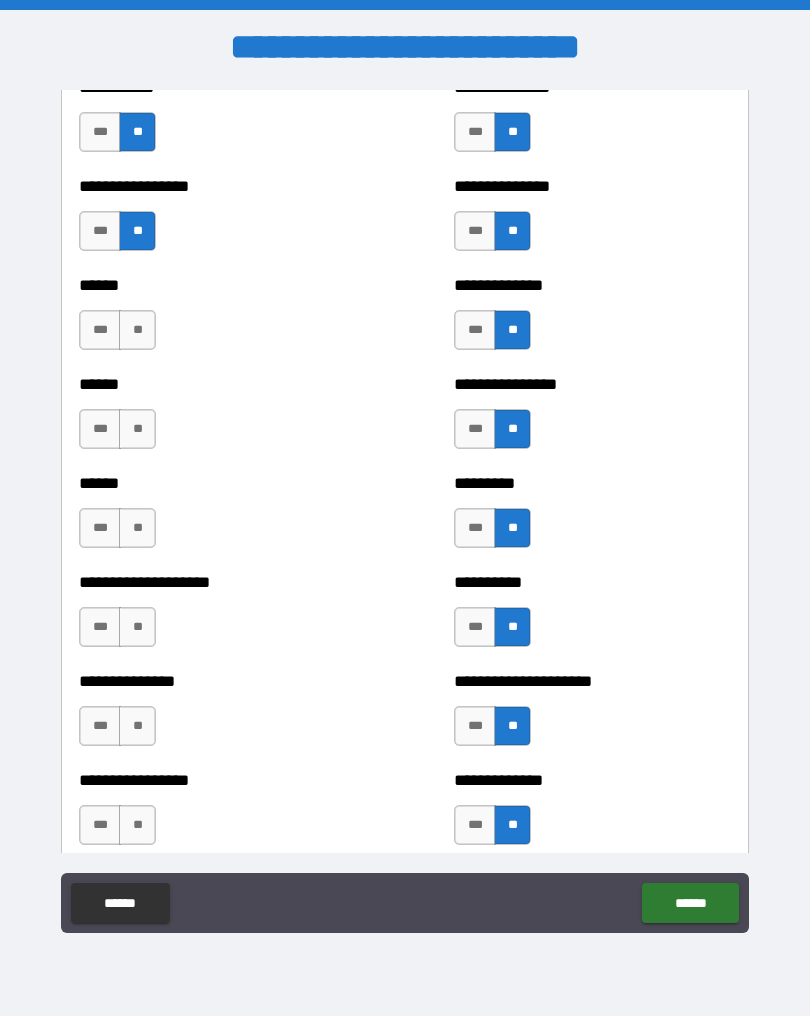 click on "**" at bounding box center (137, 330) 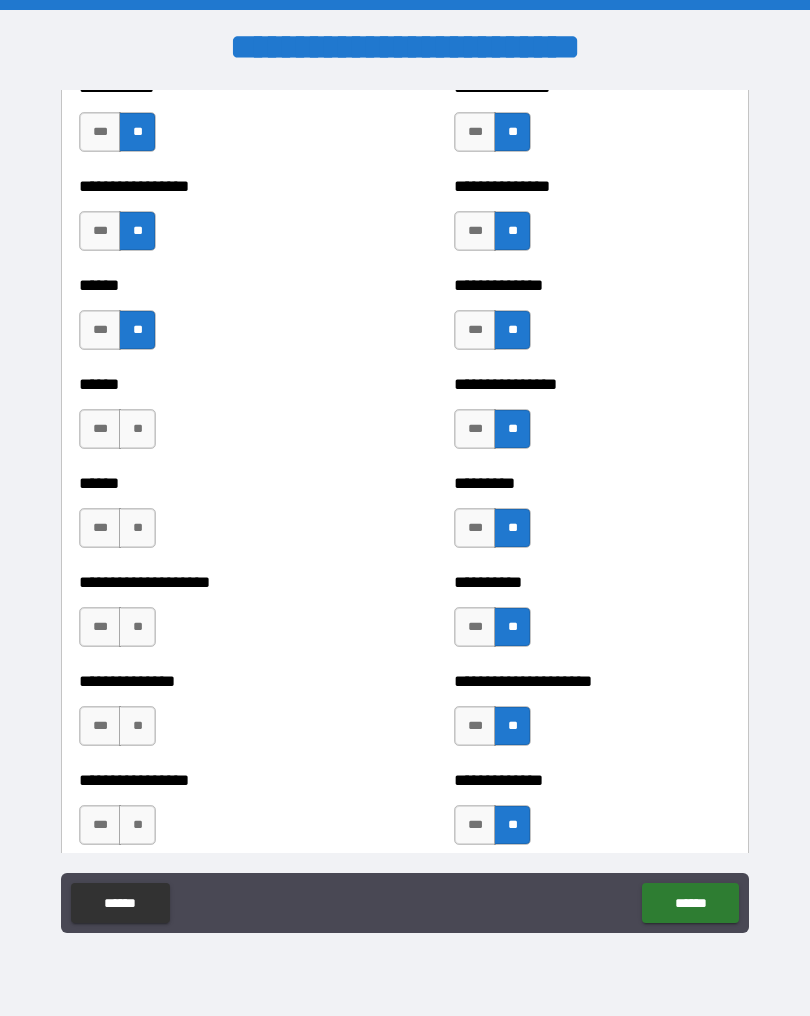 click on "**" at bounding box center [137, 429] 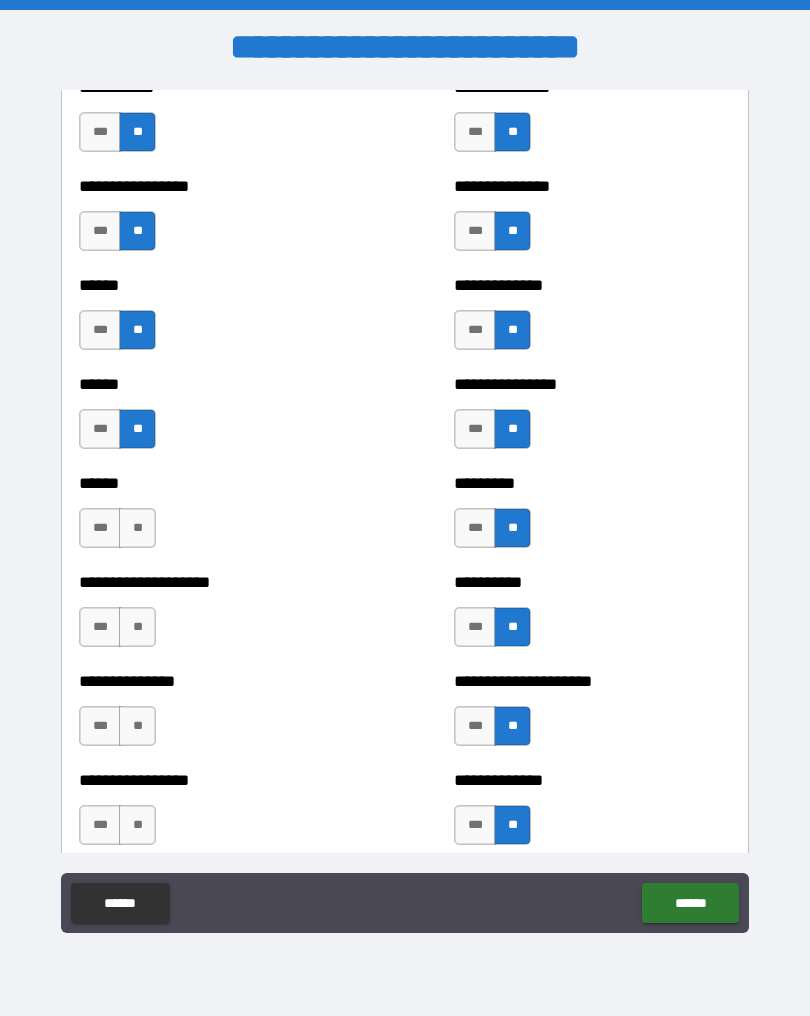click on "**" at bounding box center [137, 528] 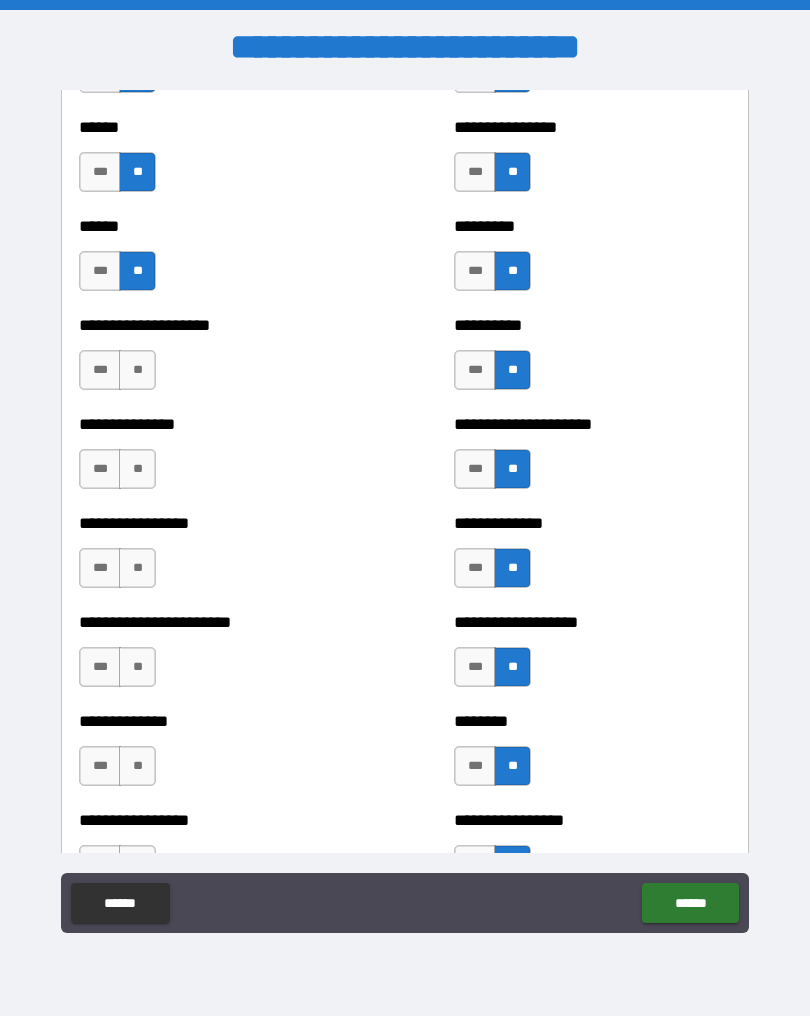 scroll, scrollTop: 3140, scrollLeft: 0, axis: vertical 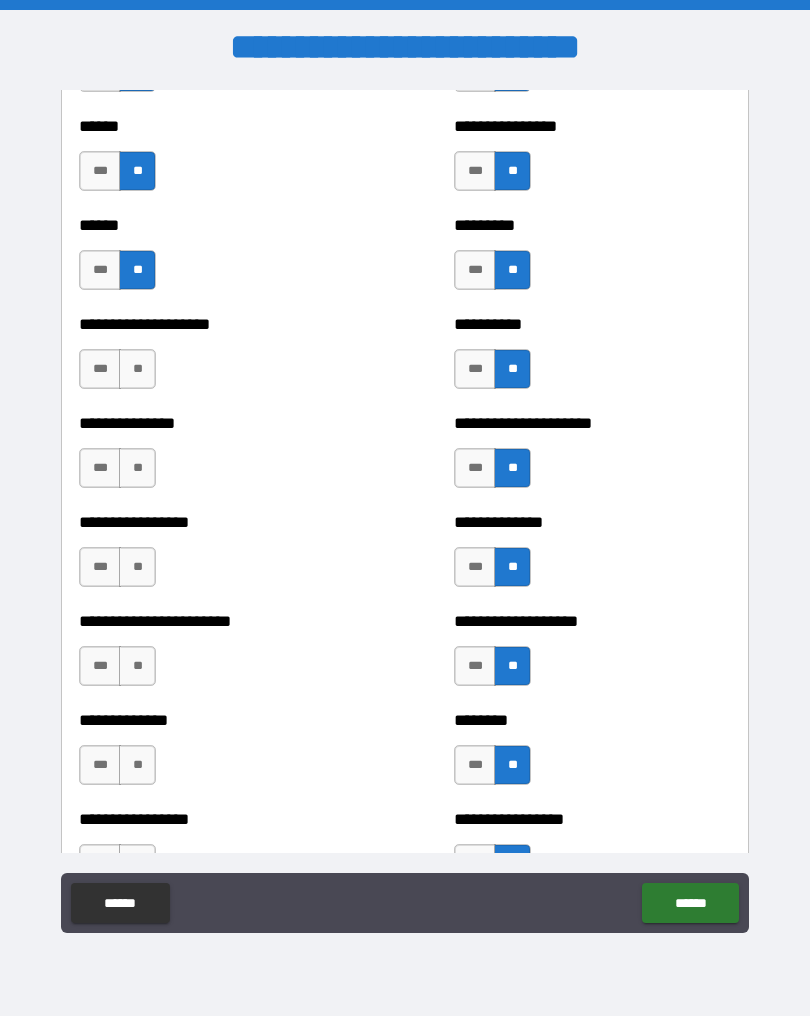 click on "***" at bounding box center (100, 369) 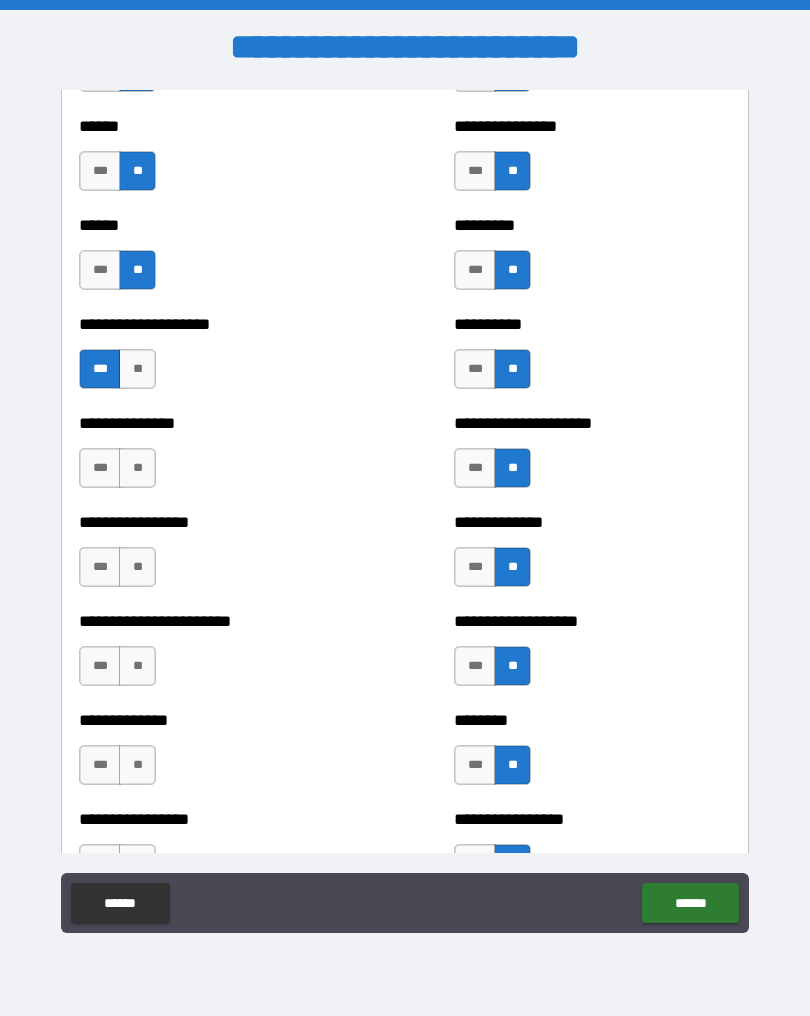 click on "**" at bounding box center (137, 468) 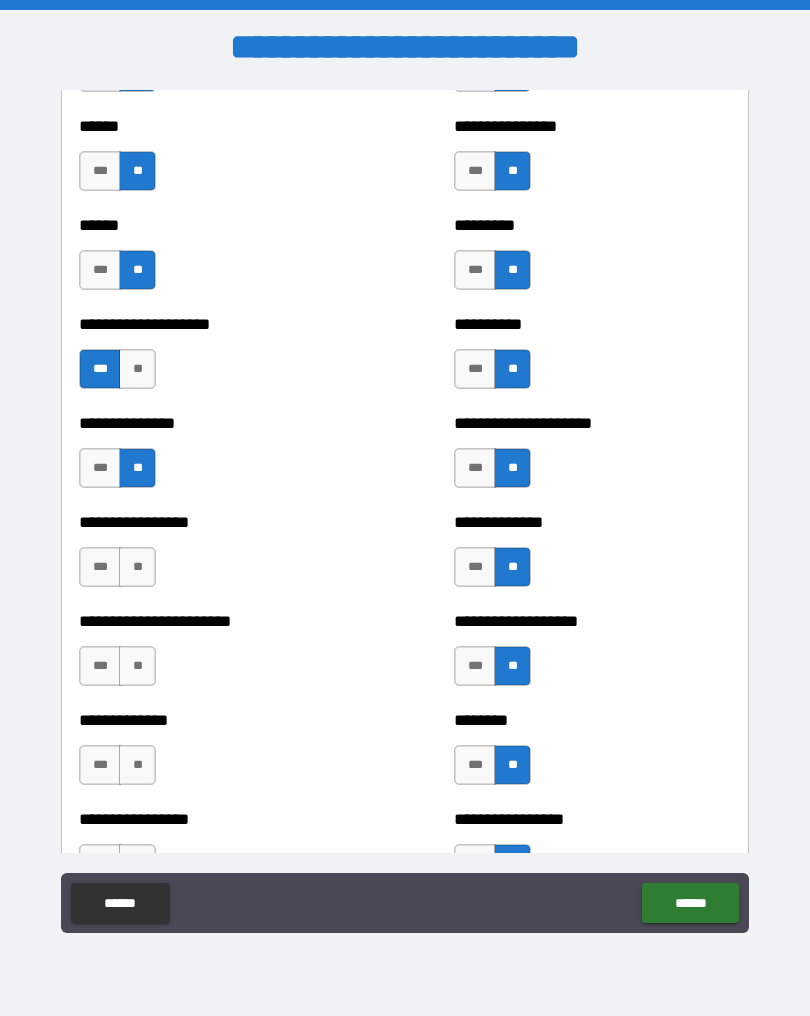 click on "***" at bounding box center (100, 567) 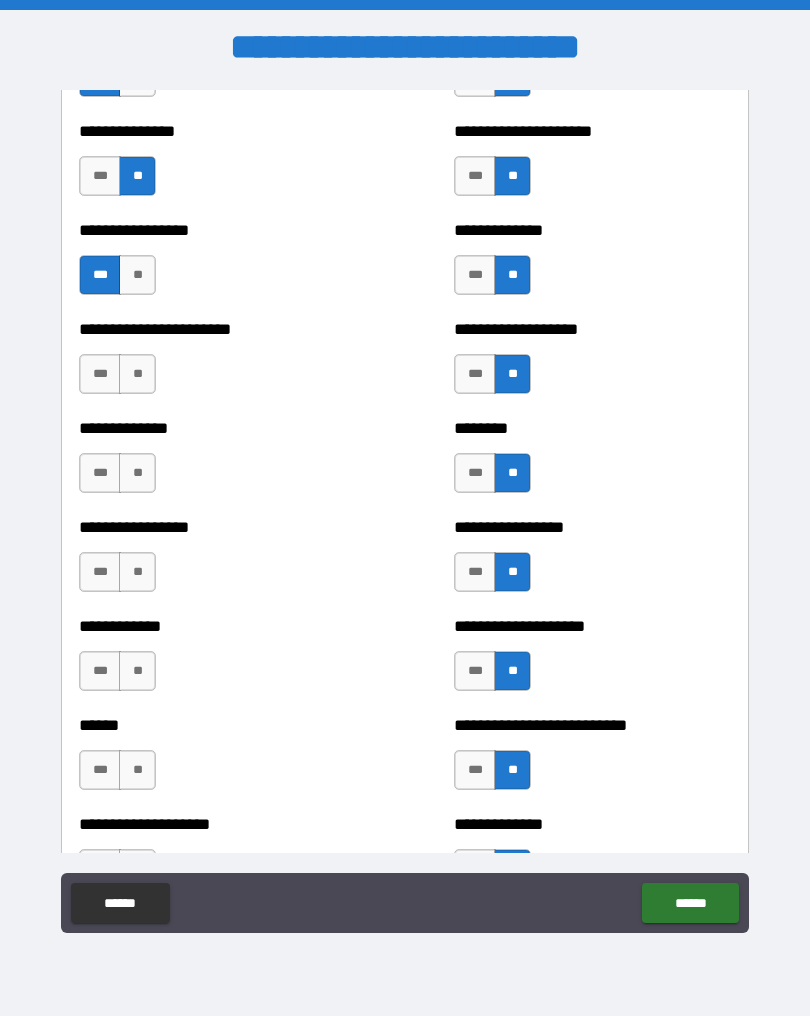 scroll, scrollTop: 3479, scrollLeft: 0, axis: vertical 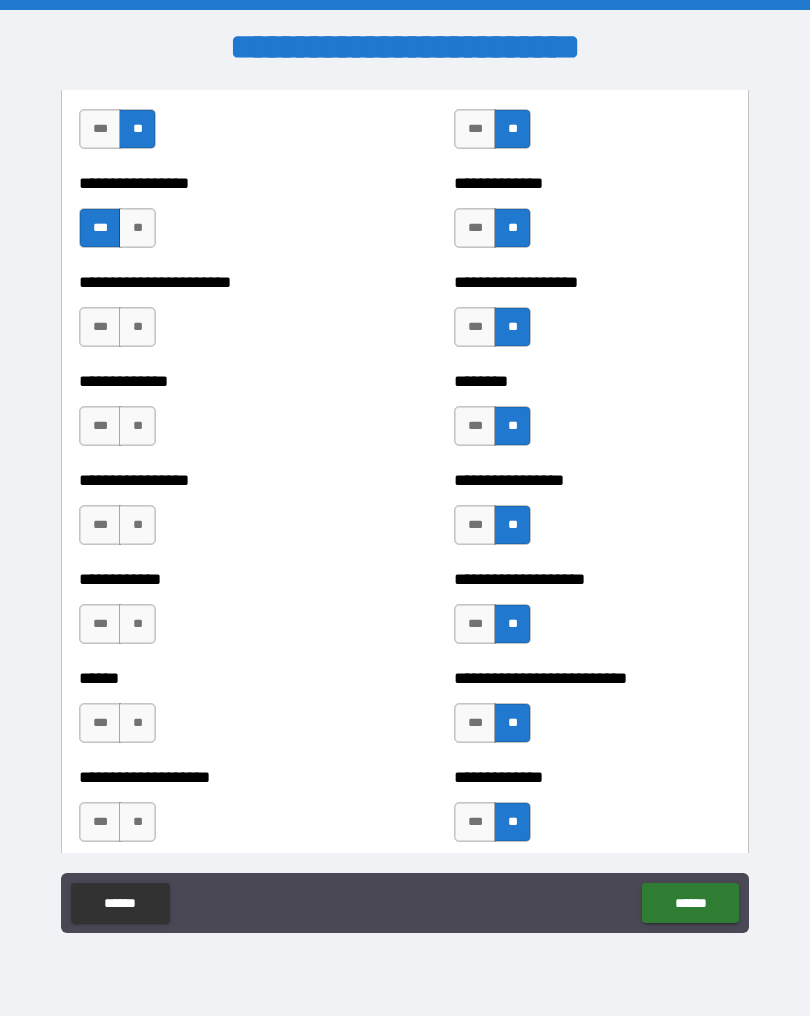 click on "**" at bounding box center (137, 327) 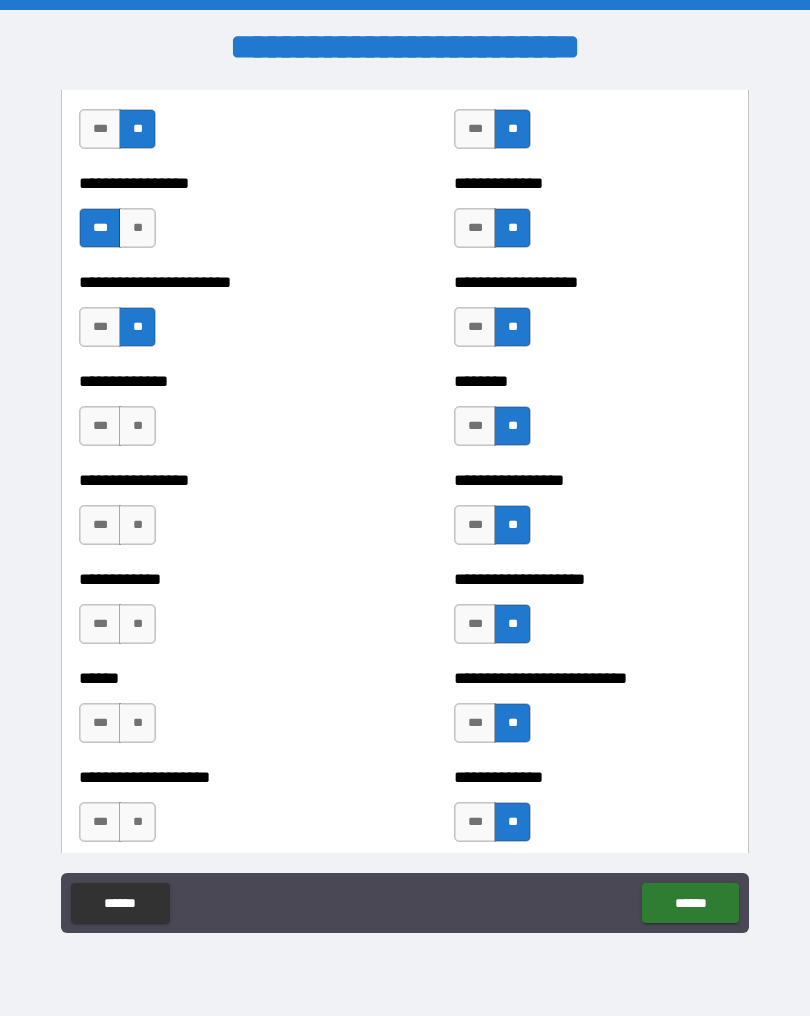 click on "**" at bounding box center (137, 426) 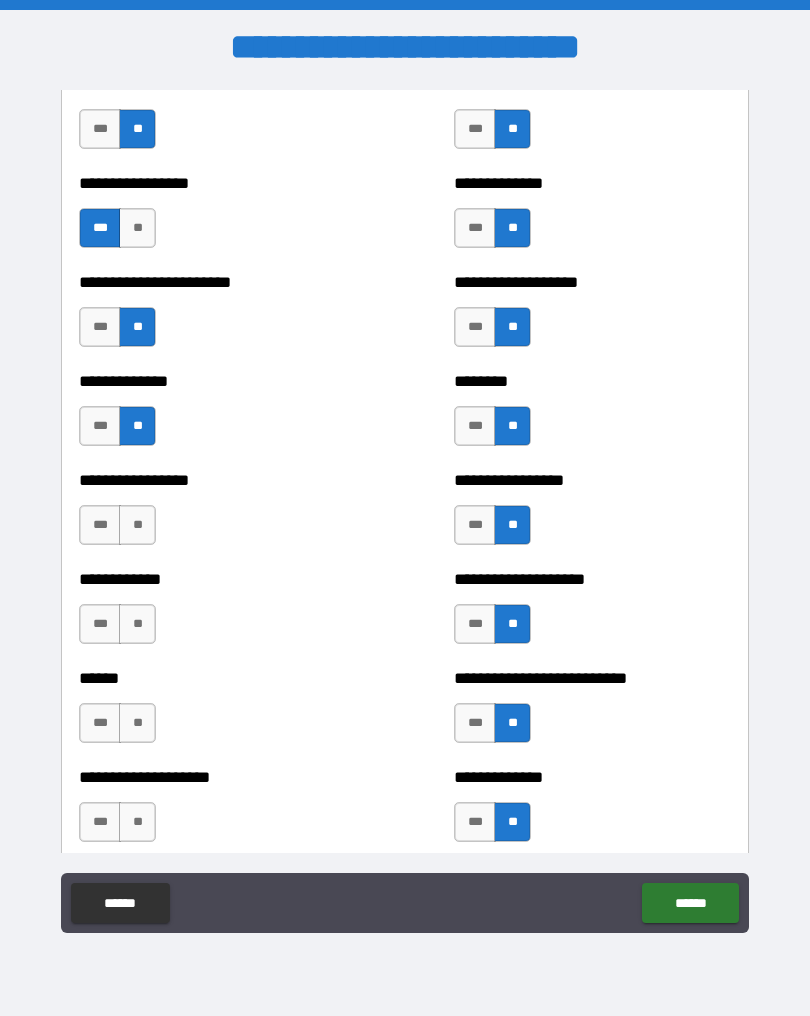 click on "**" at bounding box center (137, 525) 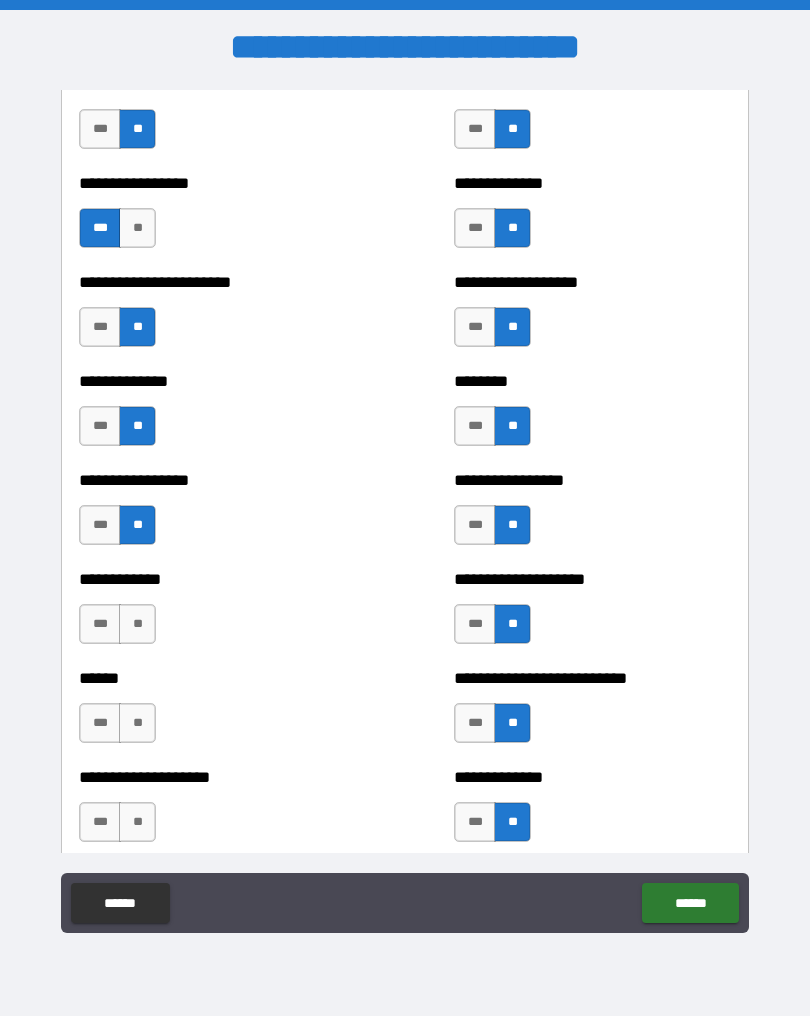 click on "**" at bounding box center (137, 624) 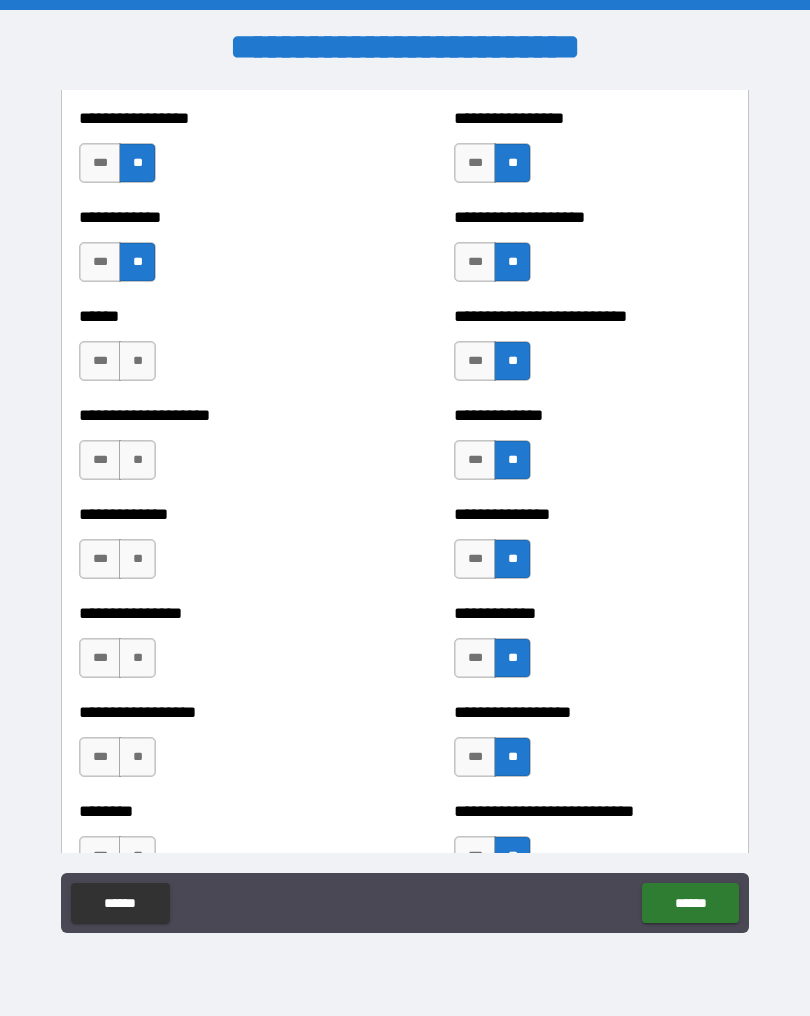 scroll, scrollTop: 3851, scrollLeft: 0, axis: vertical 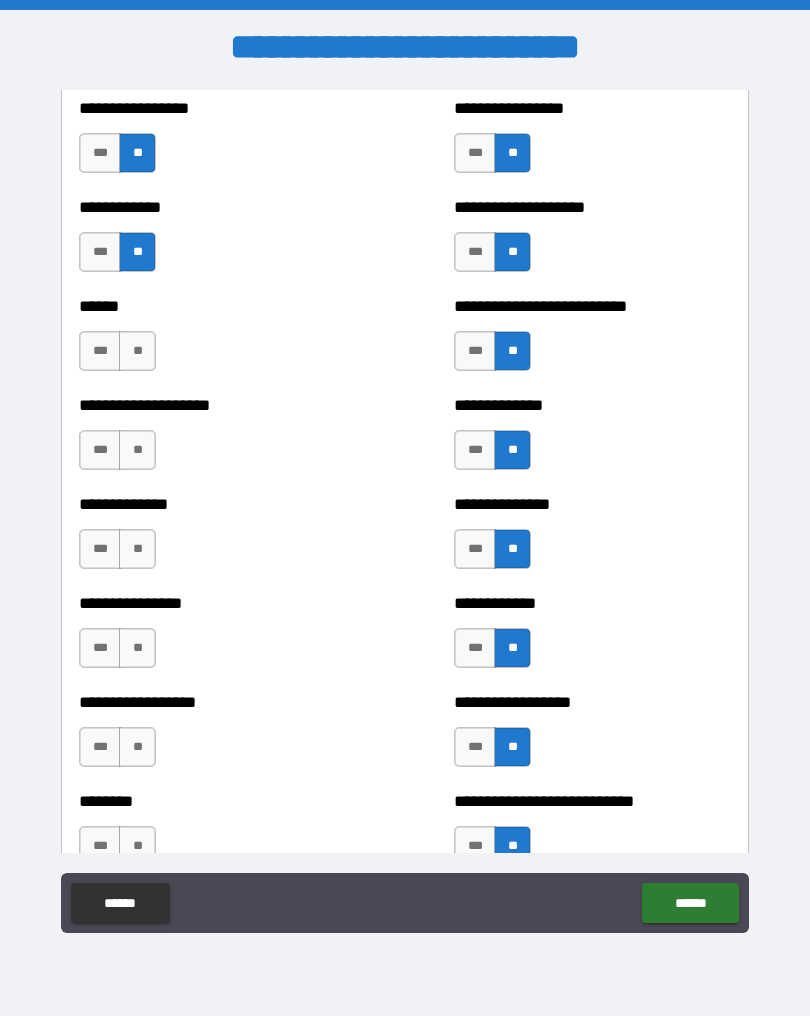 click on "**" at bounding box center [137, 351] 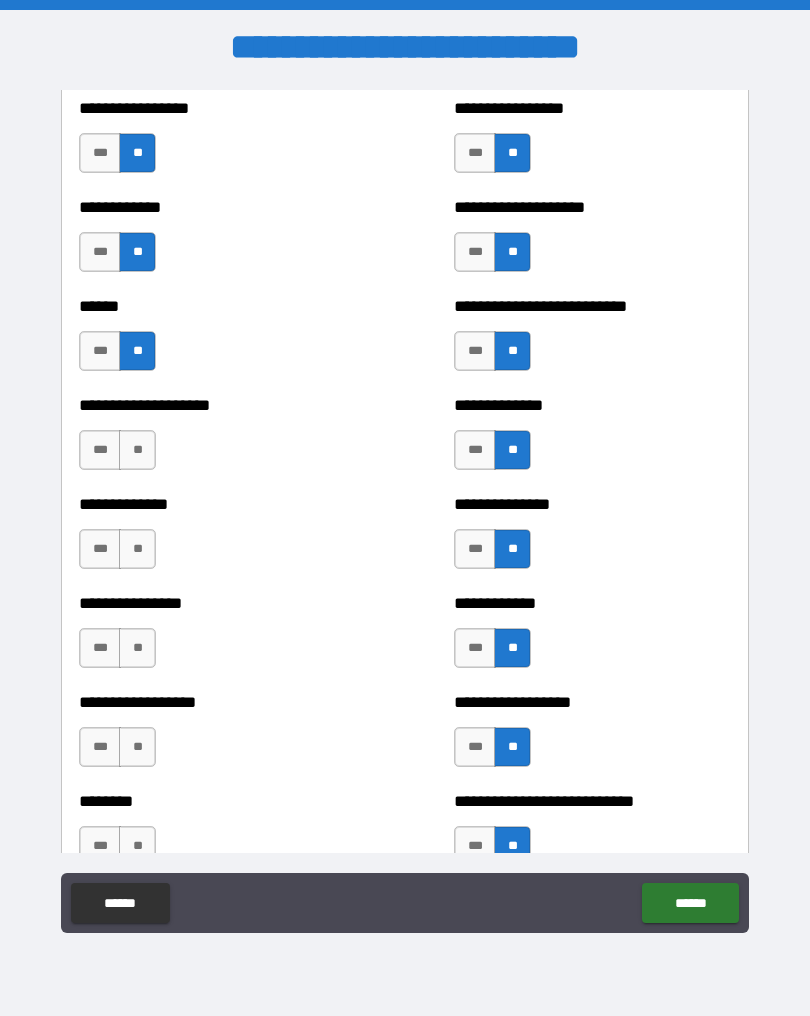 click on "**" at bounding box center [137, 450] 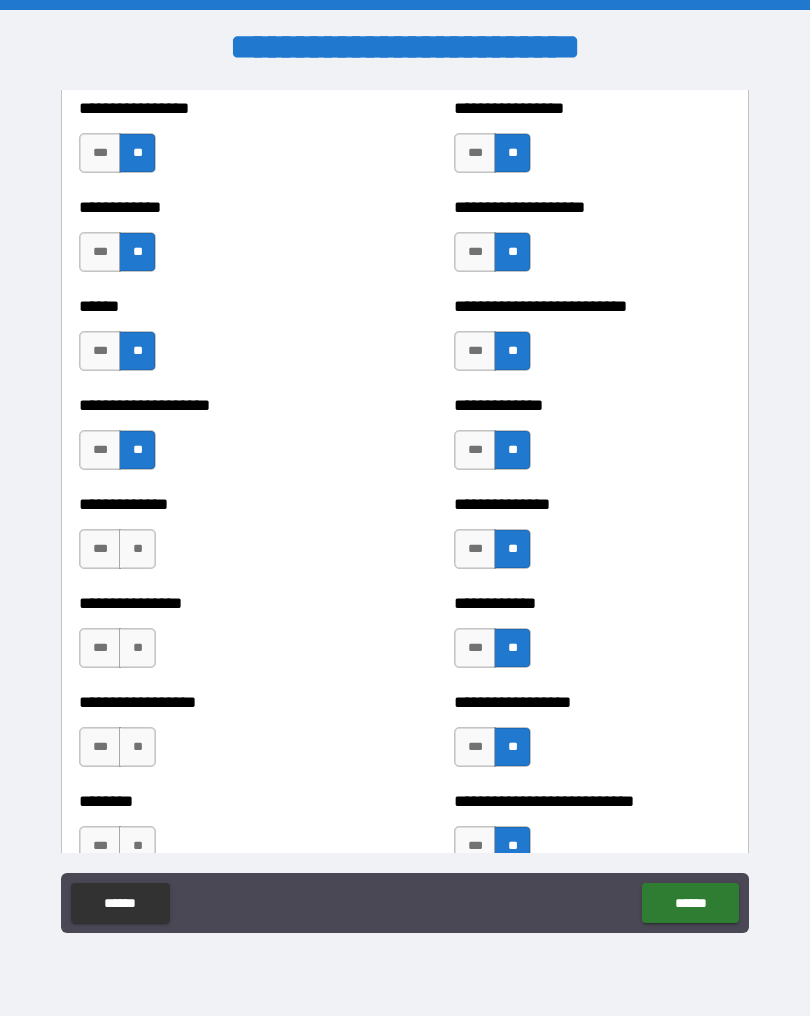 click on "**" at bounding box center [137, 549] 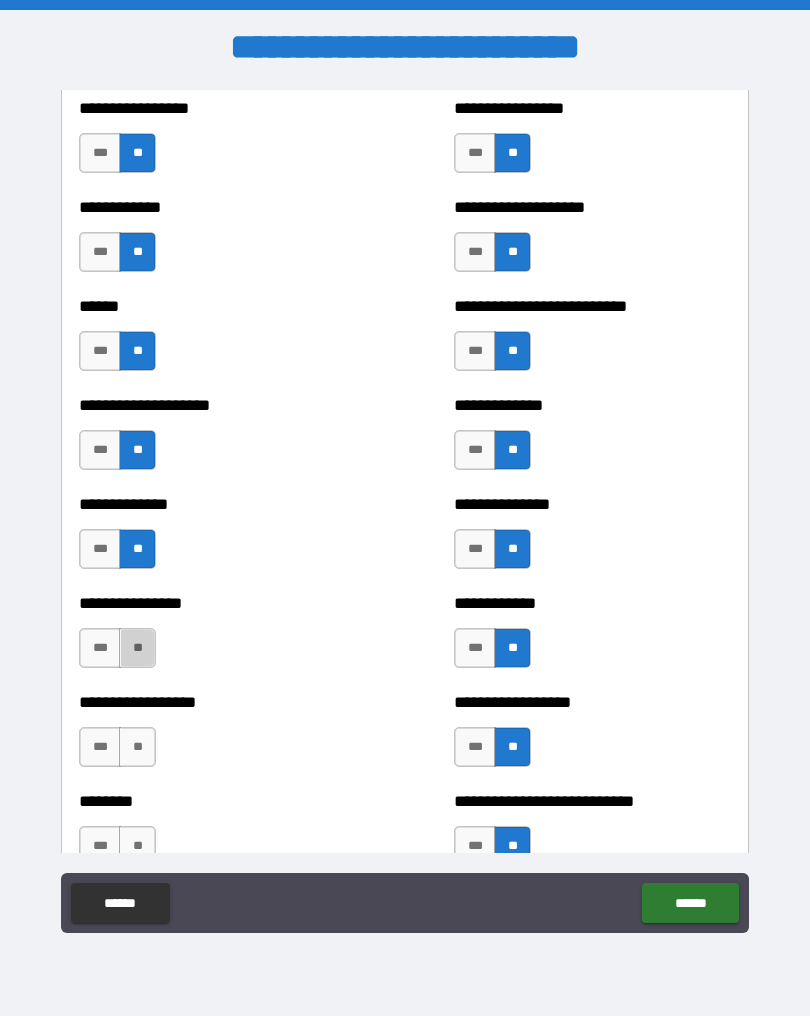 click on "**" at bounding box center [137, 648] 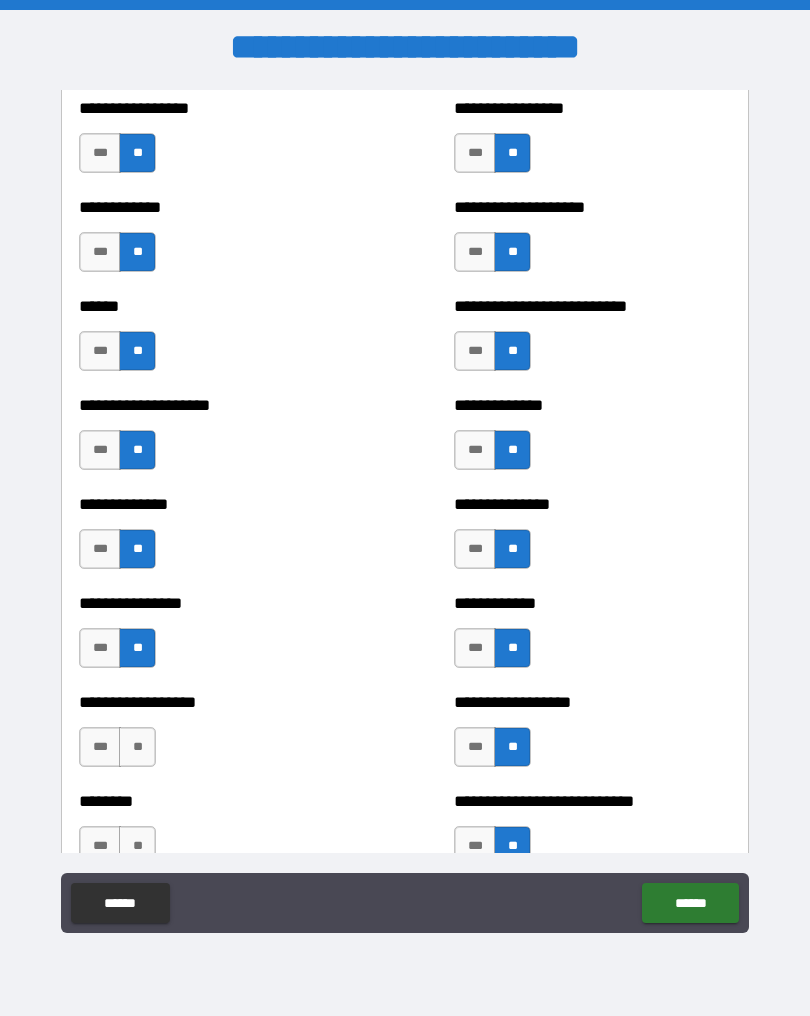 click on "**" at bounding box center [137, 747] 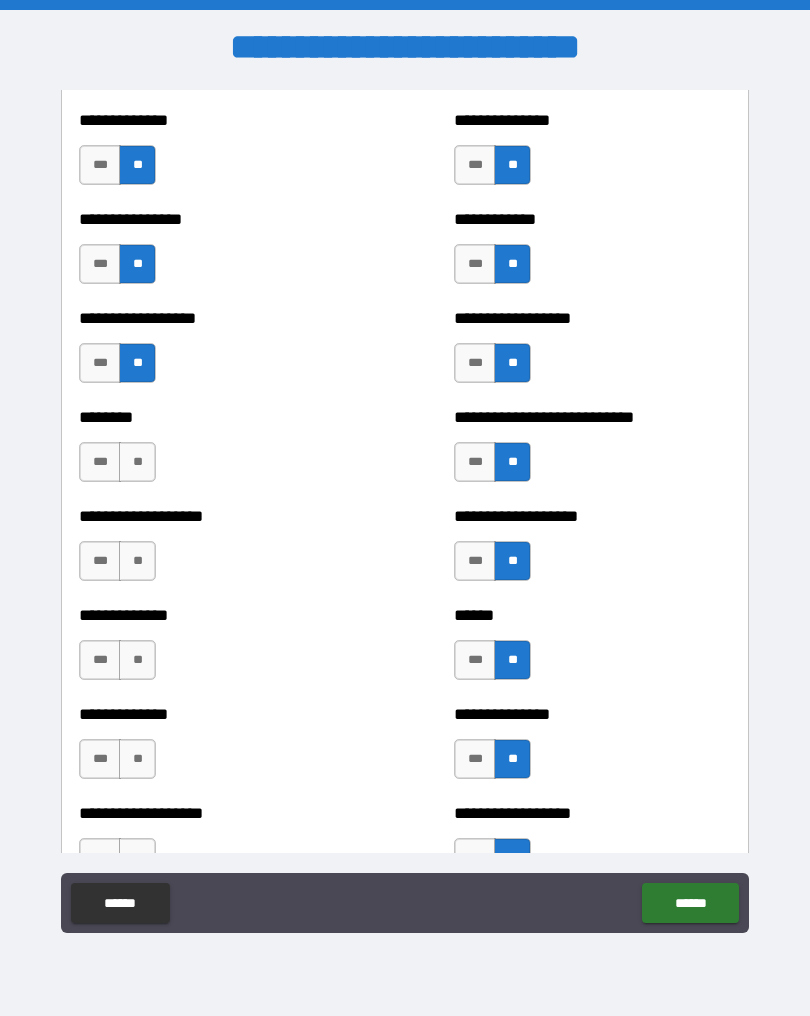 scroll, scrollTop: 4243, scrollLeft: 0, axis: vertical 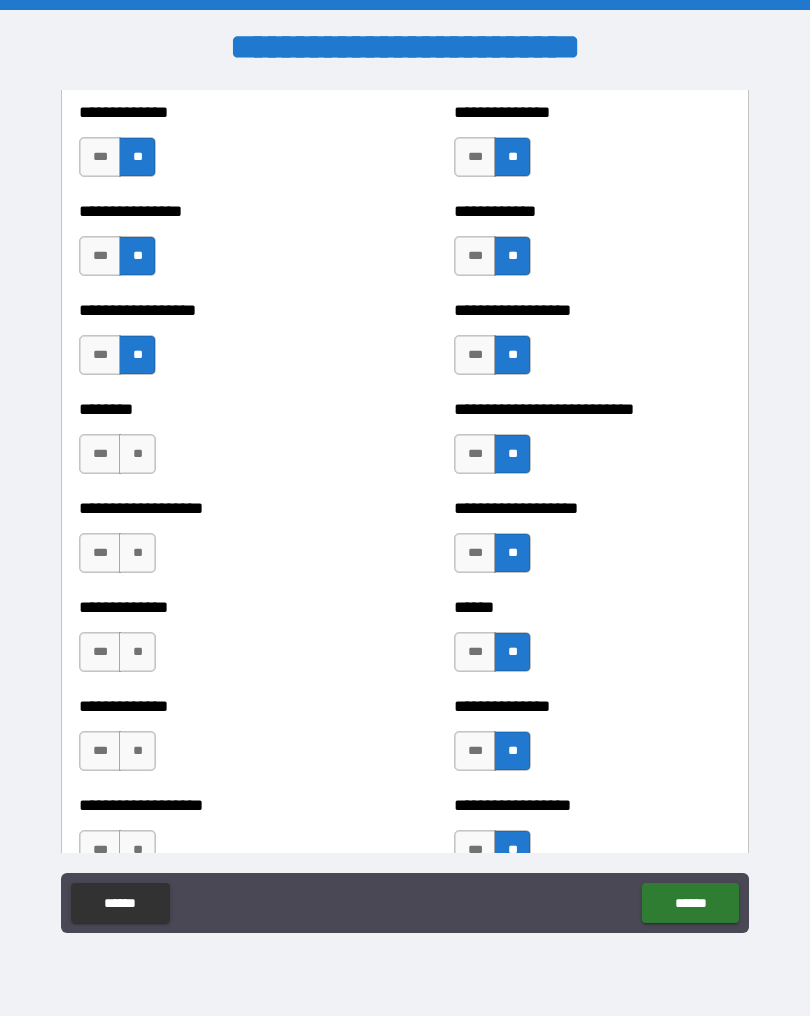 click on "**" at bounding box center (137, 454) 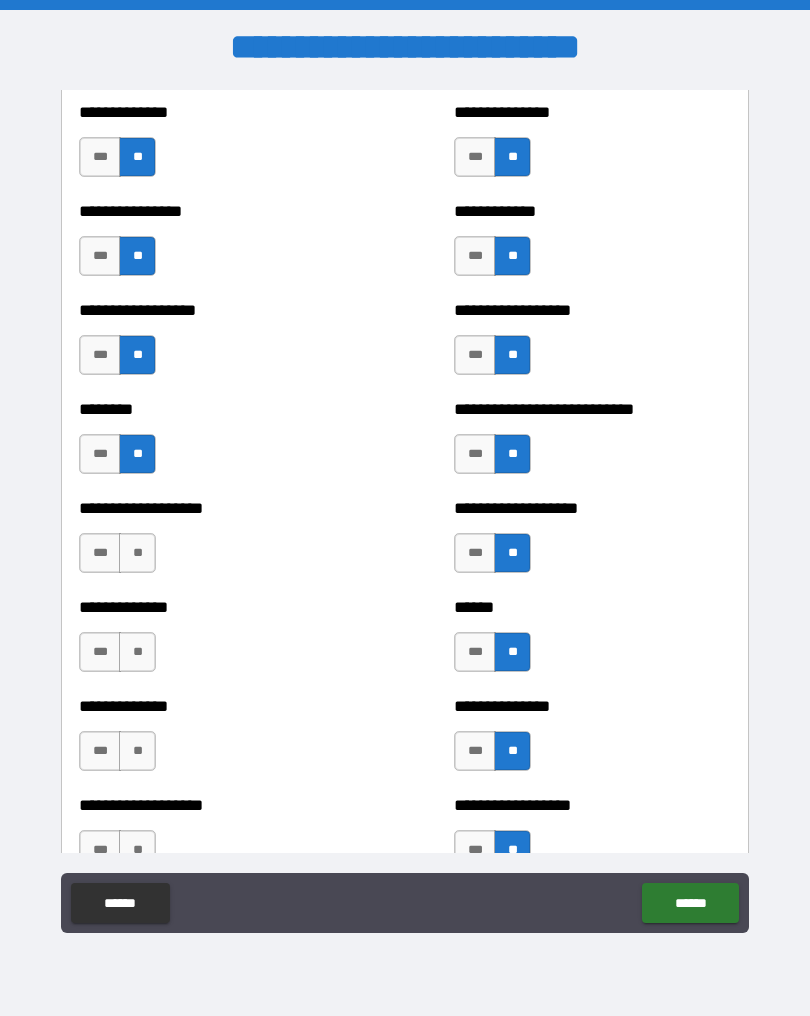 click on "**" at bounding box center (137, 553) 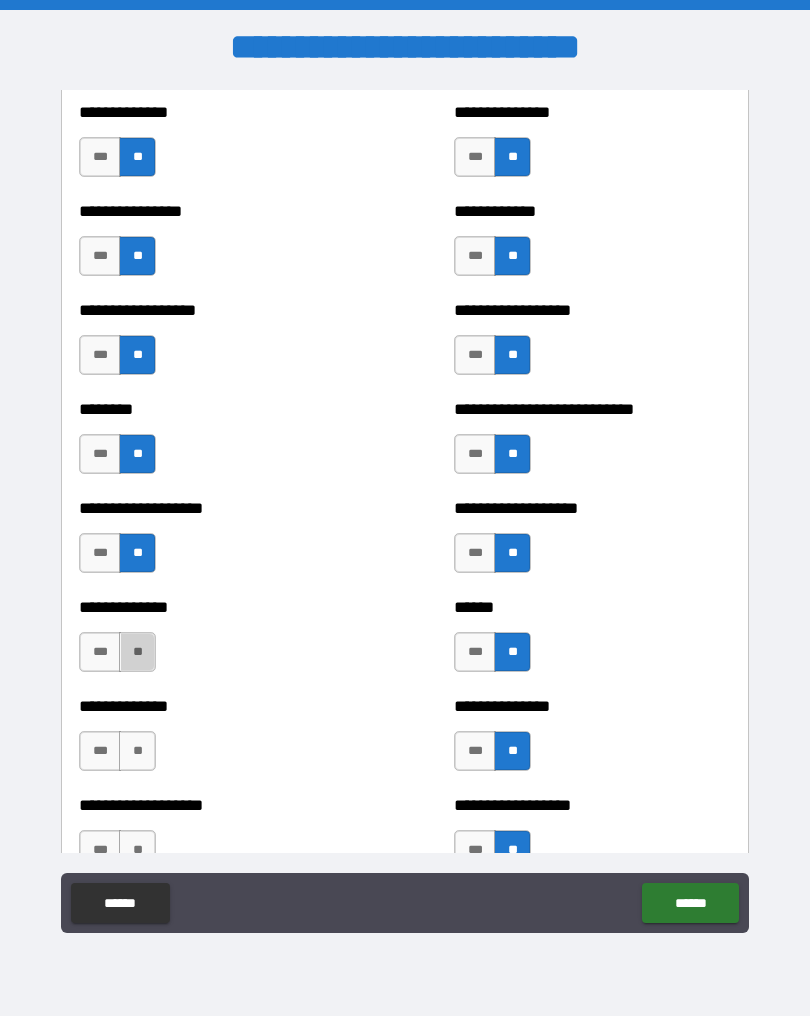 click on "**" at bounding box center [137, 652] 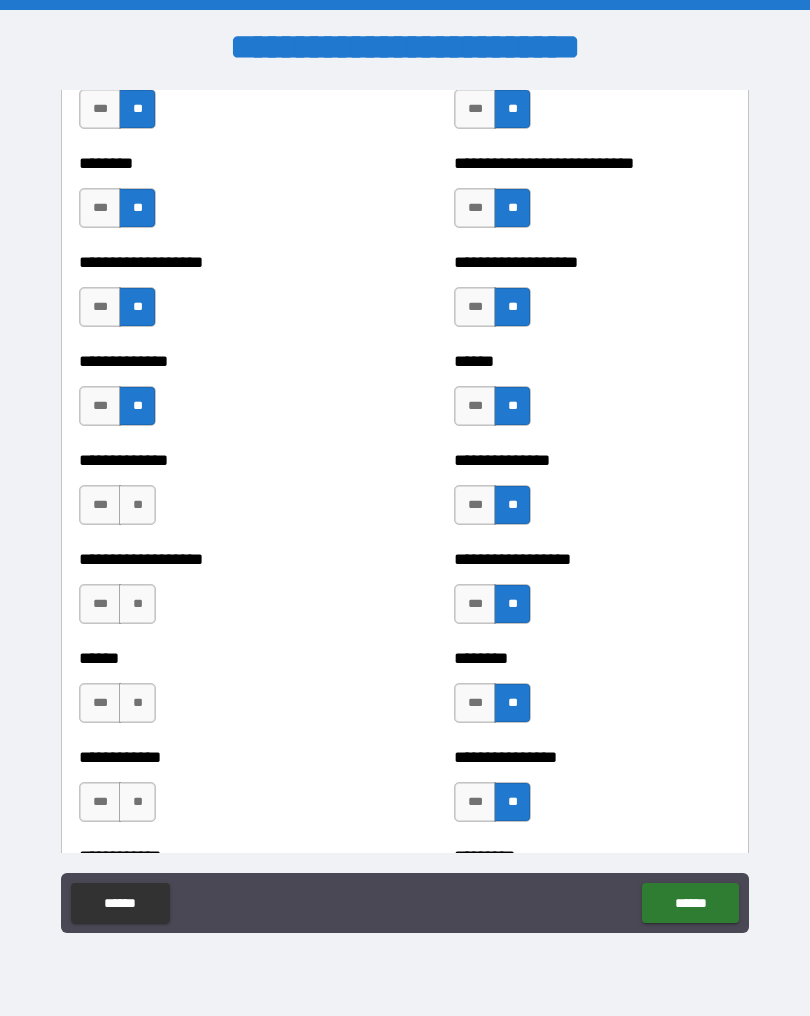 scroll, scrollTop: 4494, scrollLeft: 0, axis: vertical 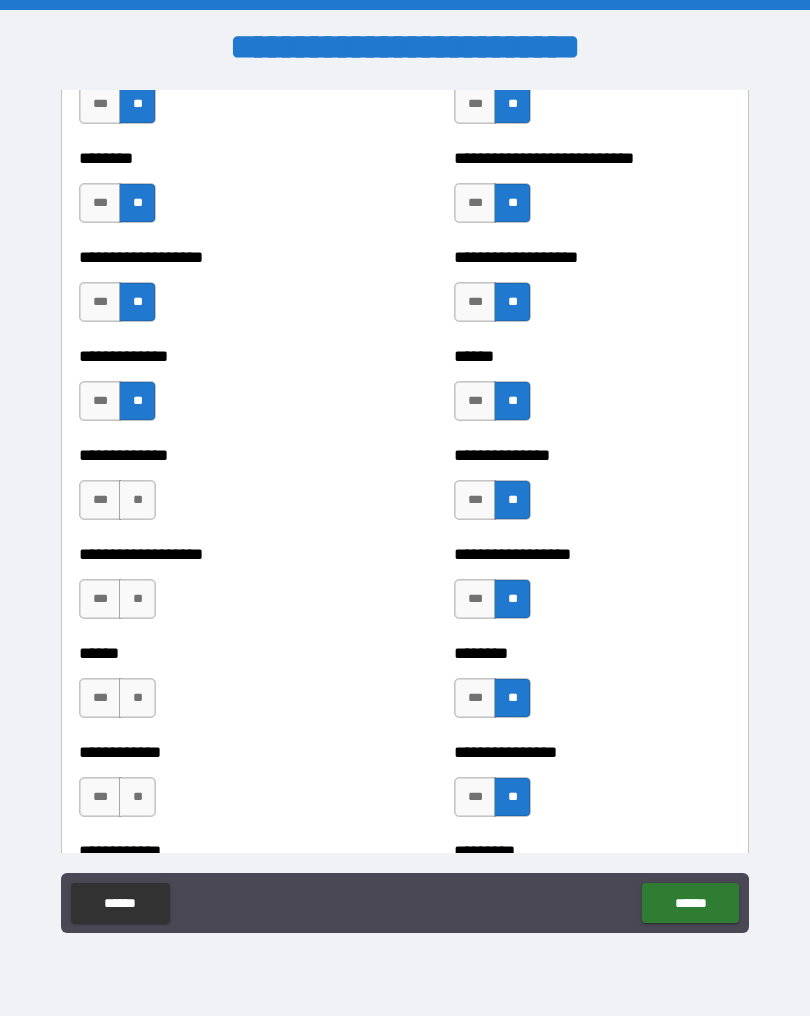 click on "***" at bounding box center (100, 500) 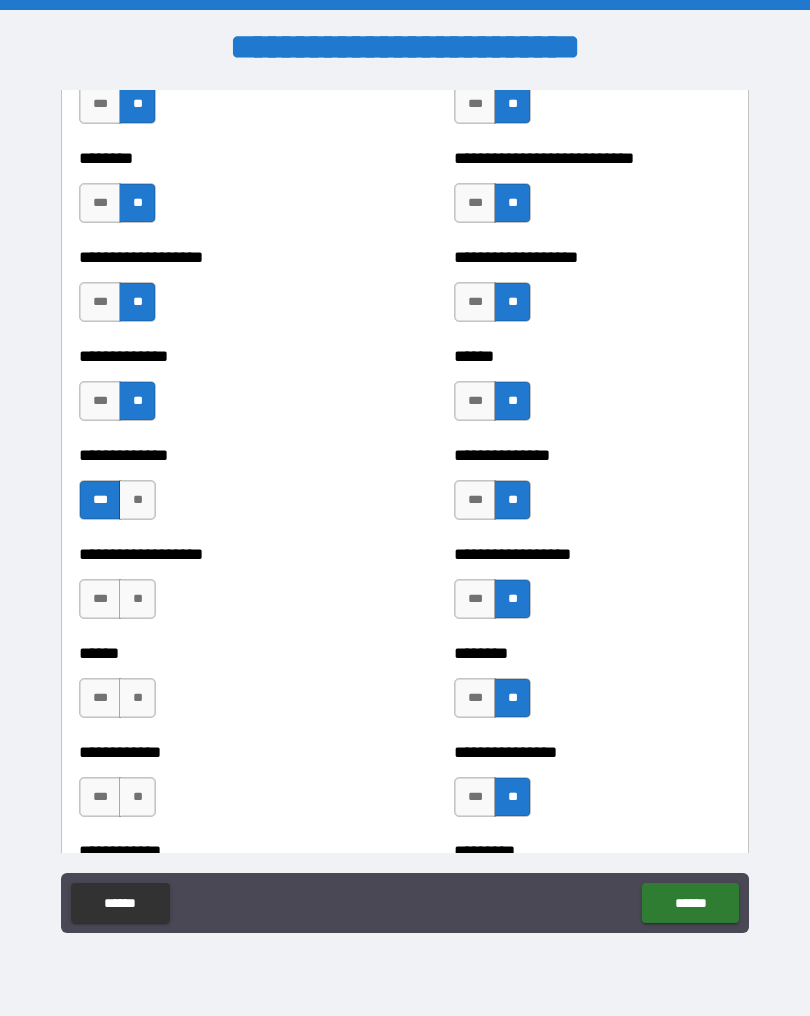 click on "**" at bounding box center (137, 599) 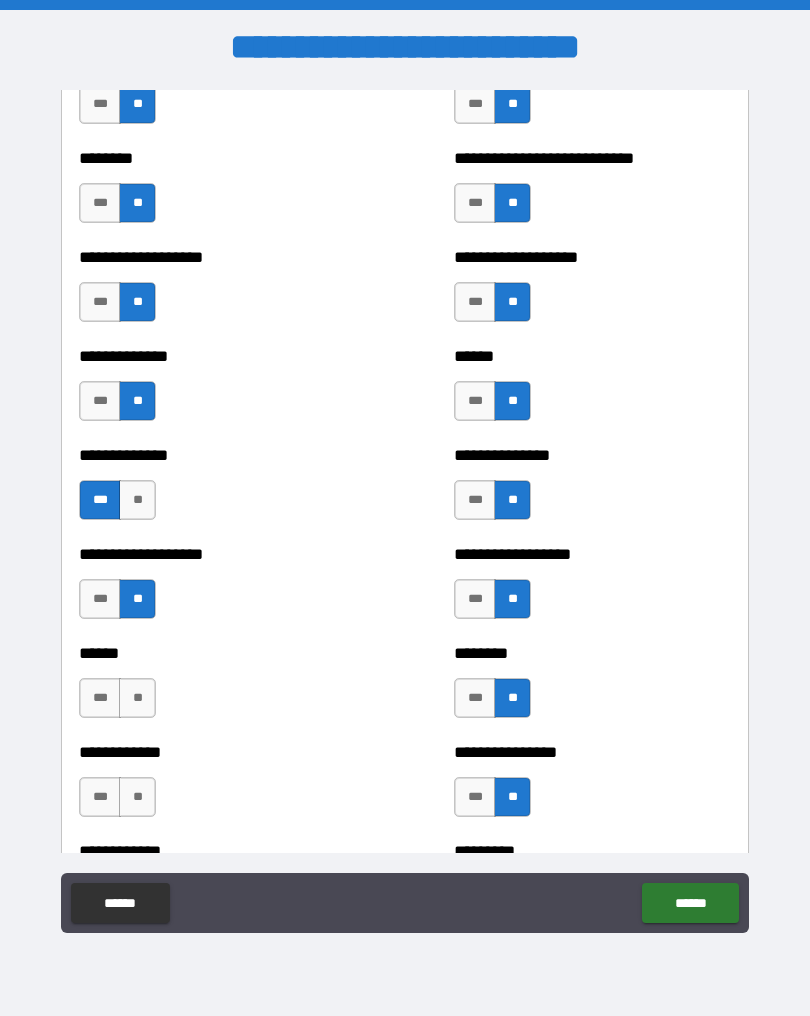 click on "**" at bounding box center (137, 698) 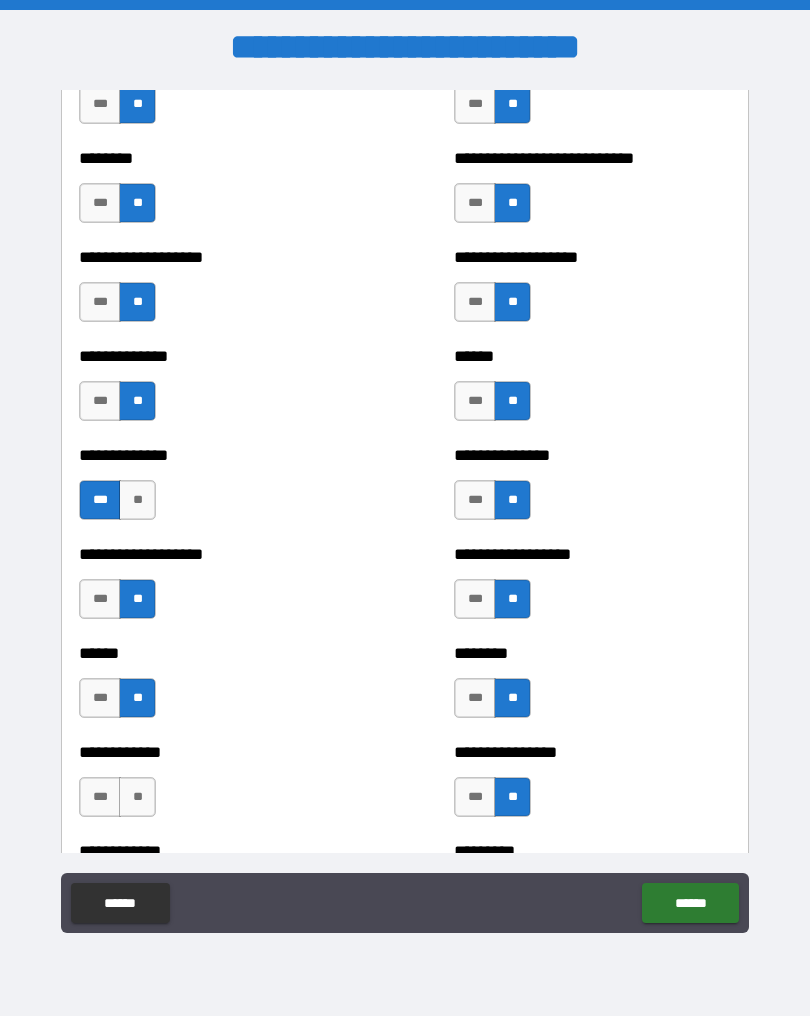 click on "**" at bounding box center (137, 797) 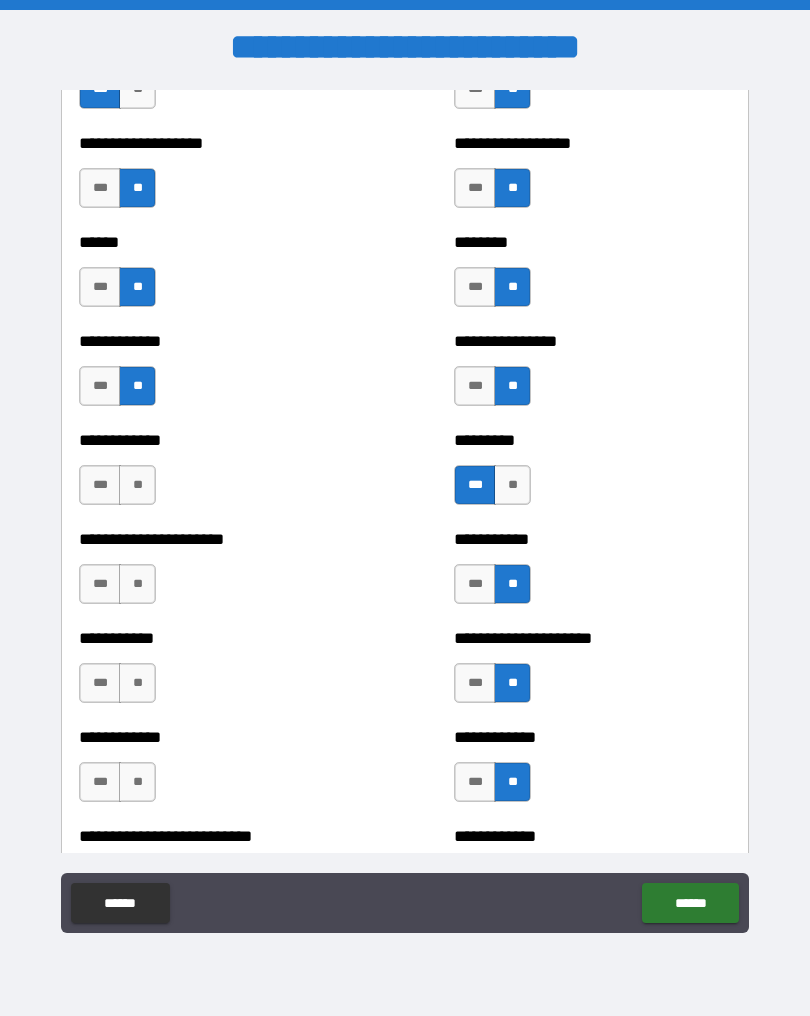 scroll, scrollTop: 4903, scrollLeft: 0, axis: vertical 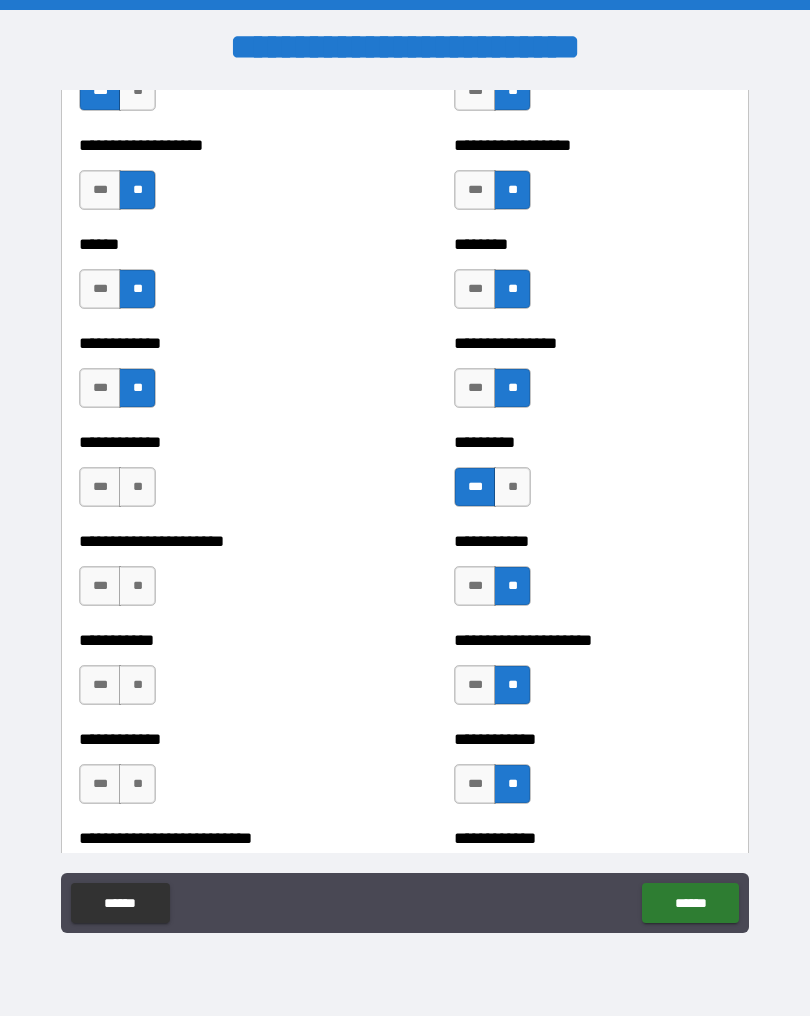 click on "**" at bounding box center (137, 487) 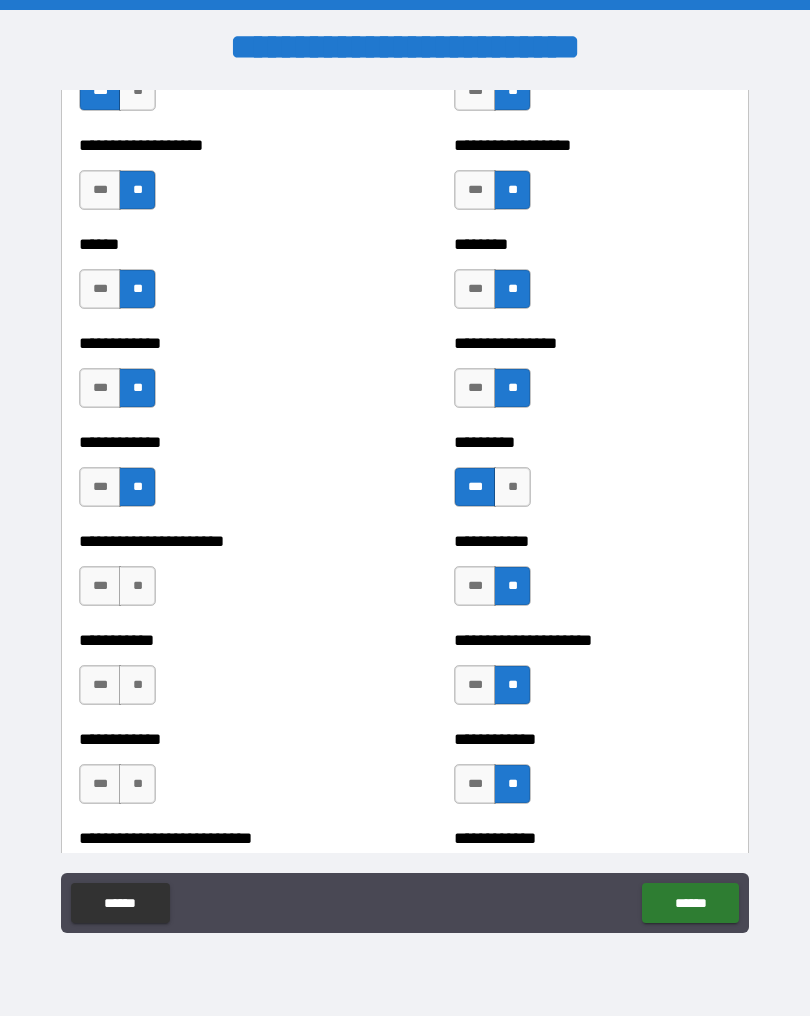 click on "**" at bounding box center [137, 586] 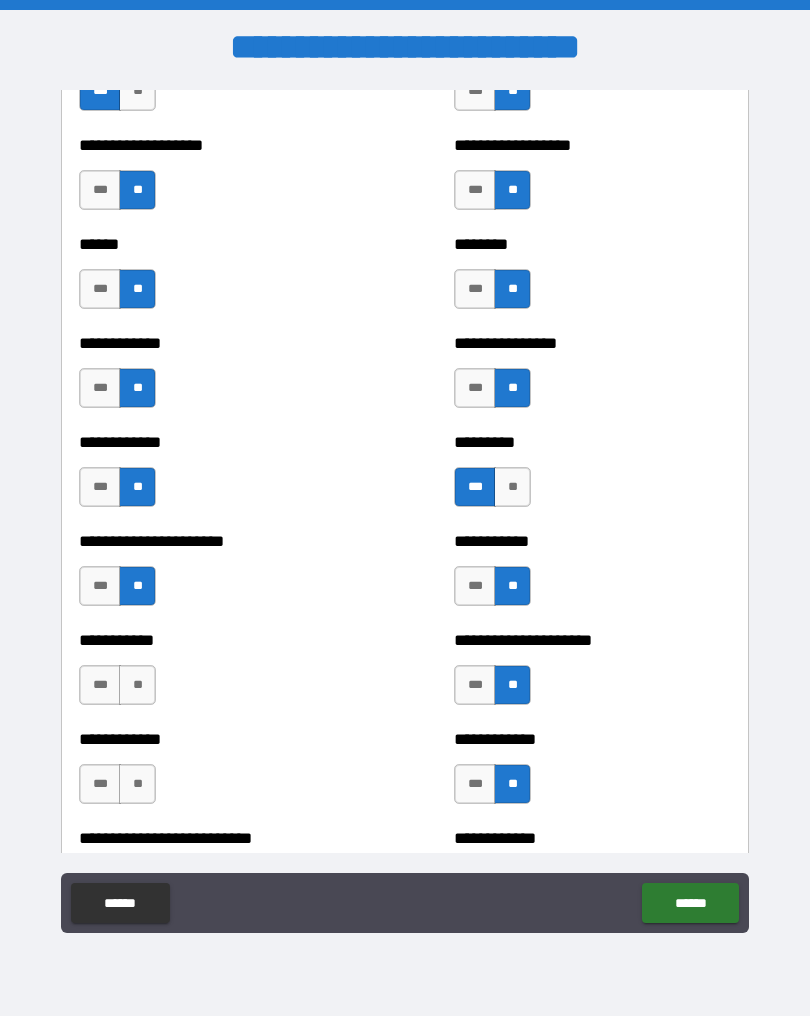 click on "**" at bounding box center (137, 685) 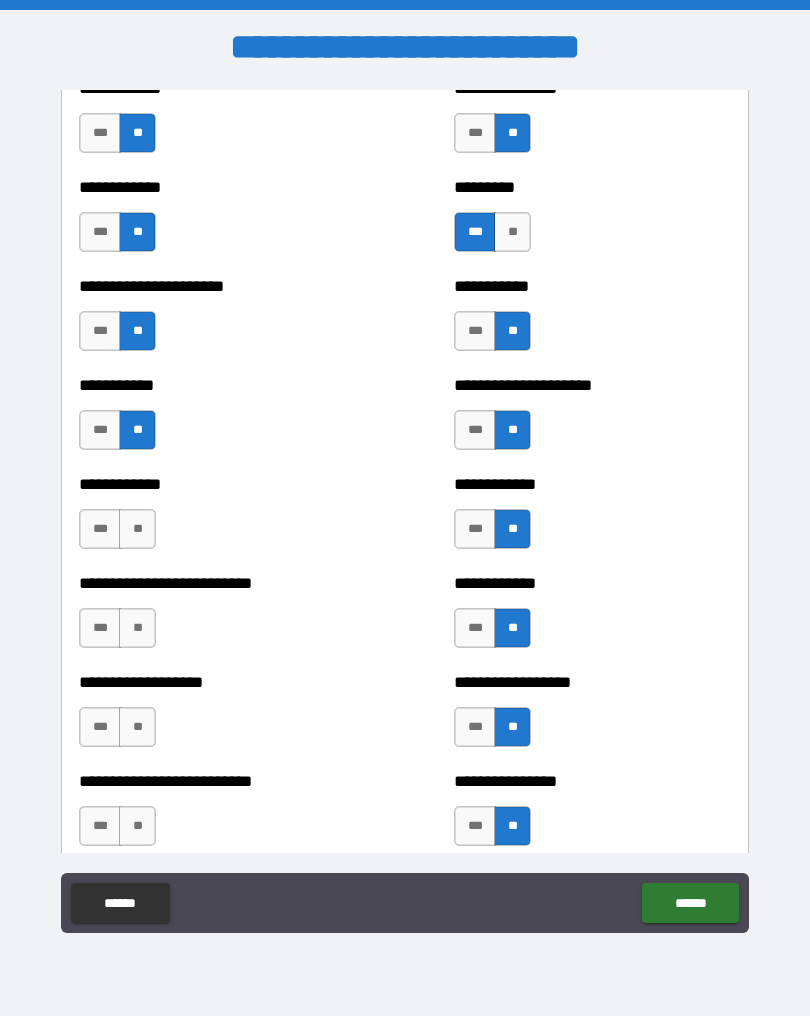 scroll, scrollTop: 5156, scrollLeft: 0, axis: vertical 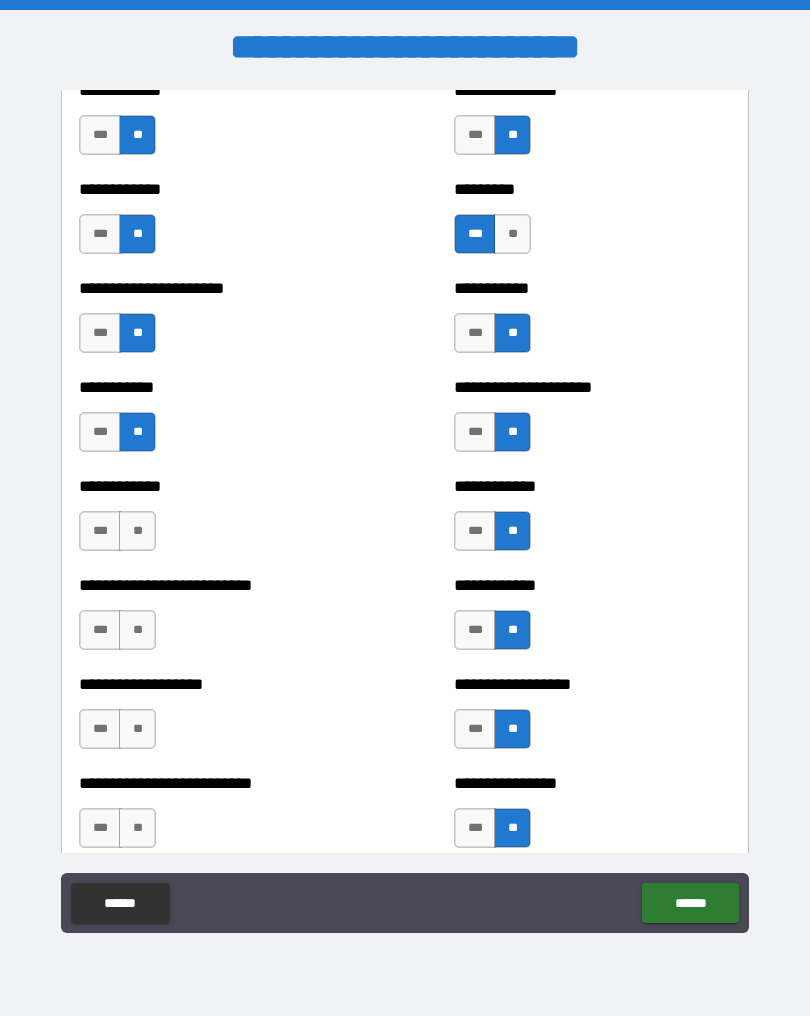 click on "**" at bounding box center [137, 531] 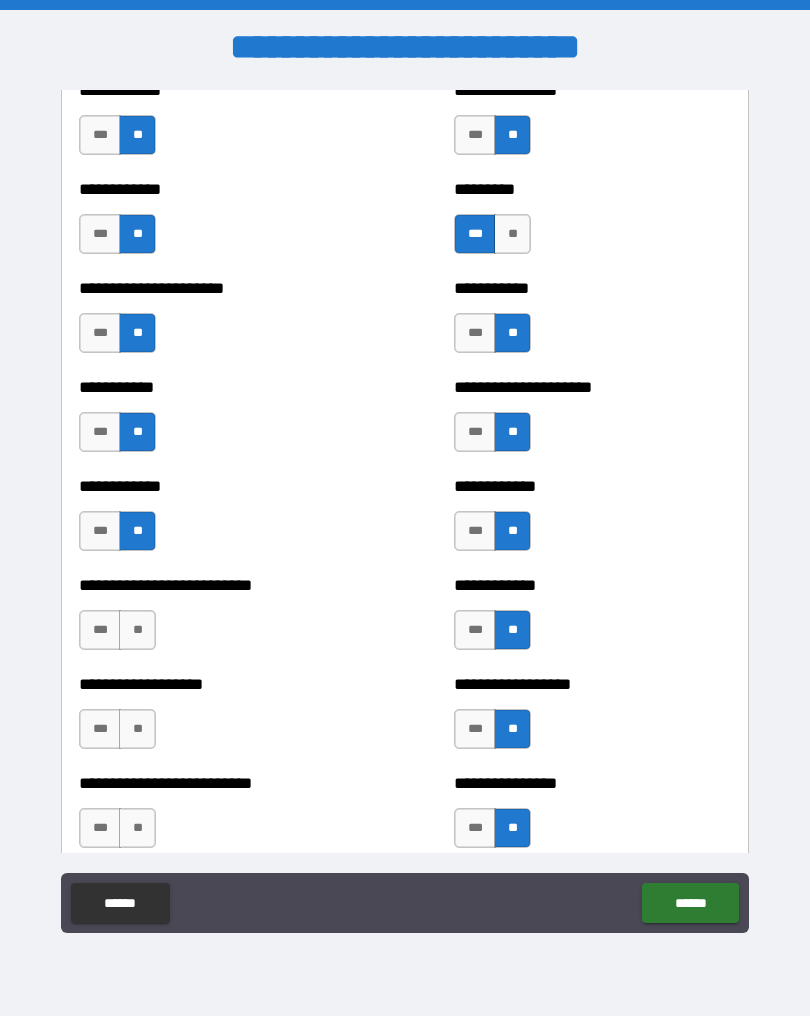 click on "**" at bounding box center (137, 630) 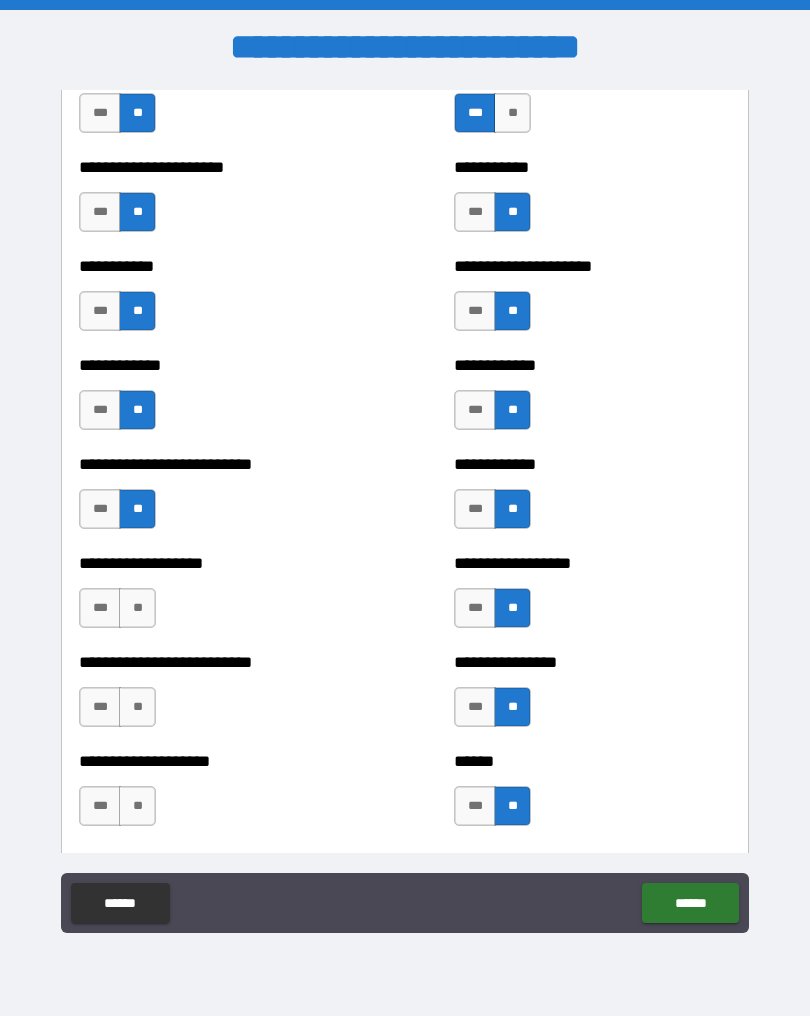 scroll, scrollTop: 5429, scrollLeft: 0, axis: vertical 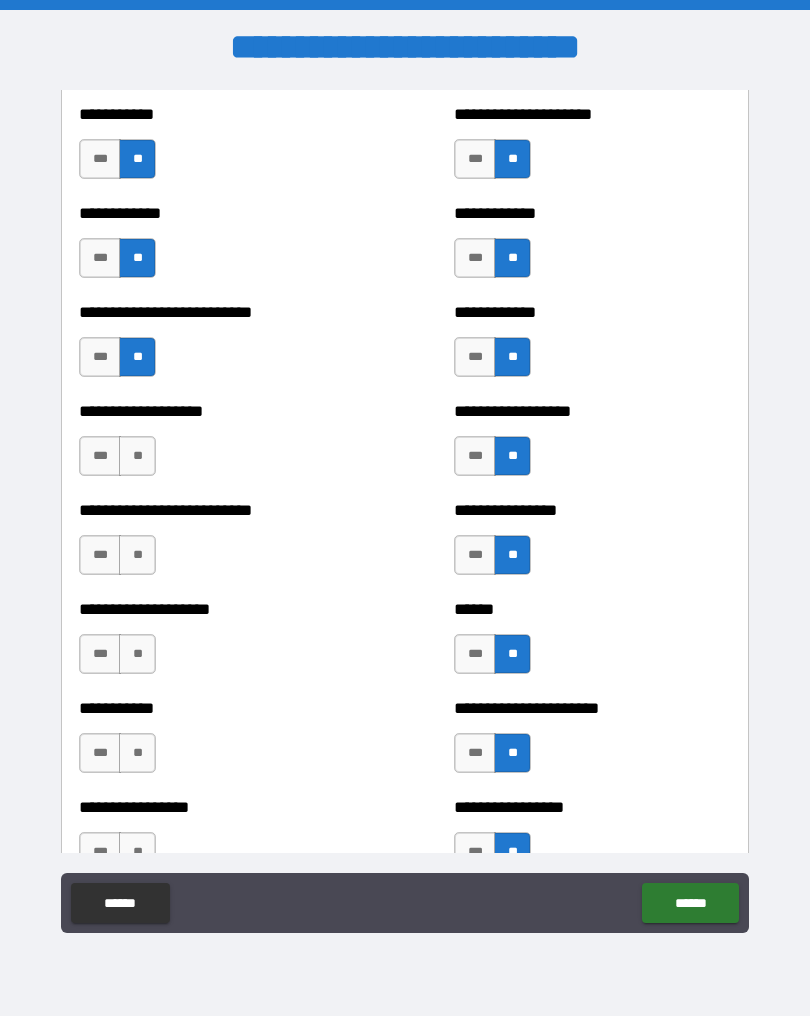 click on "**" at bounding box center [137, 456] 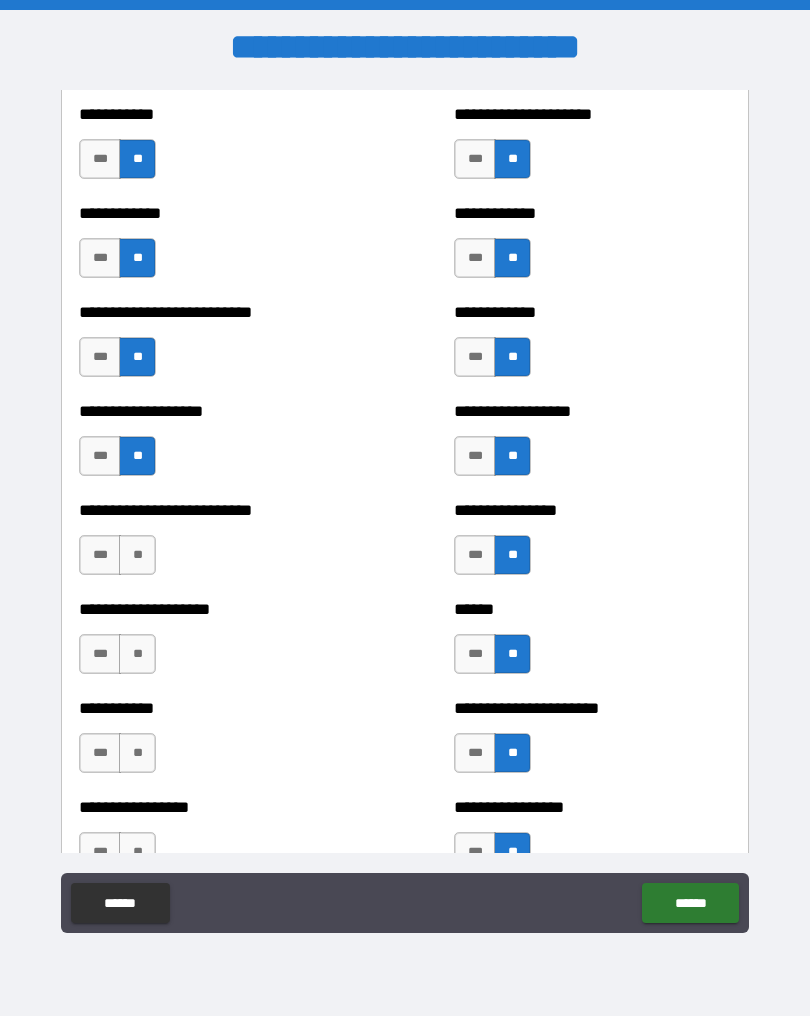 click on "**" at bounding box center [137, 555] 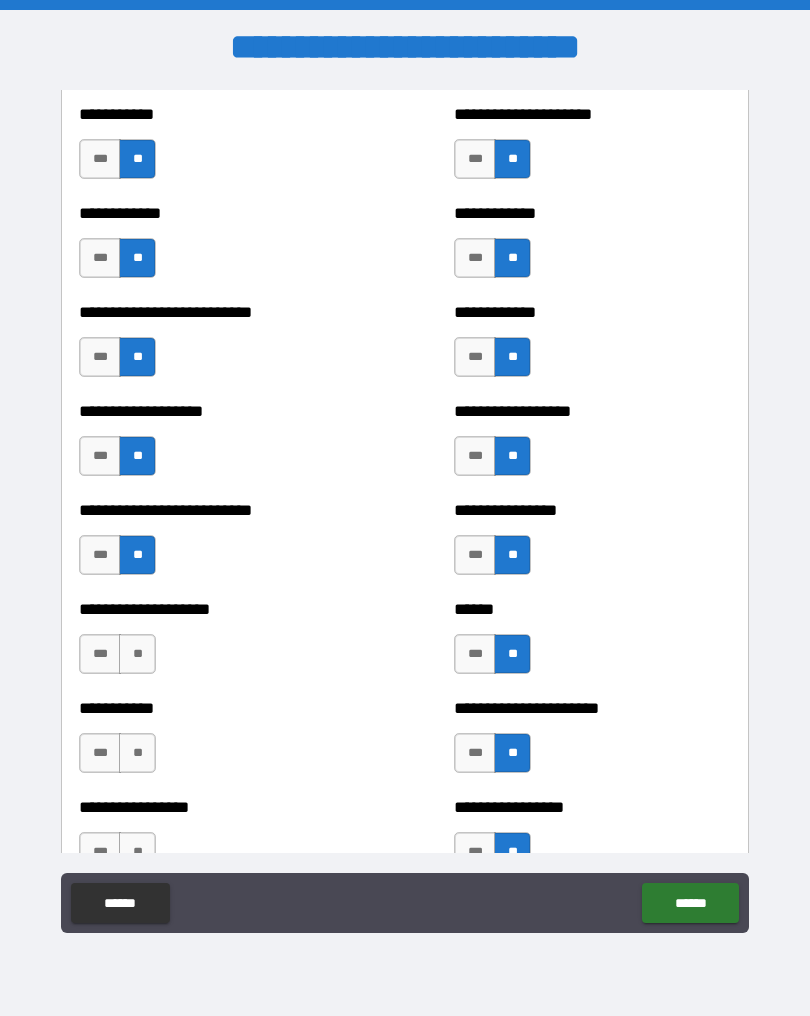 click on "**" at bounding box center [137, 654] 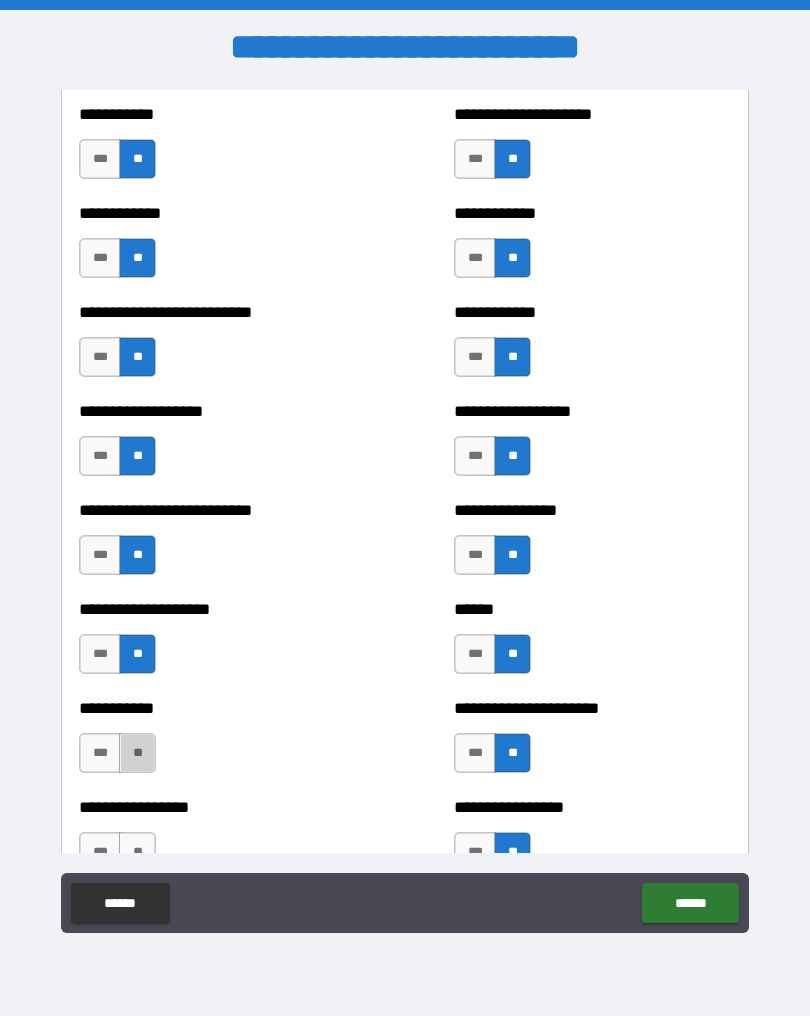 click on "**" at bounding box center (137, 753) 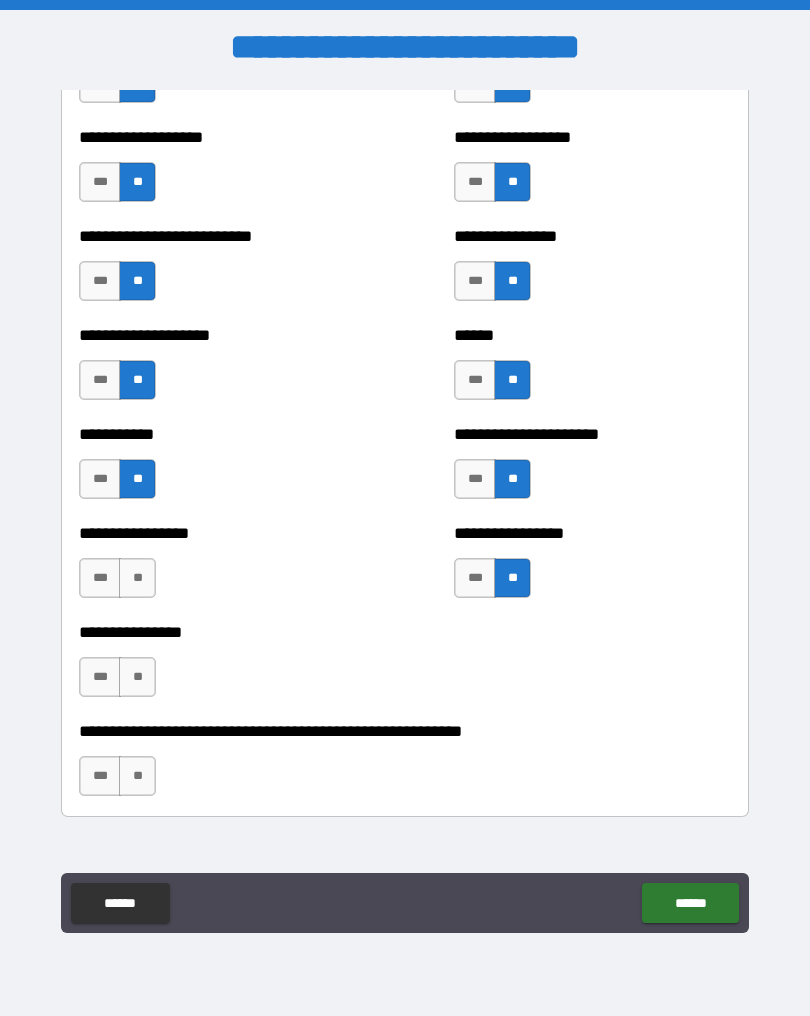 scroll, scrollTop: 5761, scrollLeft: 0, axis: vertical 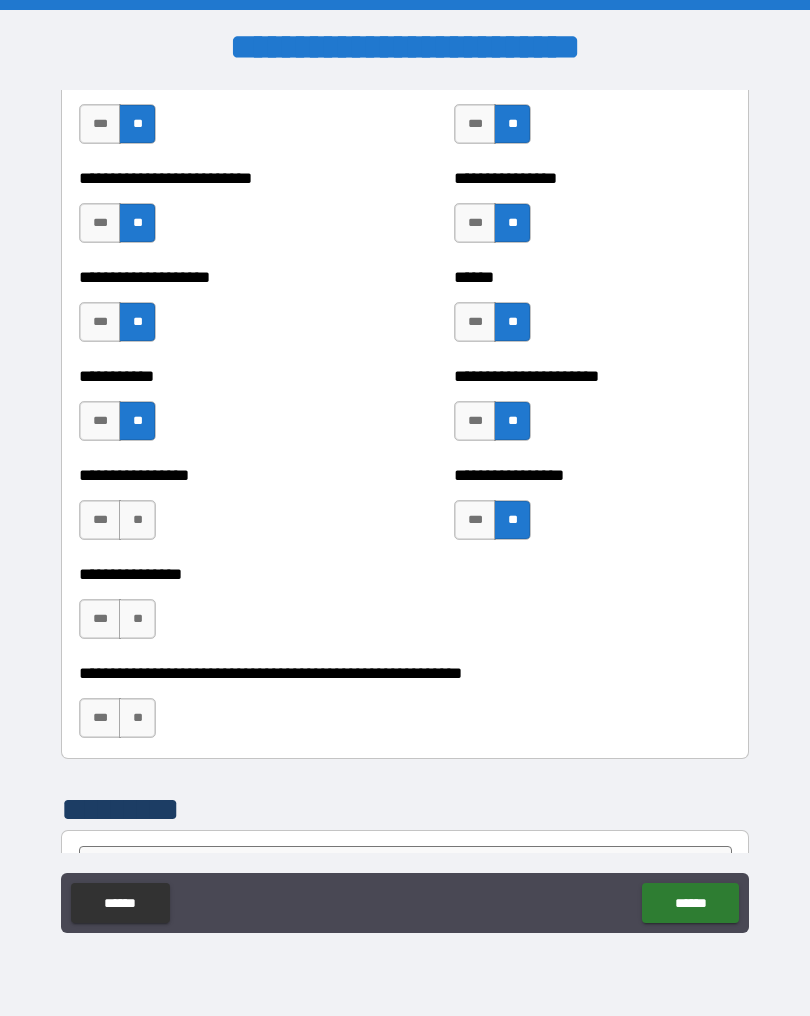 click on "**" at bounding box center (137, 520) 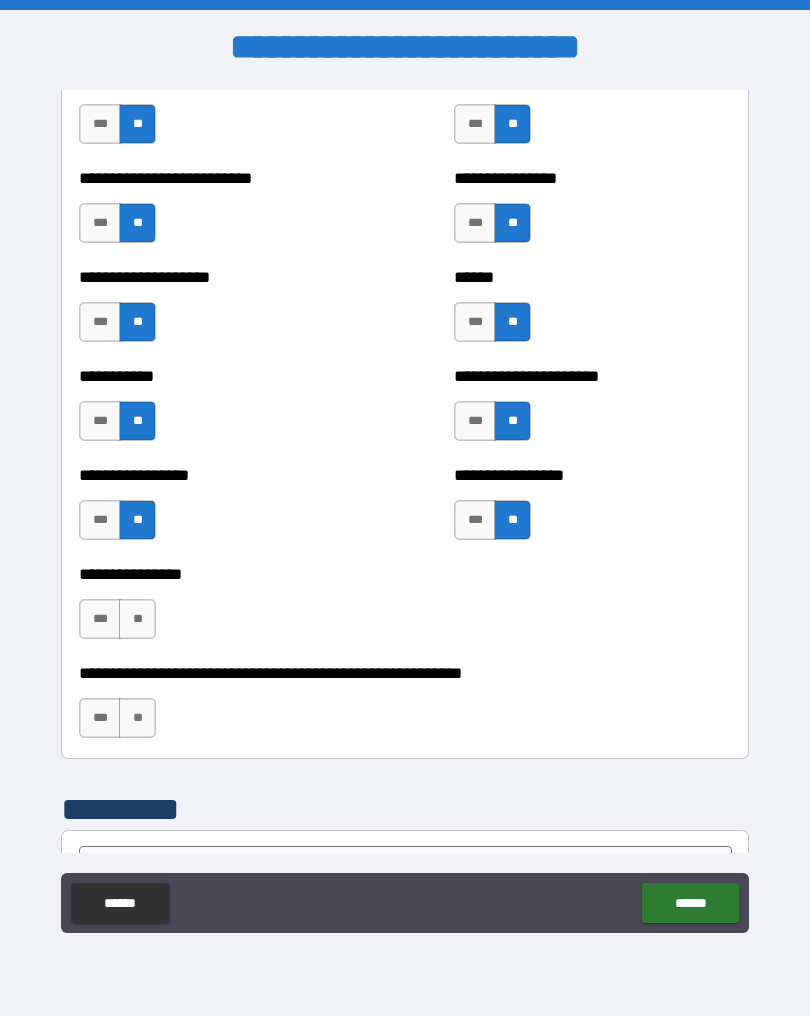 click on "**" at bounding box center (137, 619) 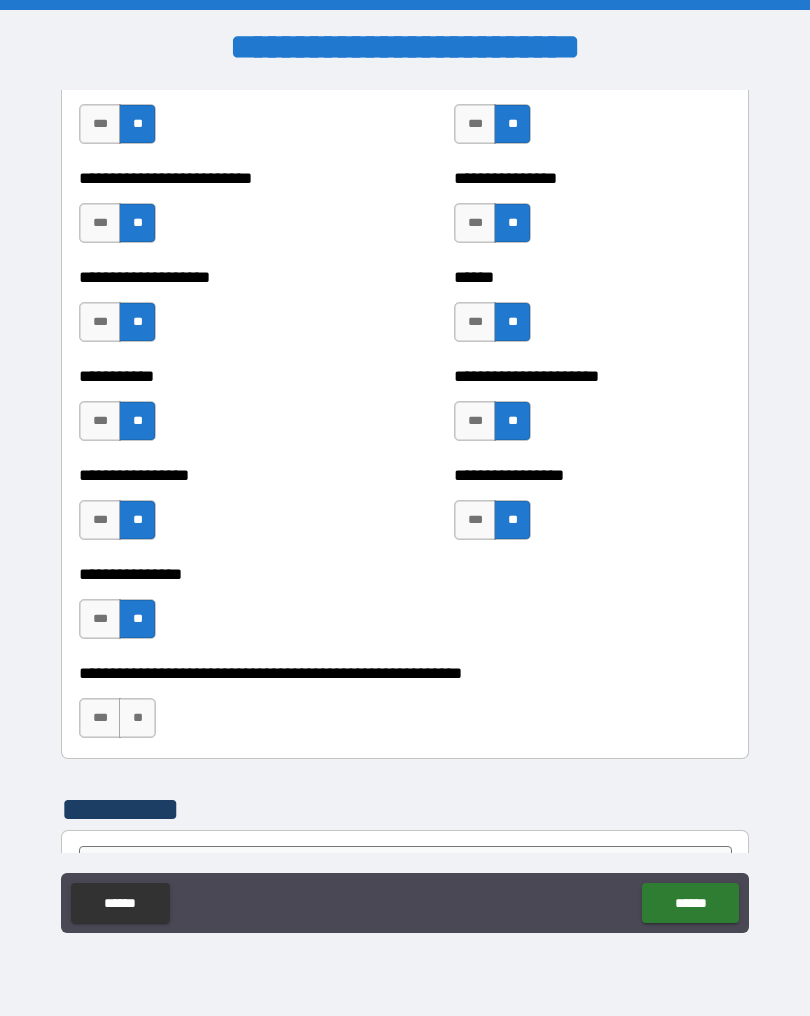 click on "**" at bounding box center (137, 718) 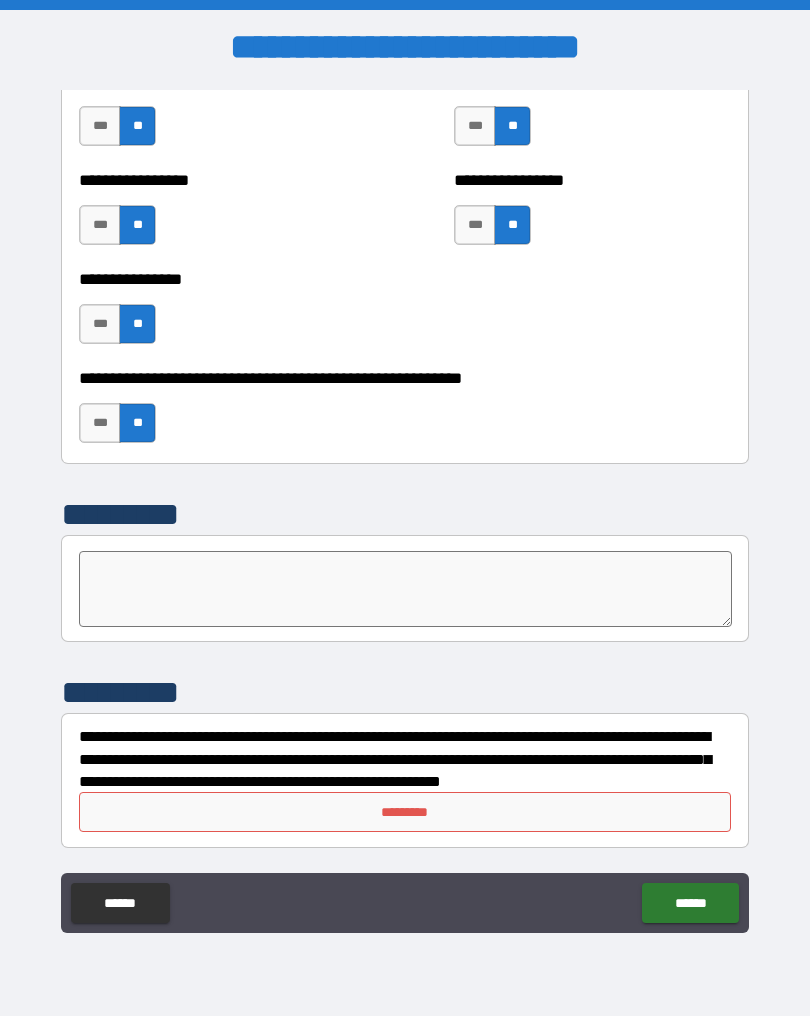 scroll, scrollTop: 6056, scrollLeft: 0, axis: vertical 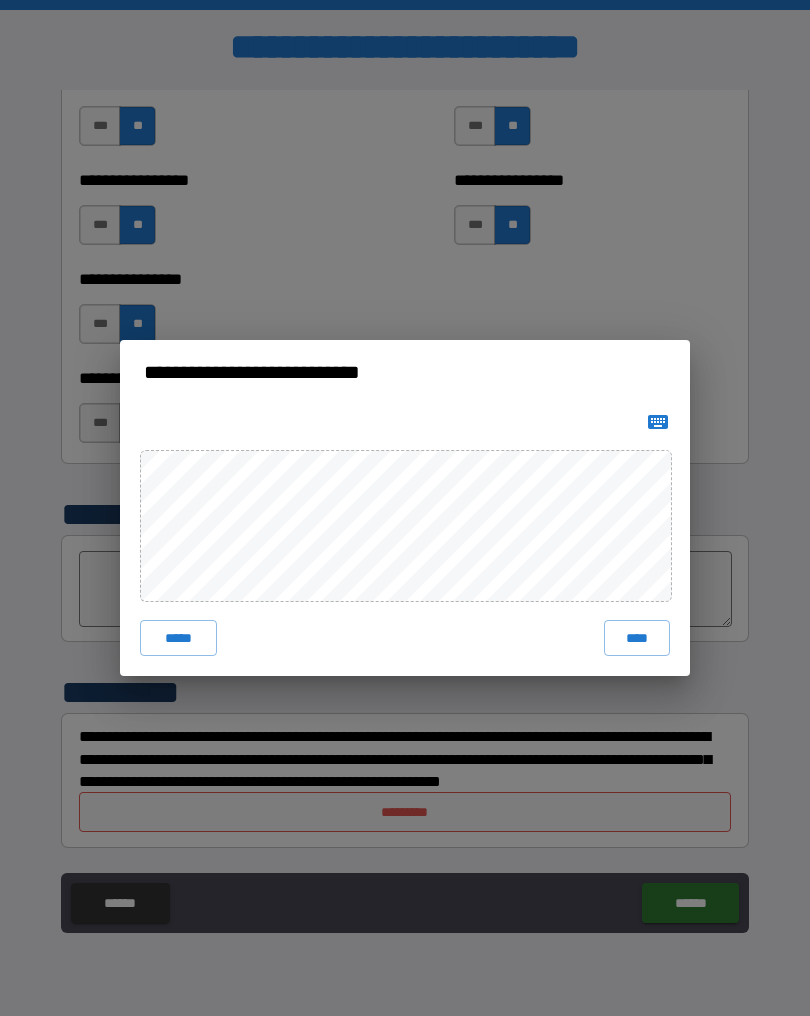 click on "****" at bounding box center [637, 638] 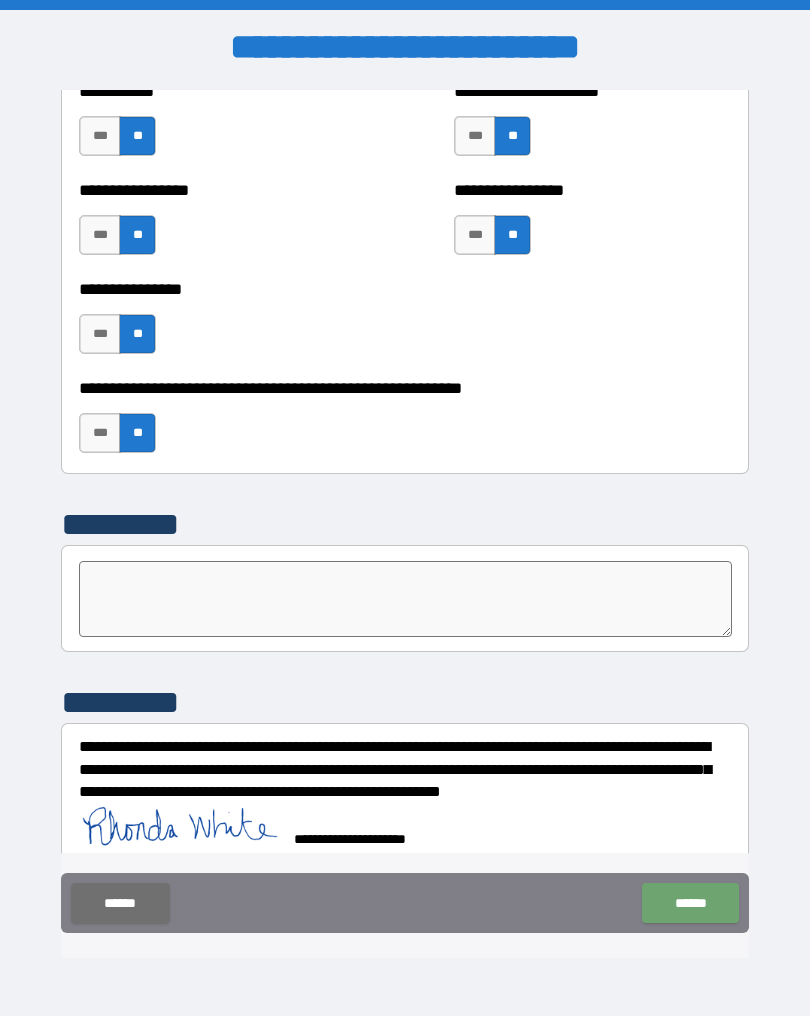 click on "******" at bounding box center (690, 903) 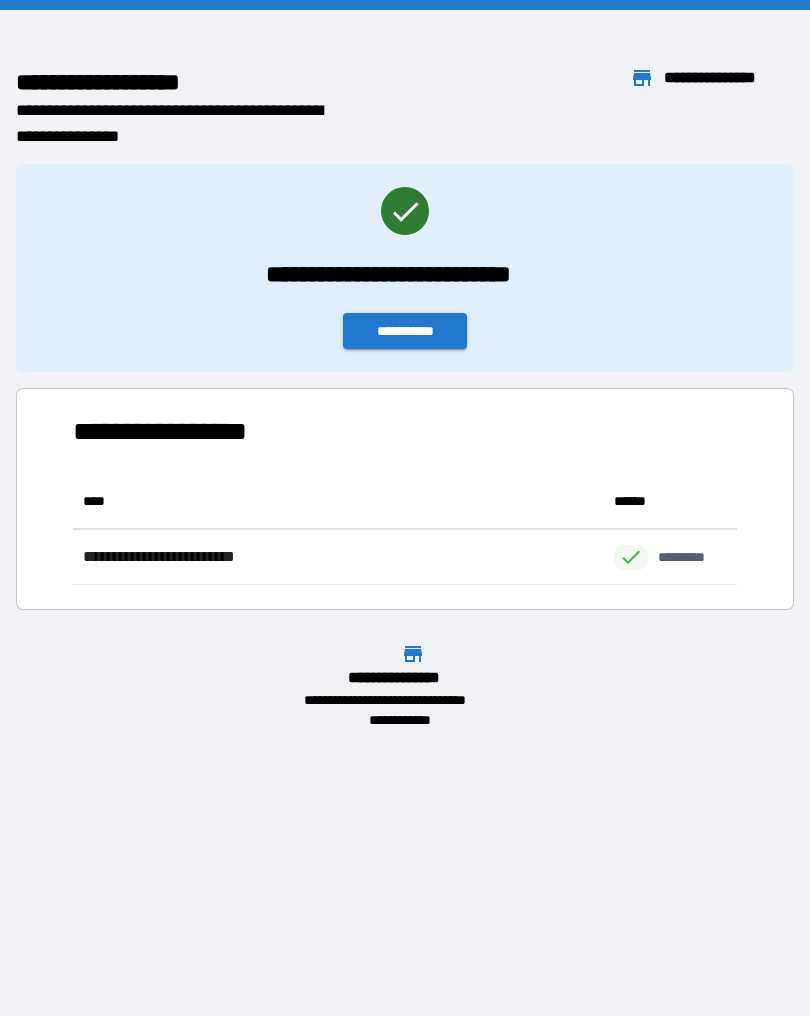 scroll, scrollTop: 111, scrollLeft: 664, axis: both 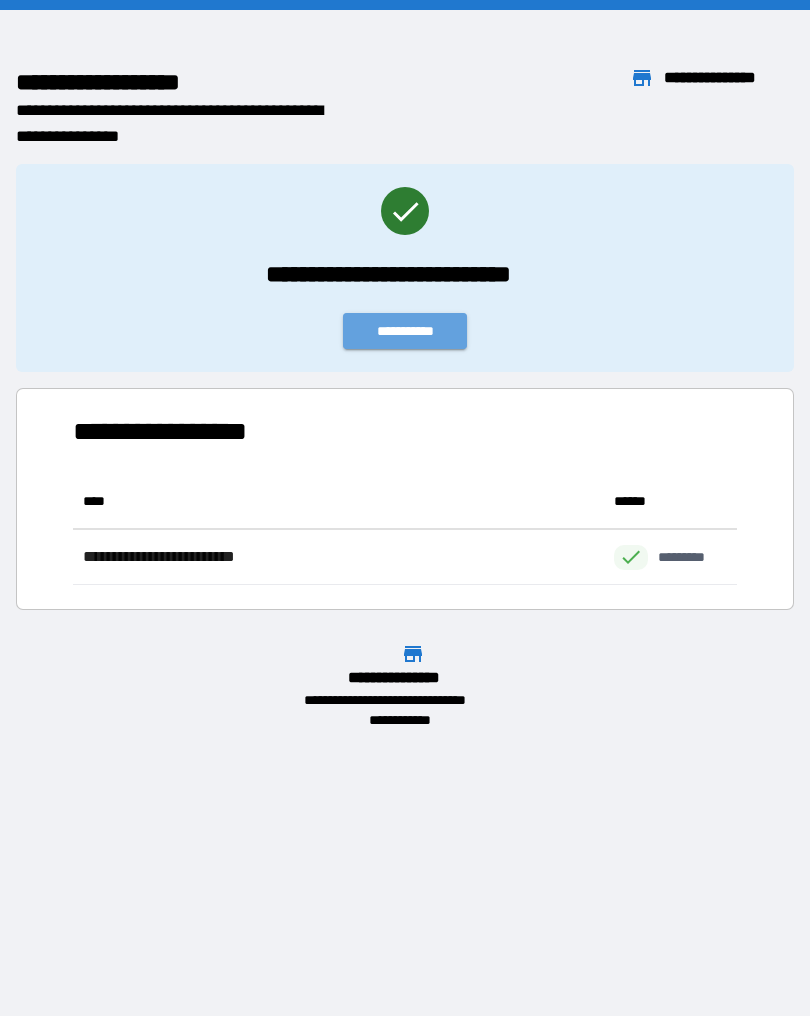 click on "**********" at bounding box center (405, 331) 